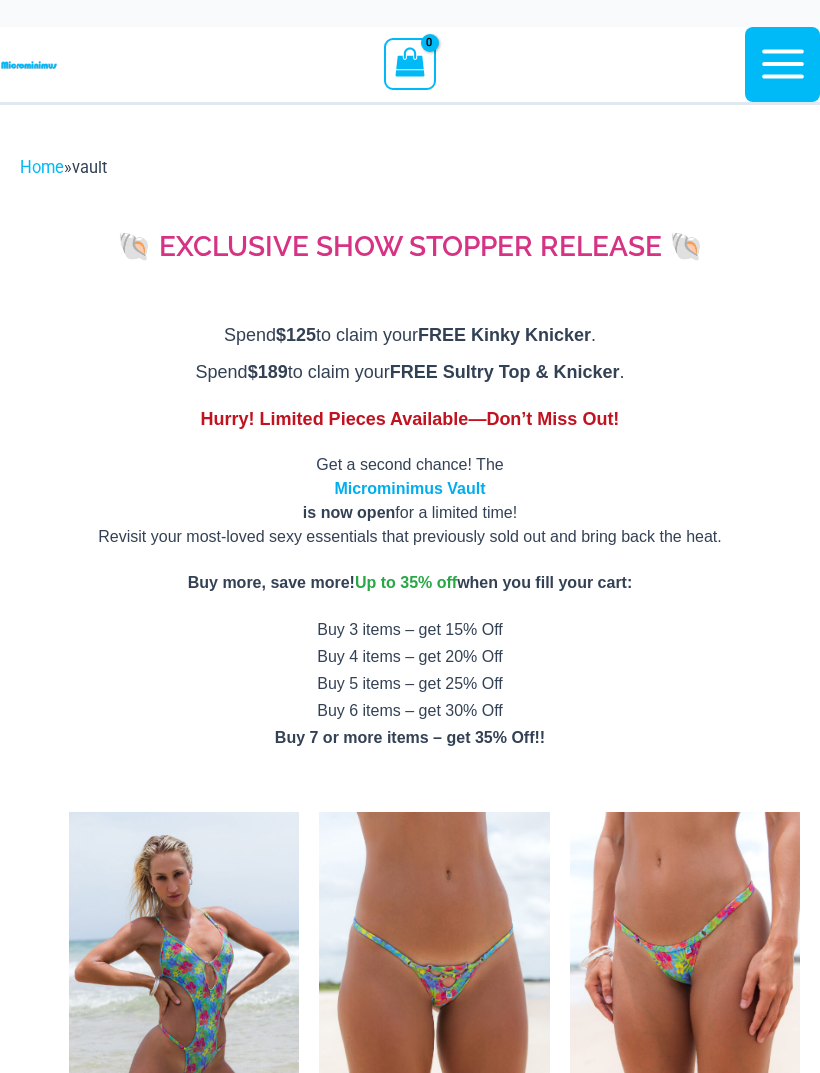 scroll, scrollTop: 0, scrollLeft: 0, axis: both 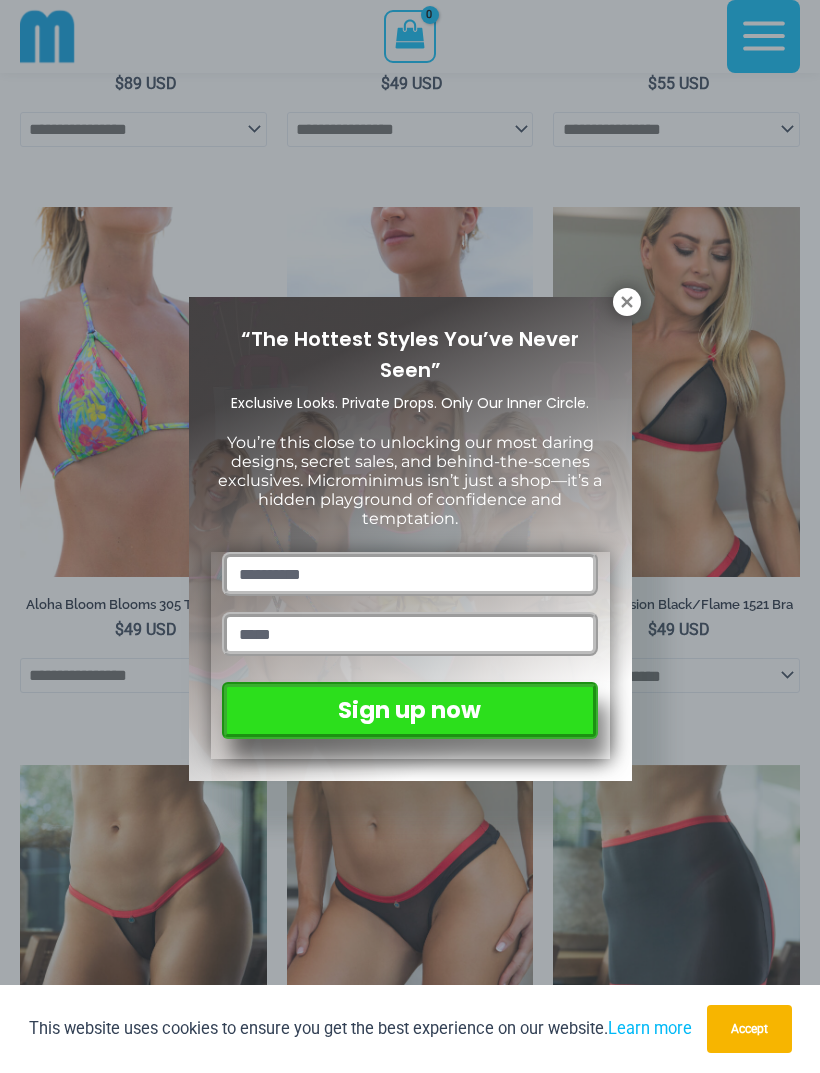 click 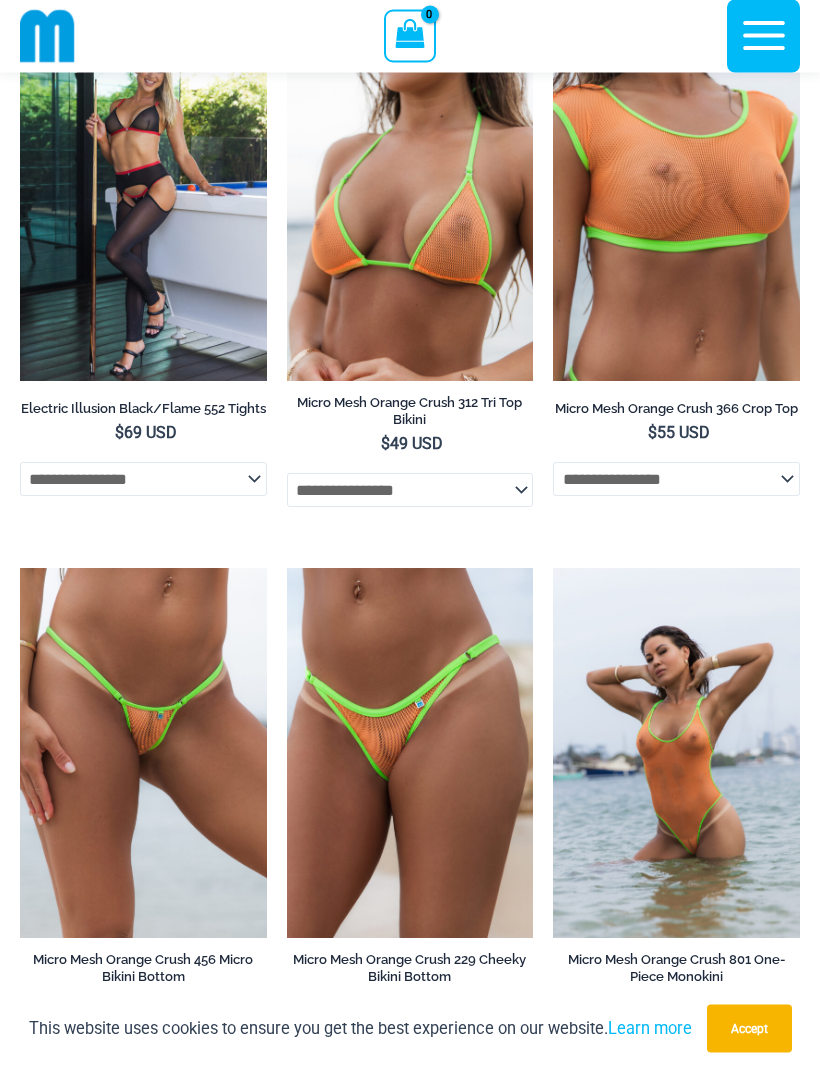 scroll, scrollTop: 2468, scrollLeft: 0, axis: vertical 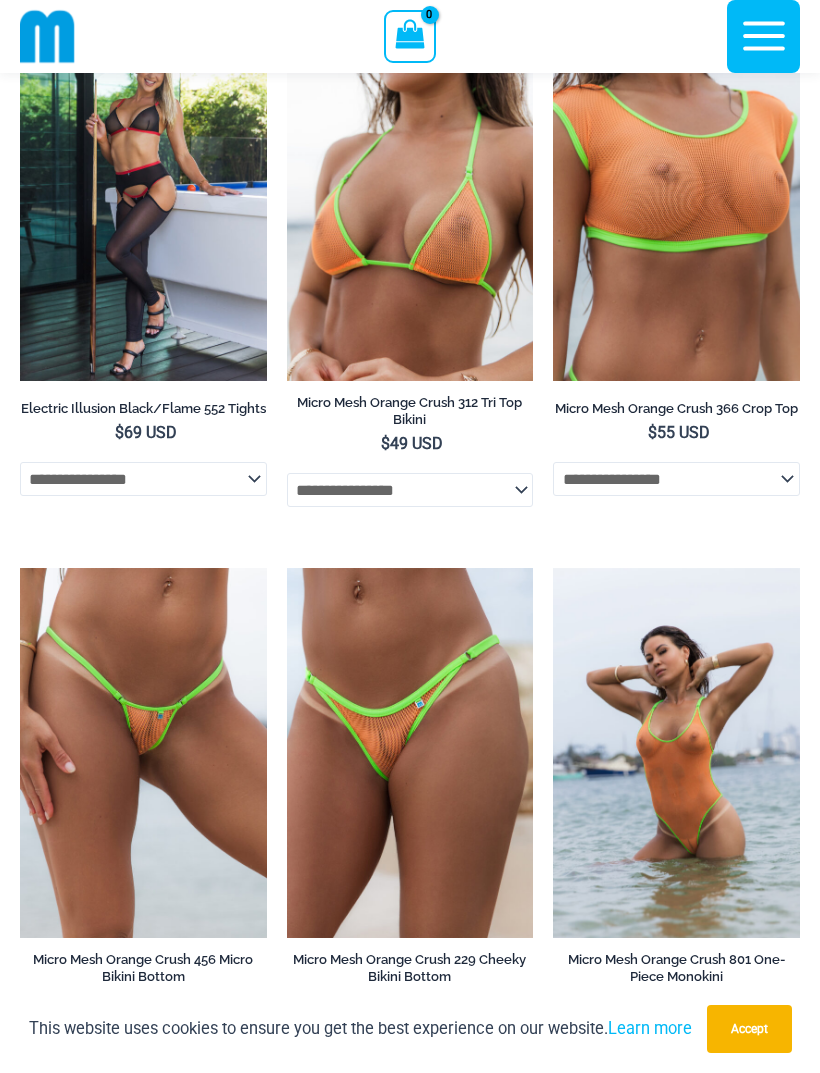 click at bounding box center [20, 568] 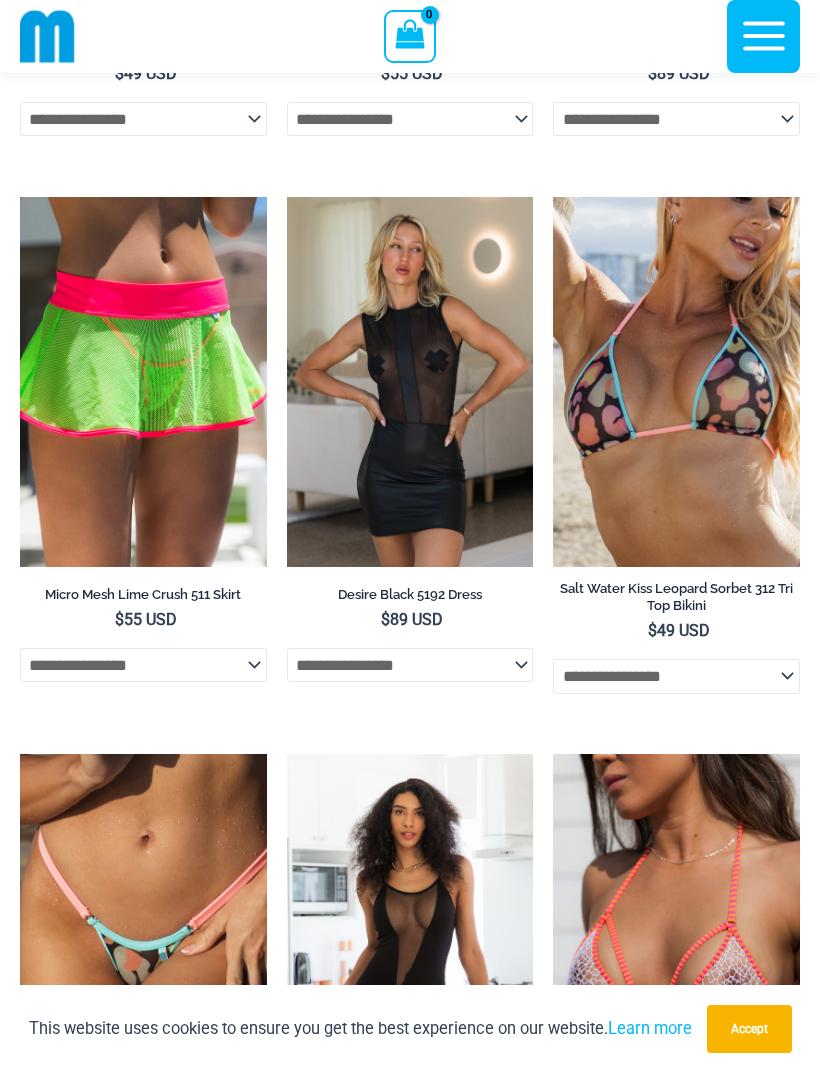 scroll, scrollTop: 4498, scrollLeft: 0, axis: vertical 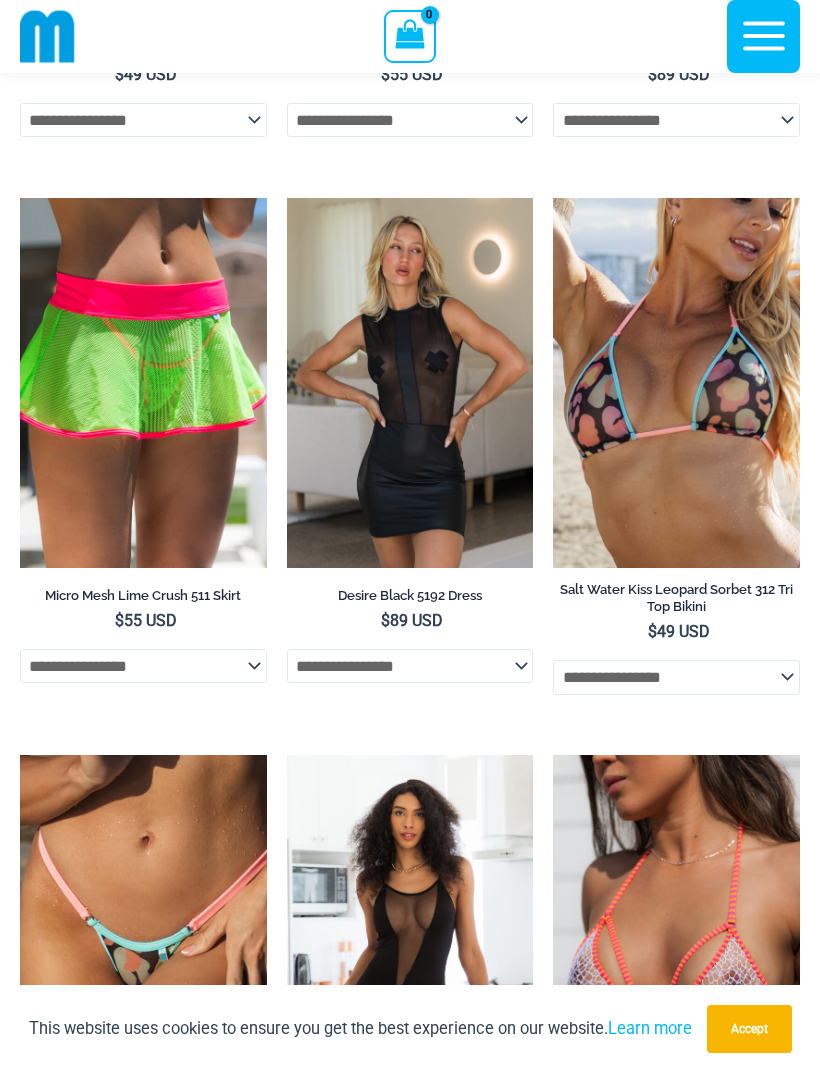 click at bounding box center (287, 198) 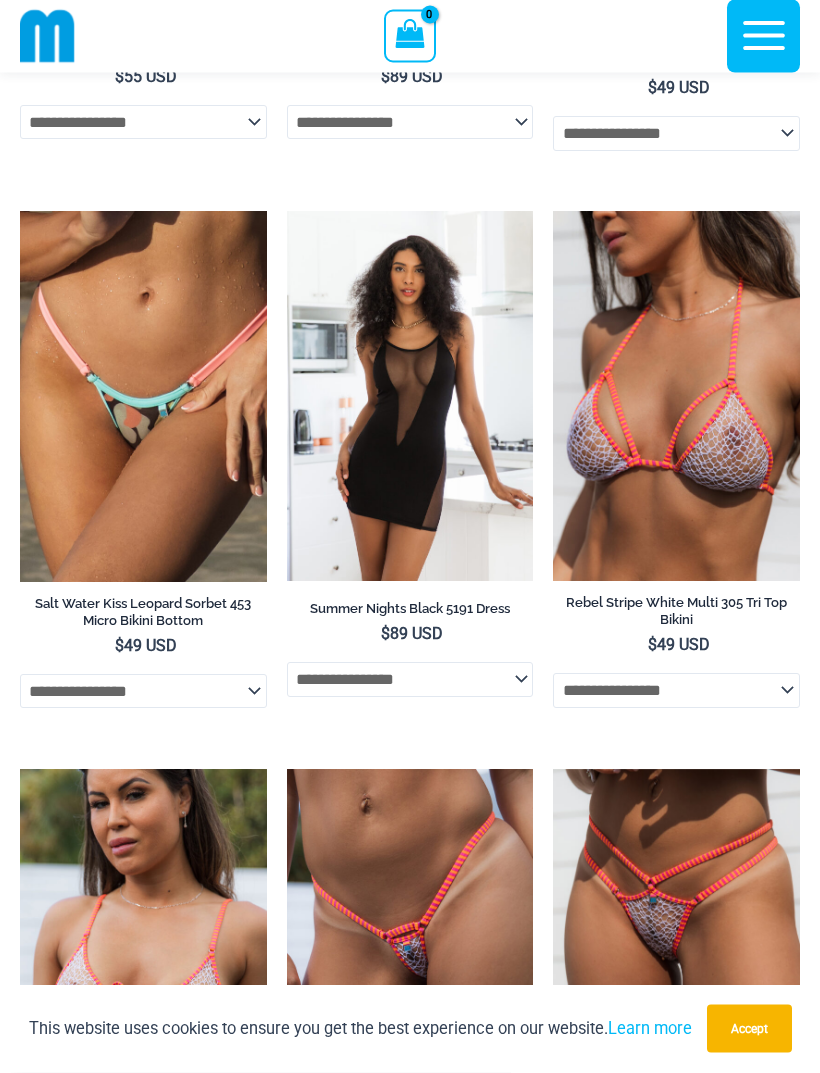 scroll, scrollTop: 5043, scrollLeft: 0, axis: vertical 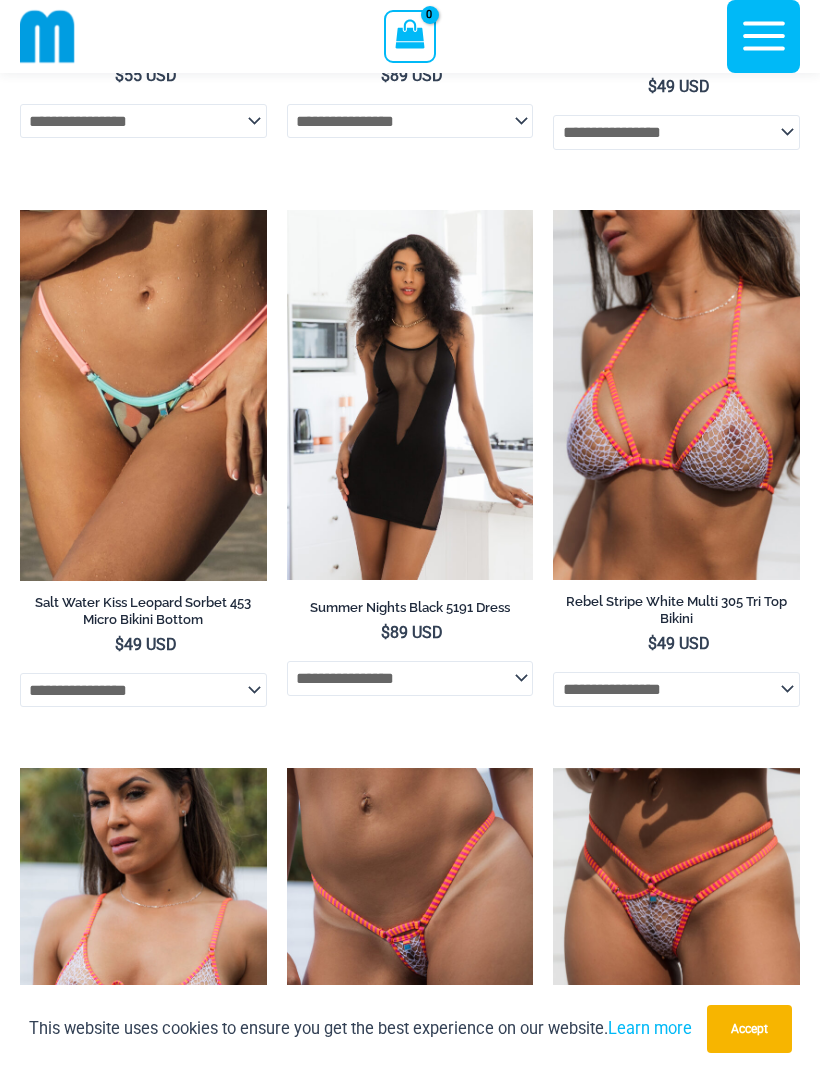 click at bounding box center (287, 210) 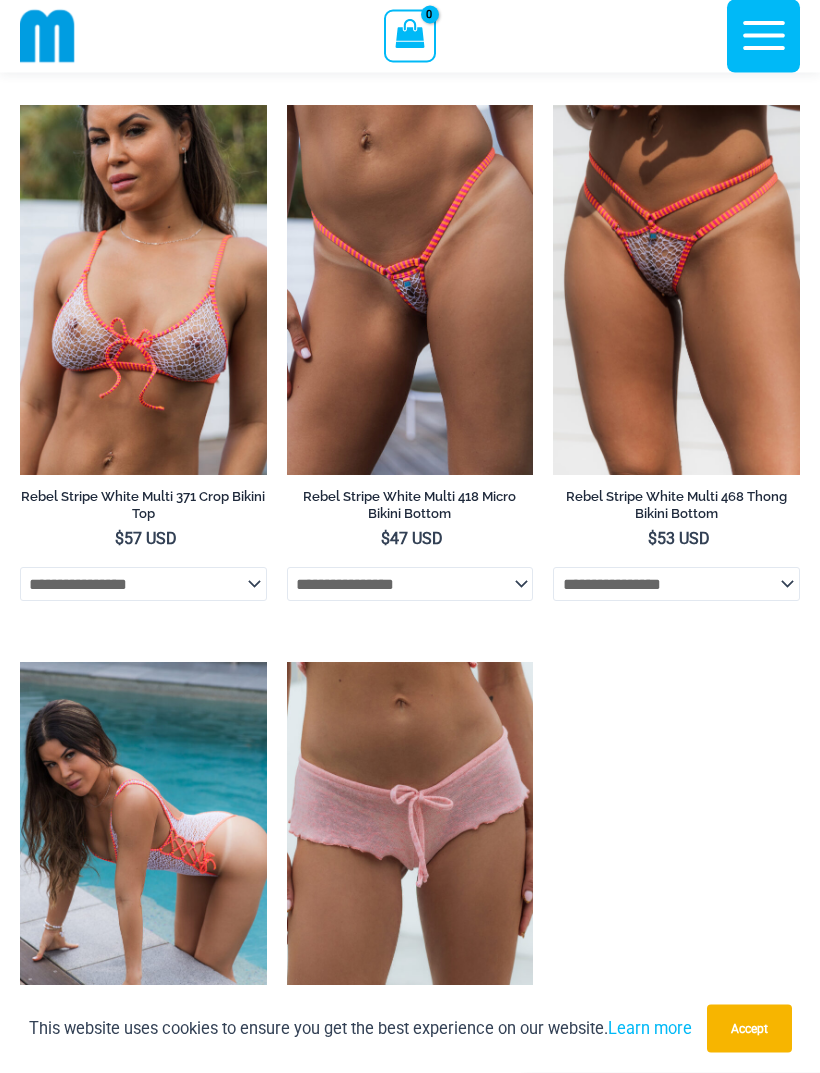 scroll, scrollTop: 5706, scrollLeft: 0, axis: vertical 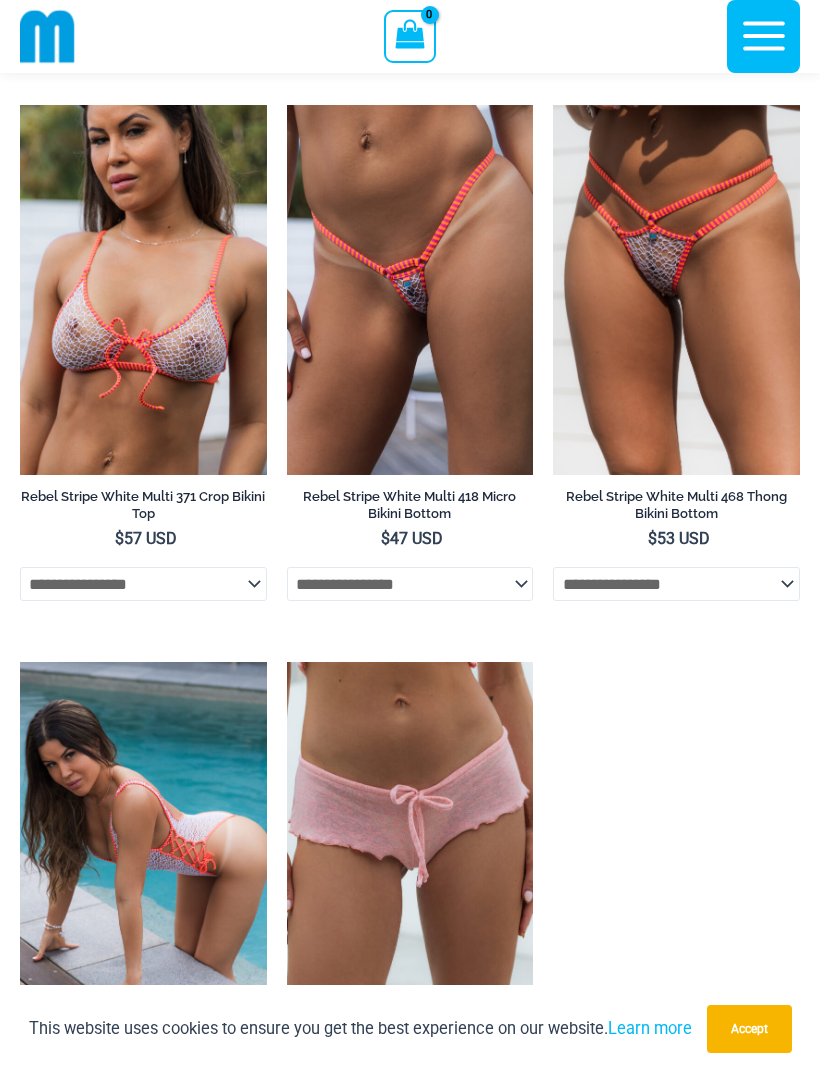 click at bounding box center [287, 662] 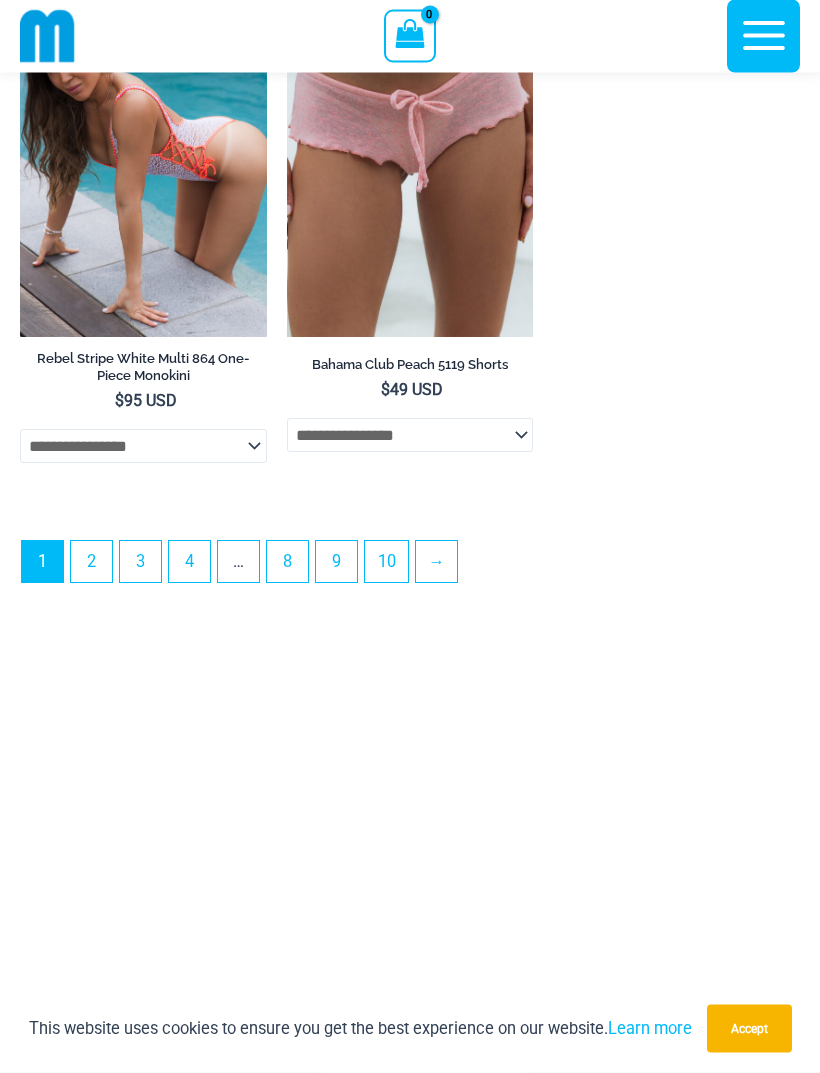 scroll, scrollTop: 6397, scrollLeft: 0, axis: vertical 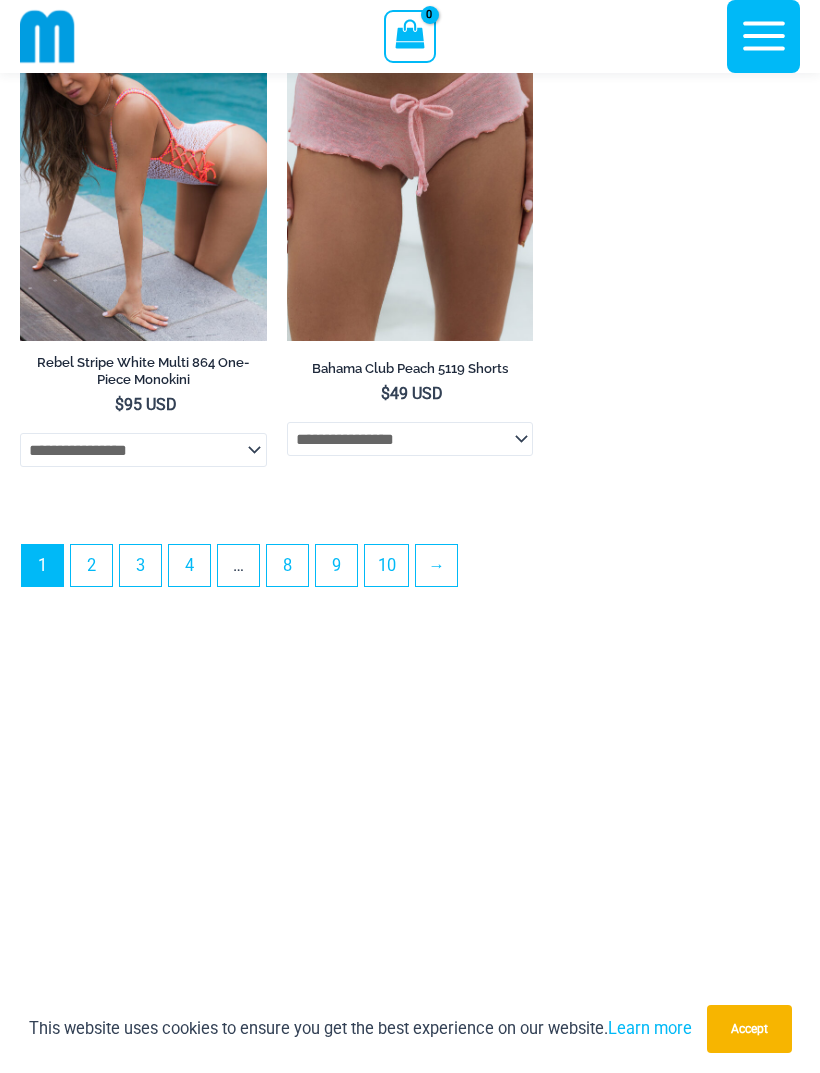 click on "2" at bounding box center [91, 565] 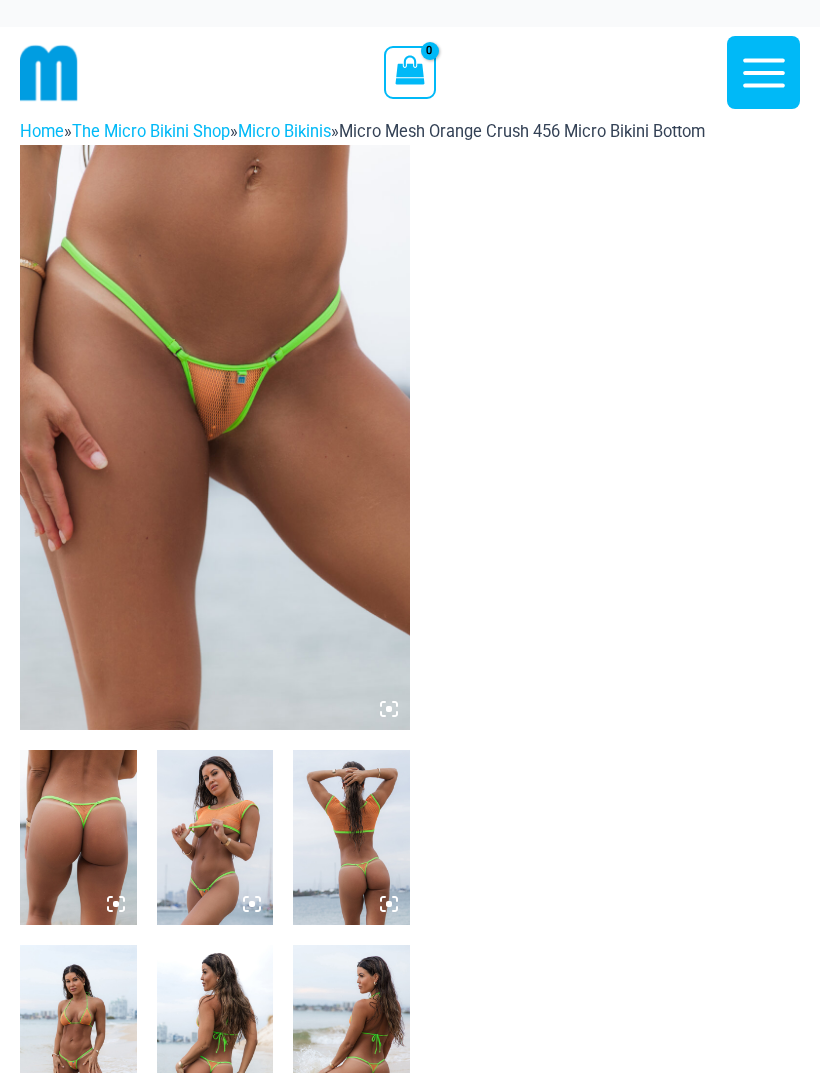 scroll, scrollTop: 0, scrollLeft: 0, axis: both 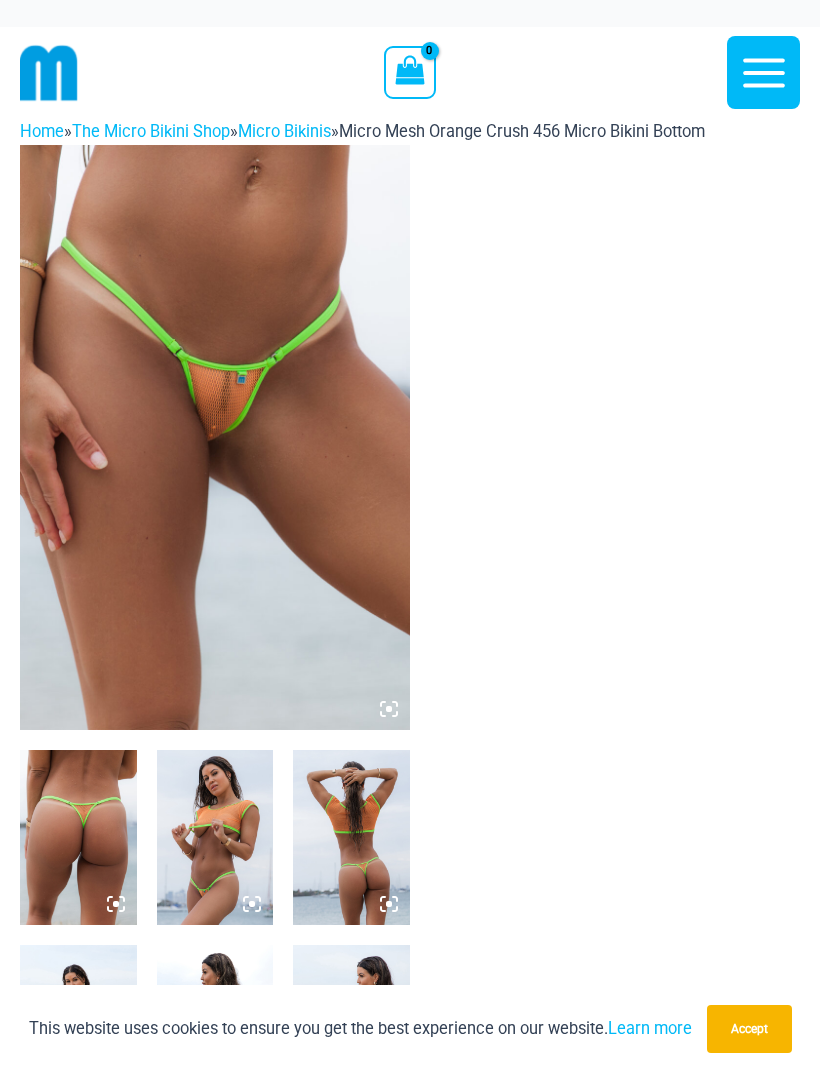 click at bounding box center [215, 437] 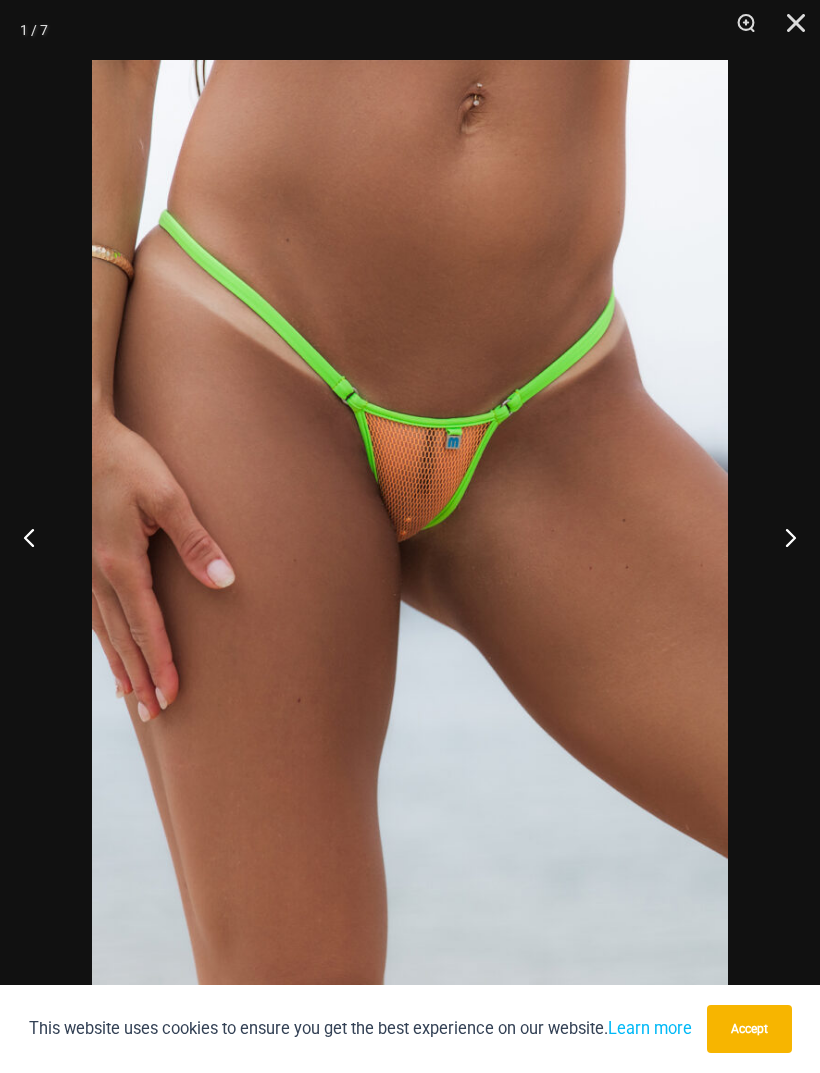 click at bounding box center (782, 537) 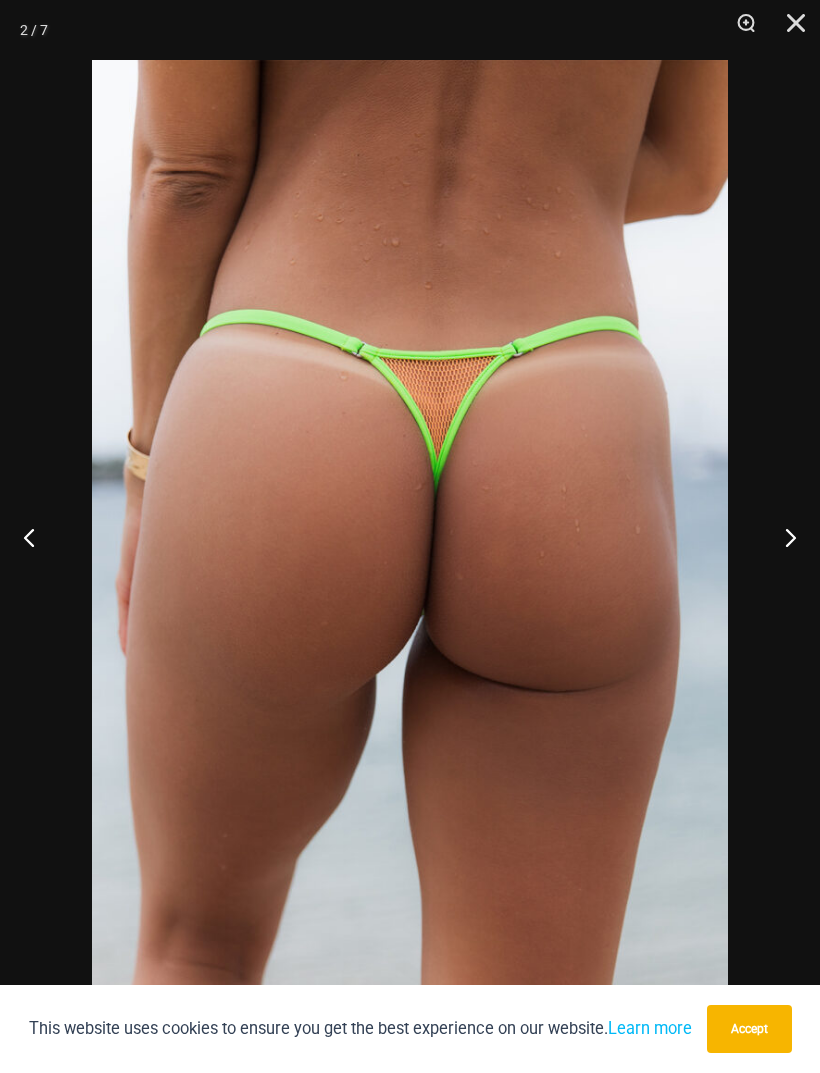 click at bounding box center (782, 537) 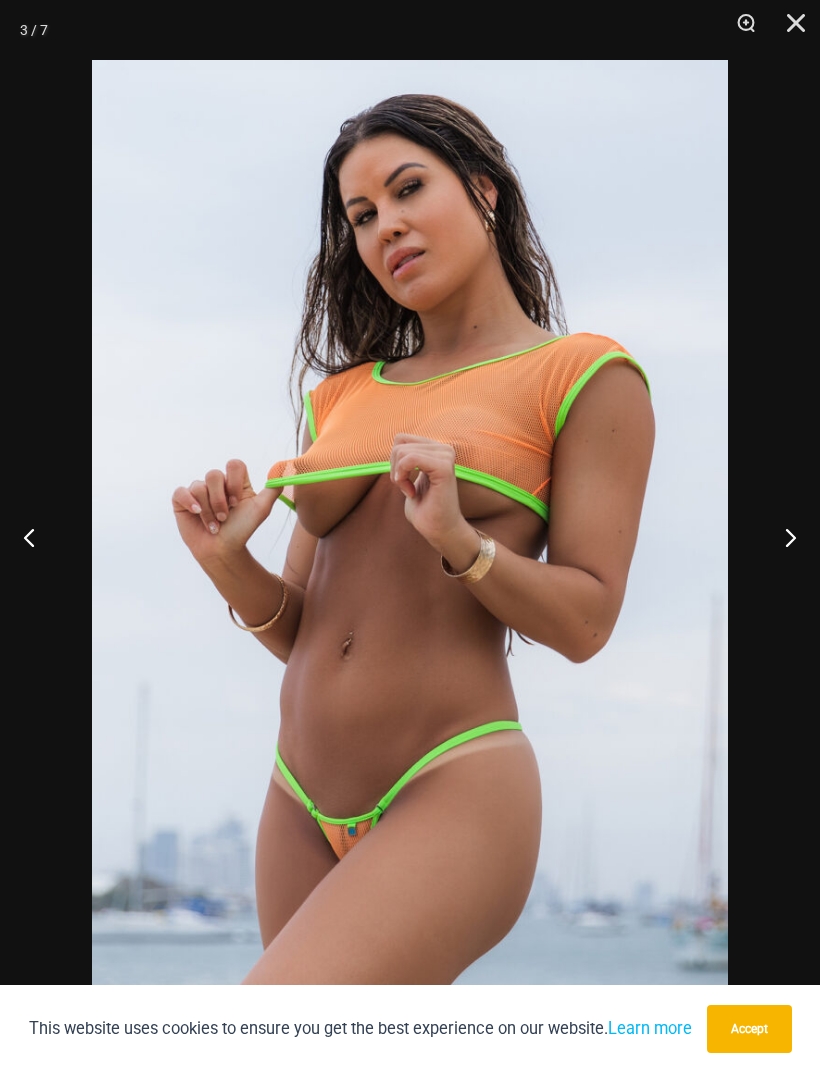 click at bounding box center (782, 537) 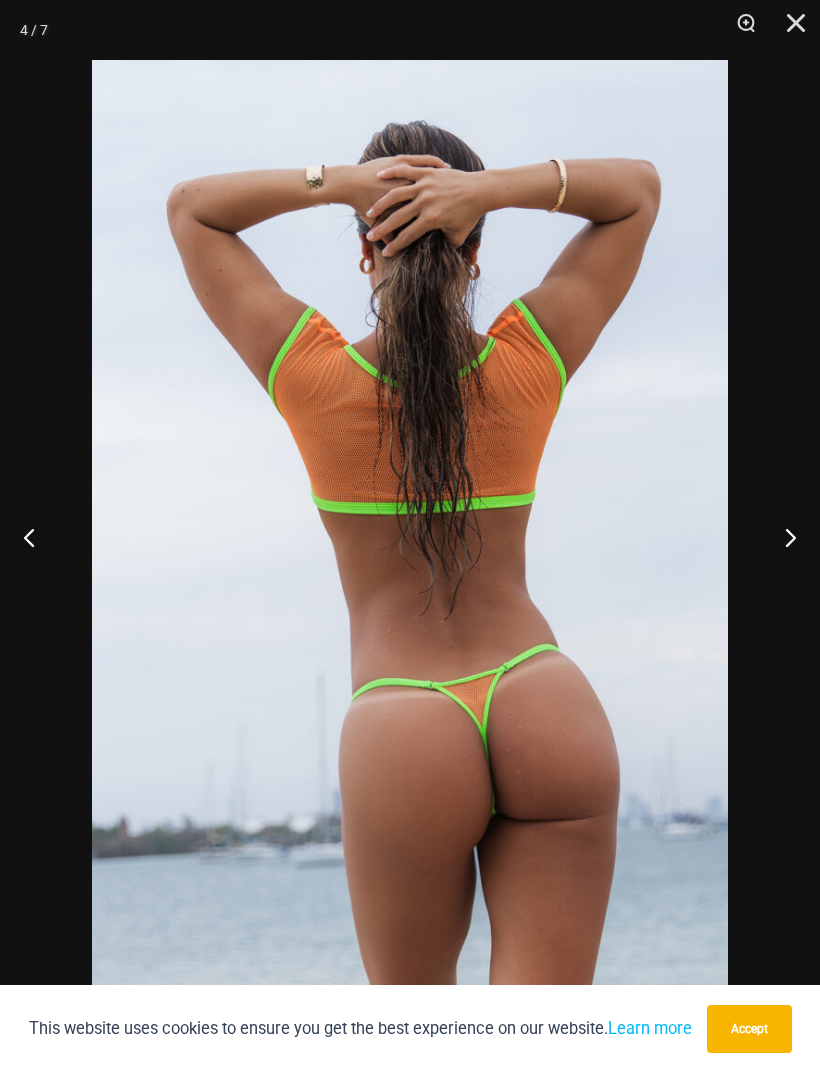 click at bounding box center [782, 537] 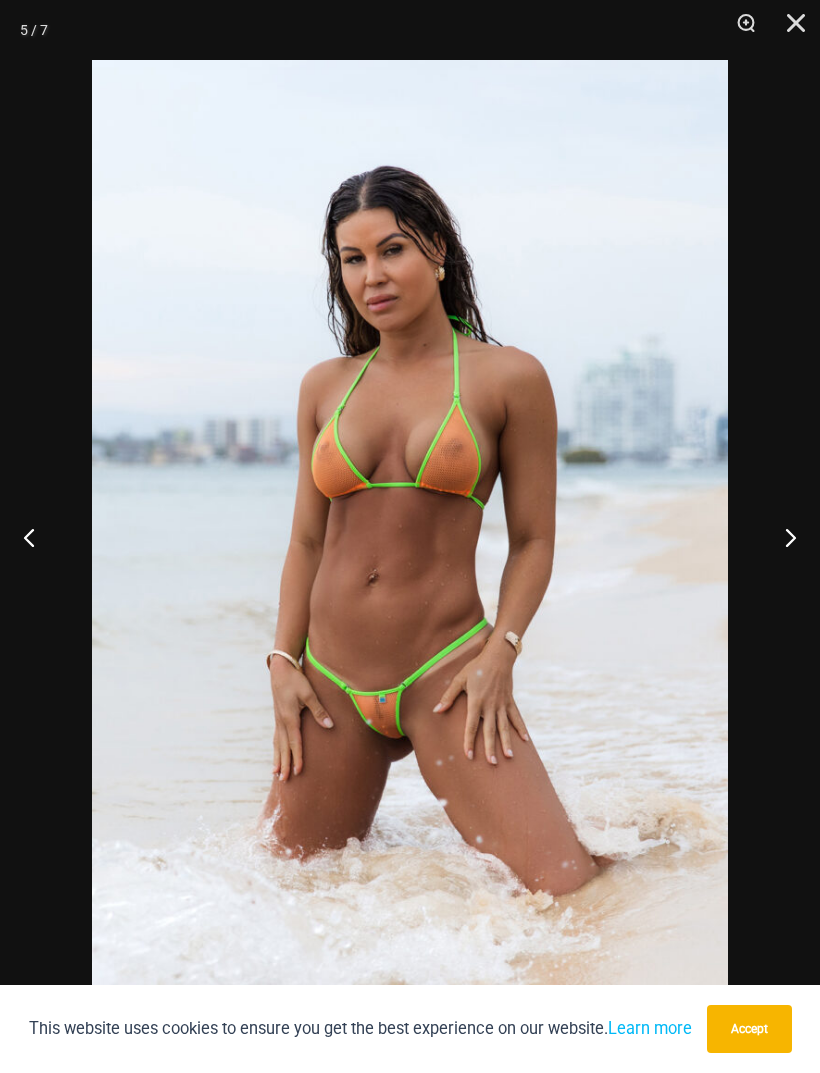 click at bounding box center (782, 537) 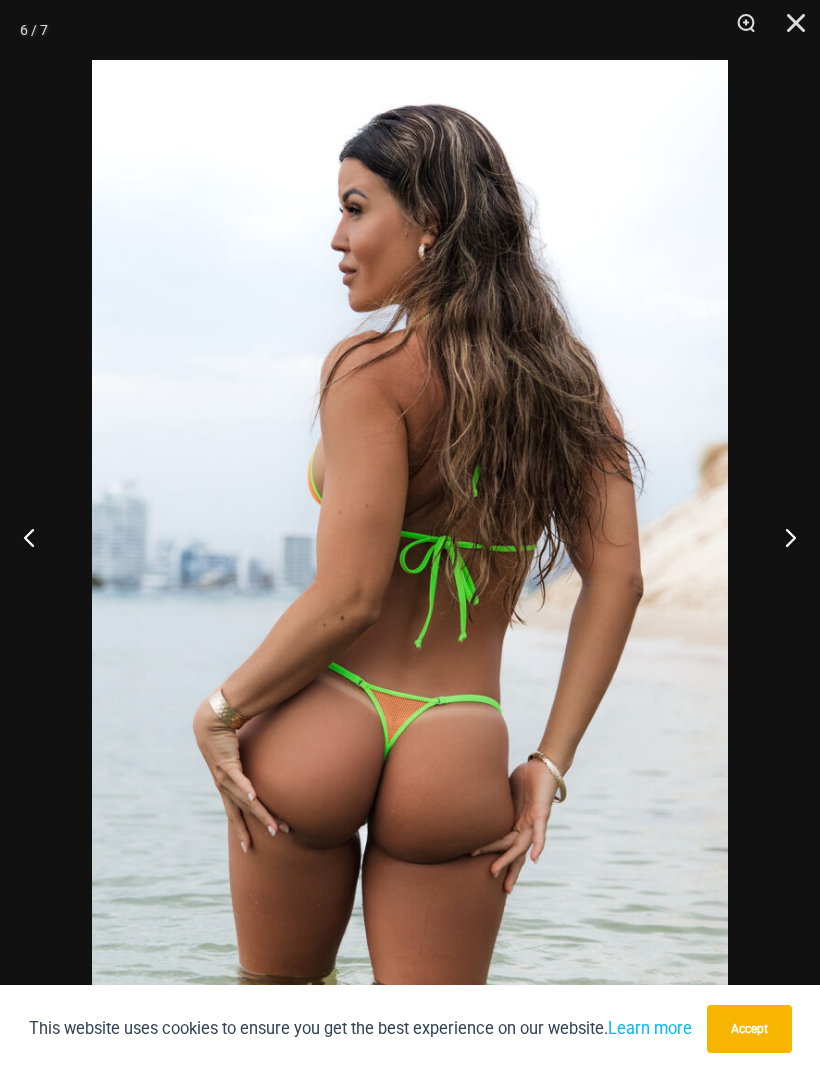 click at bounding box center (782, 537) 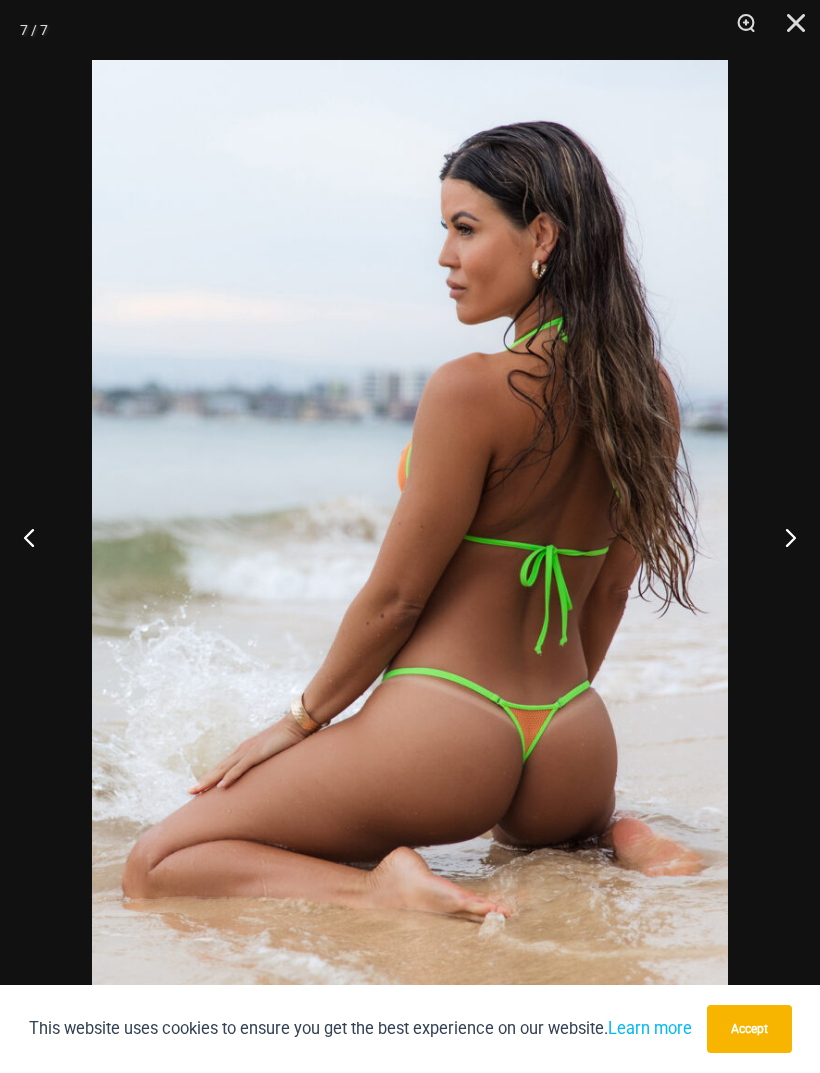 click at bounding box center (782, 537) 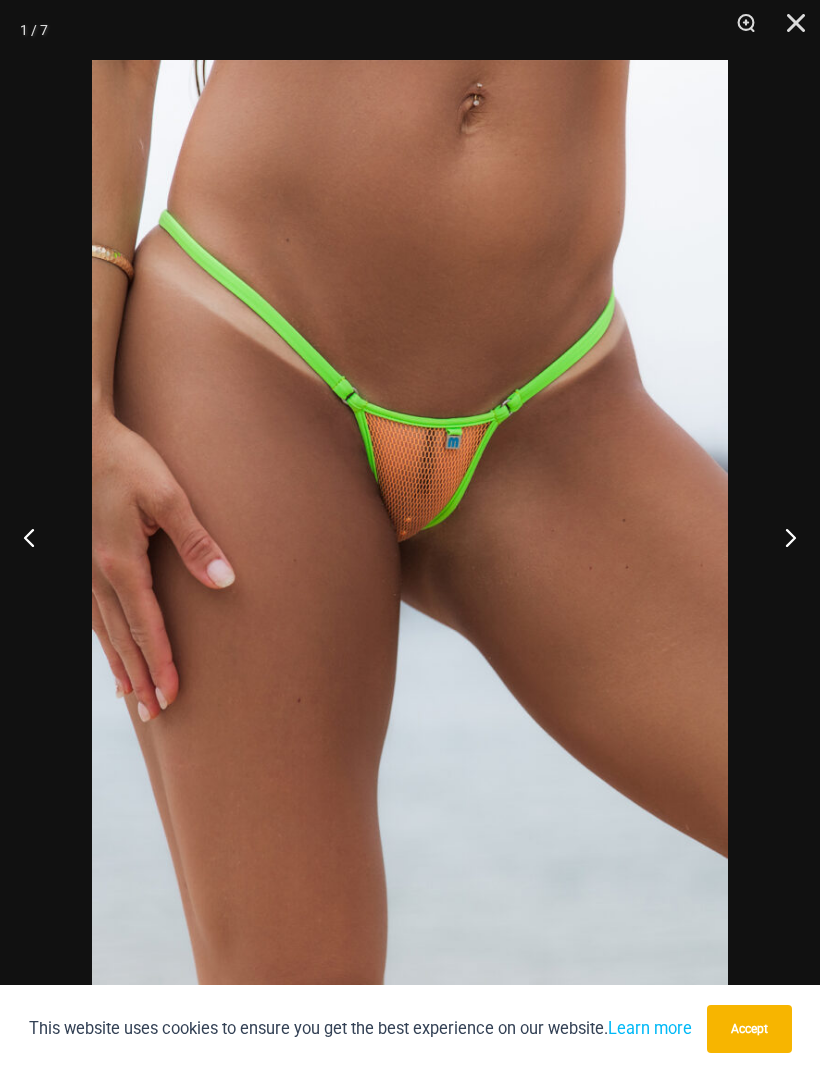 click at bounding box center (782, 537) 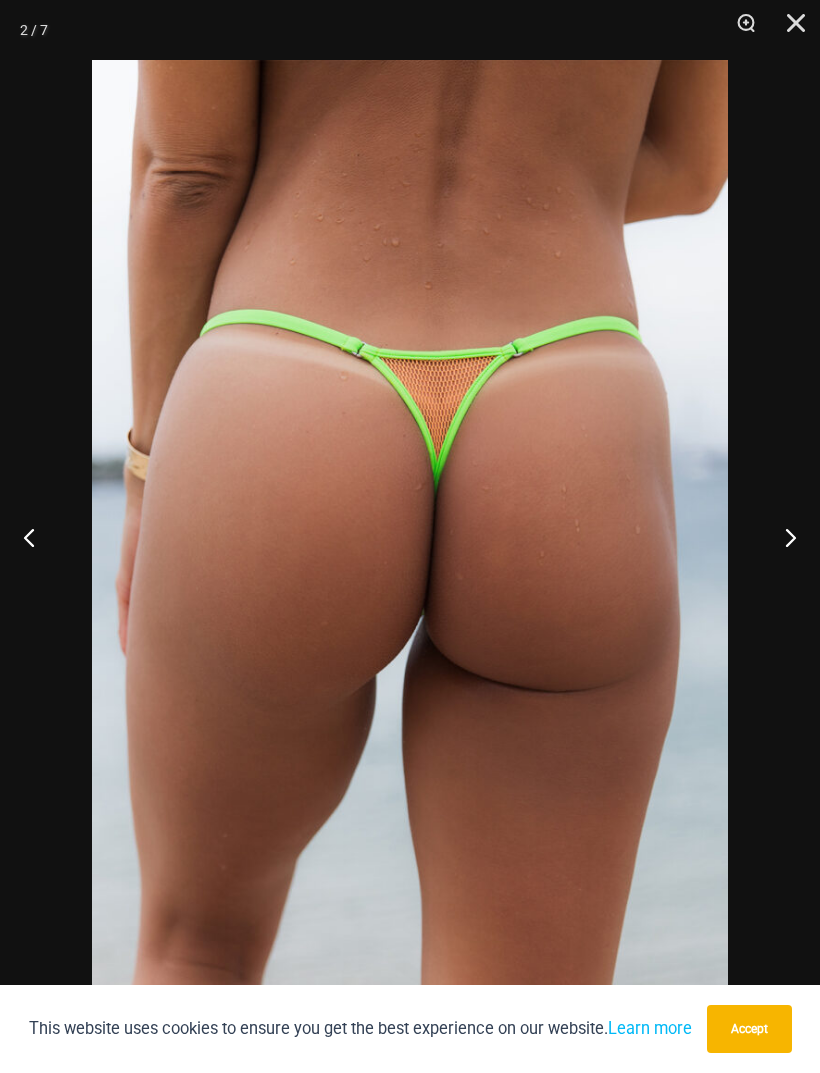 click at bounding box center (789, 30) 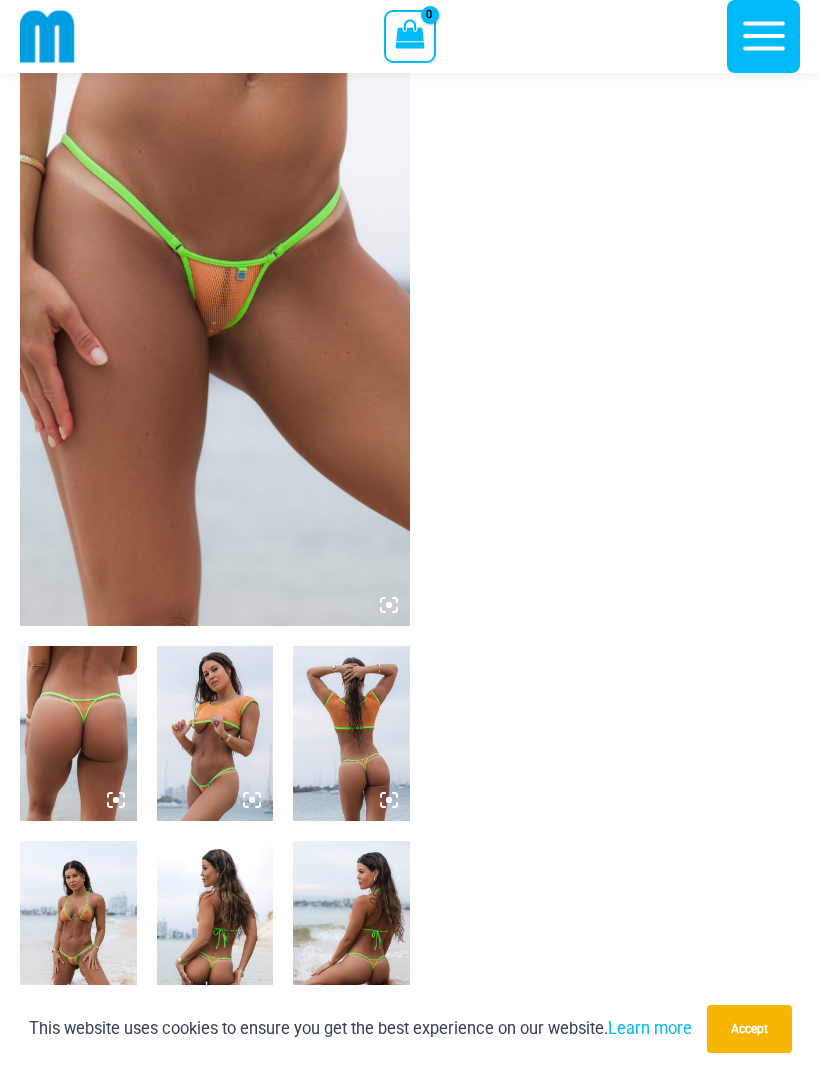 scroll, scrollTop: 0, scrollLeft: 0, axis: both 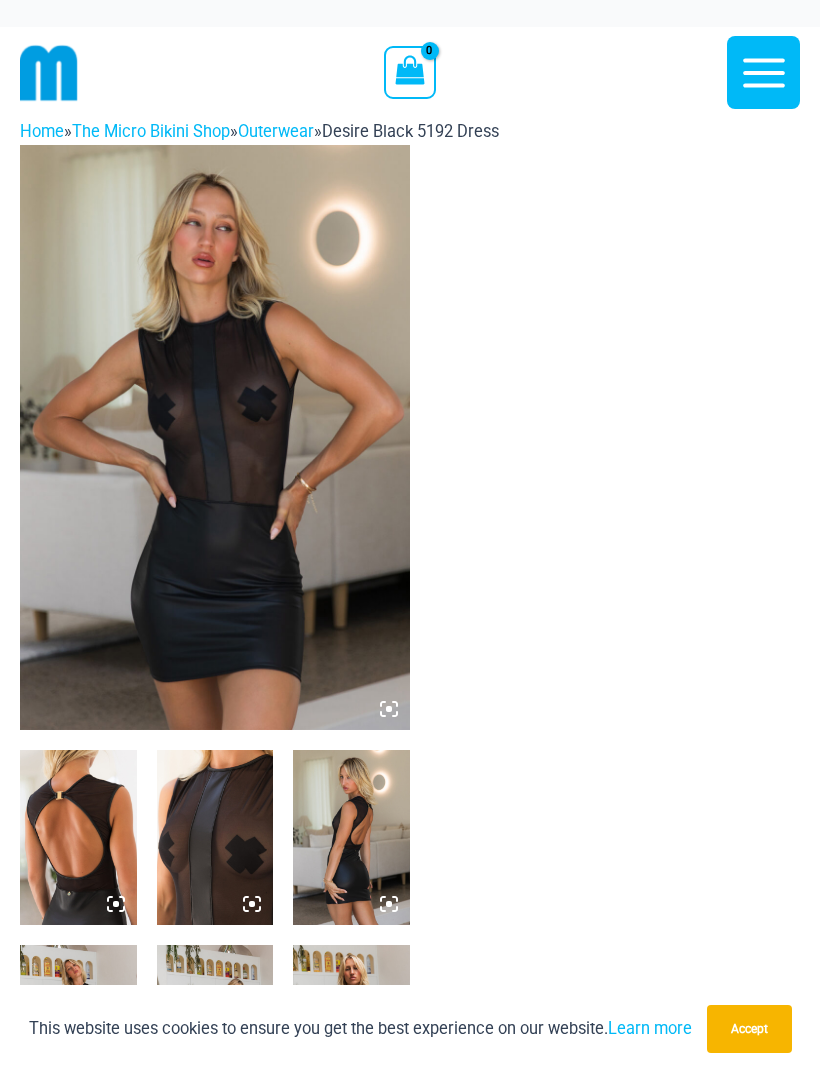 click at bounding box center (215, 437) 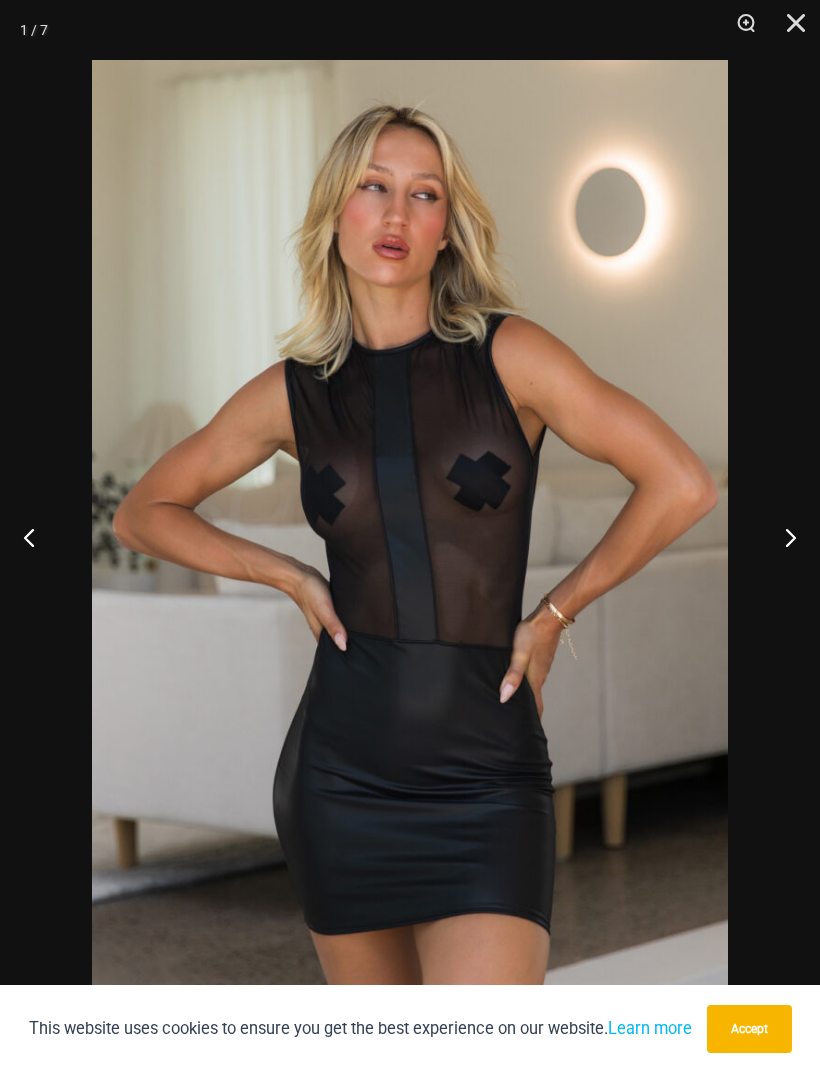 click at bounding box center [782, 537] 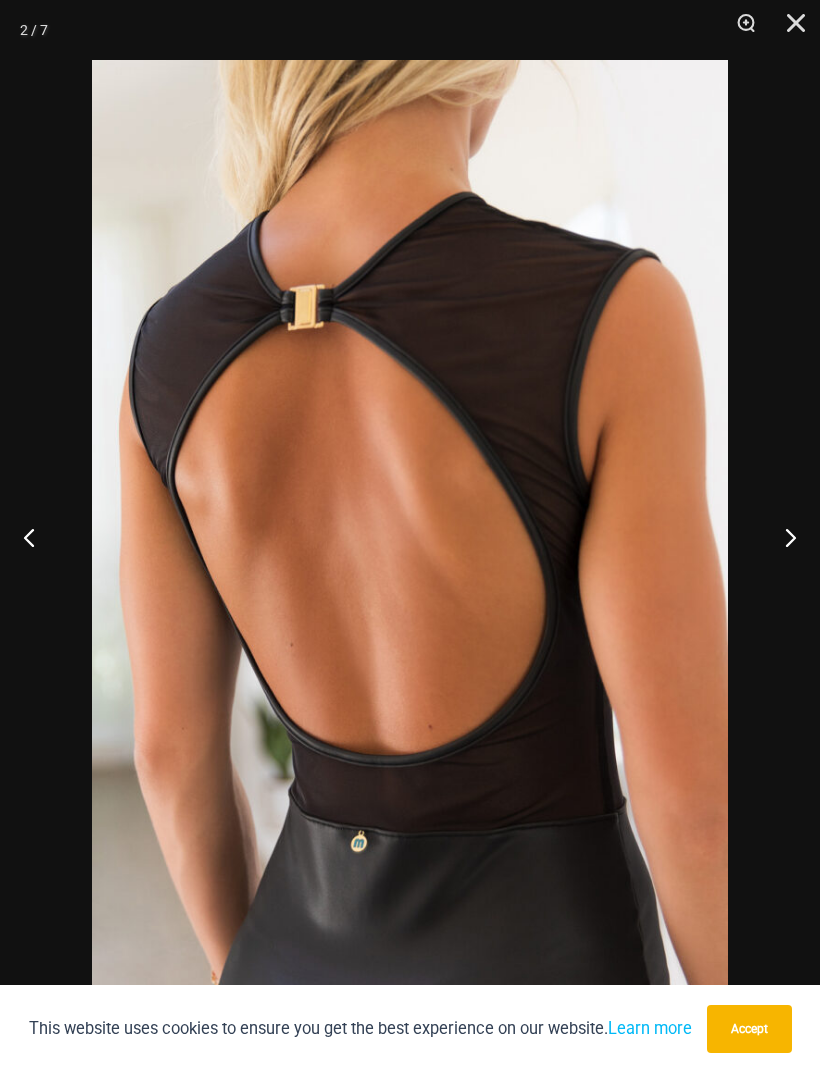 click at bounding box center (782, 537) 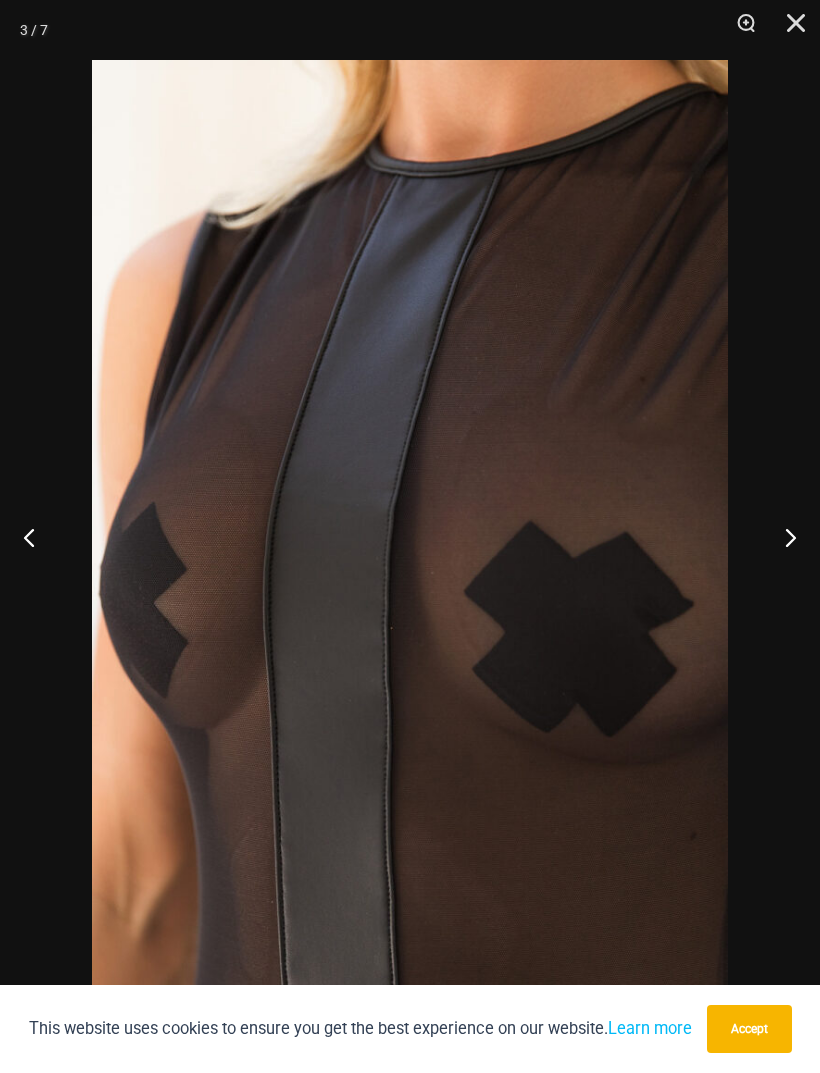 click at bounding box center [782, 537] 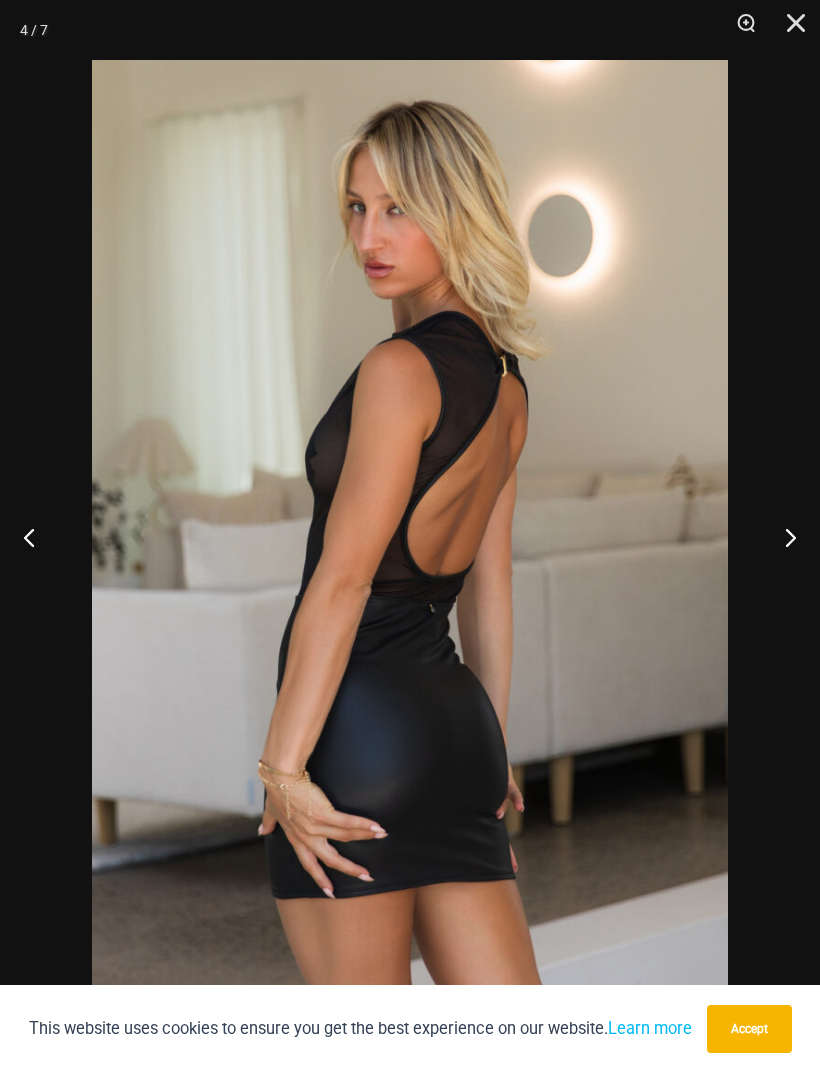 click at bounding box center [782, 537] 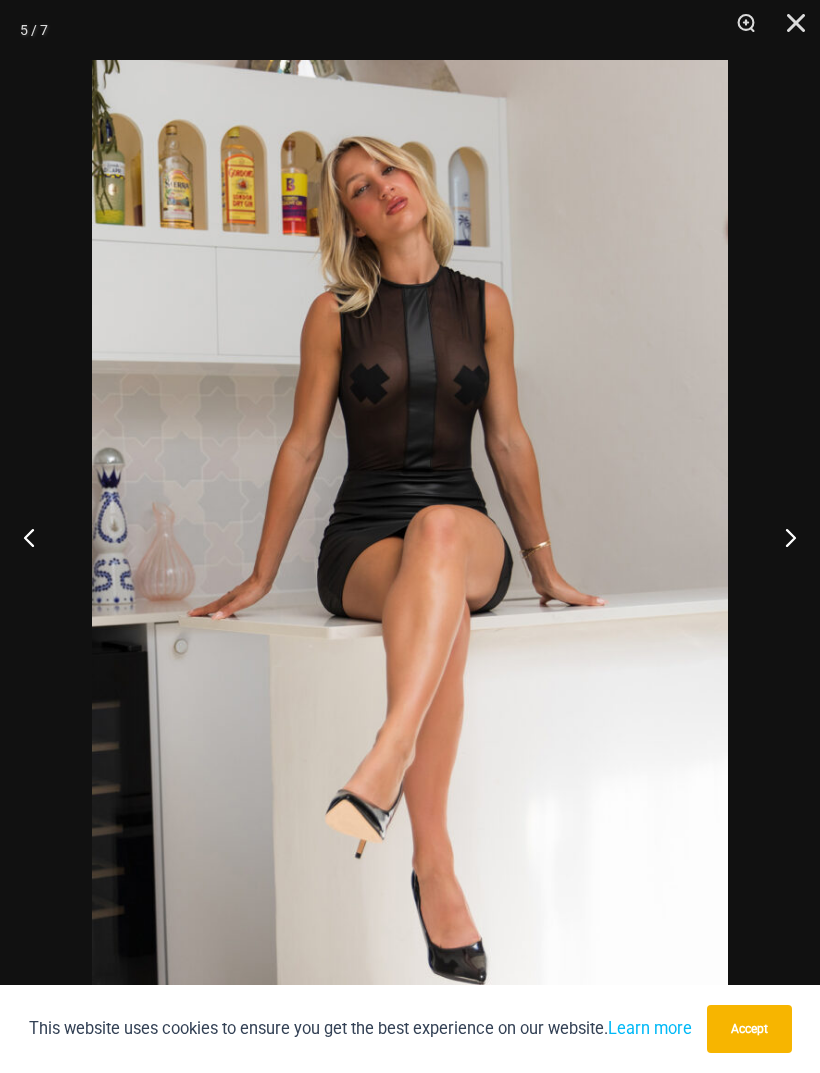 click at bounding box center [782, 537] 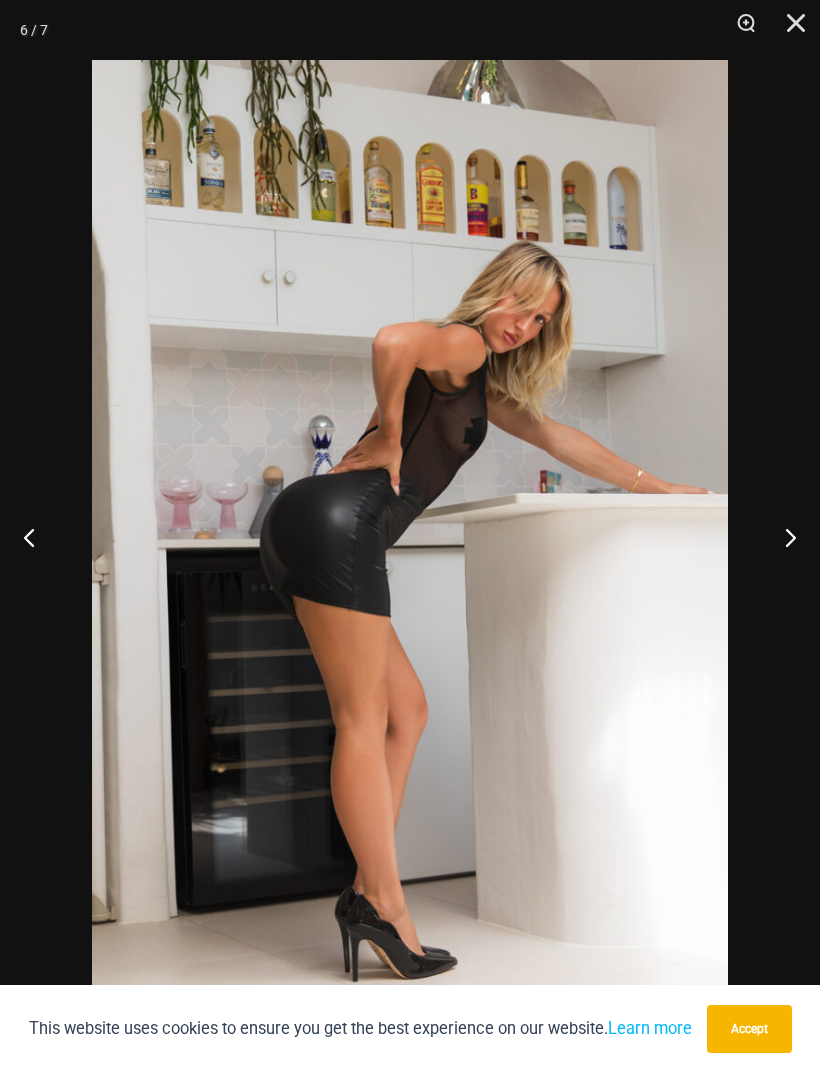 click at bounding box center [782, 537] 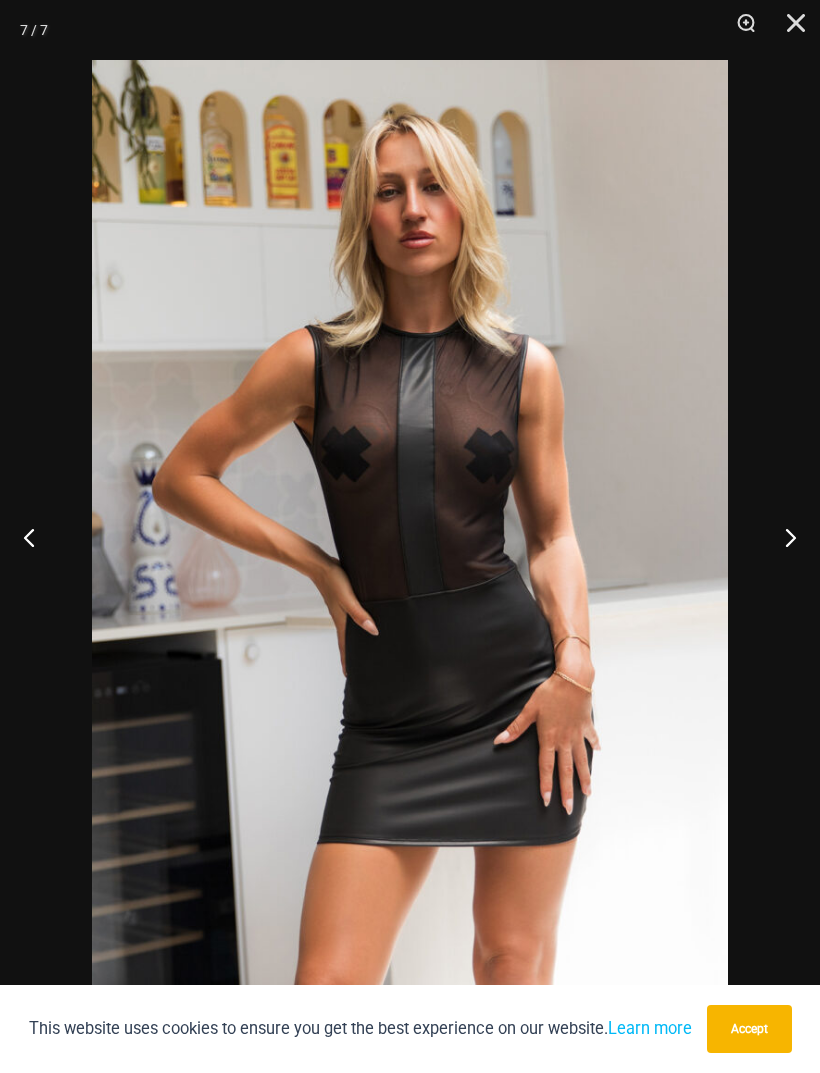 click at bounding box center [782, 537] 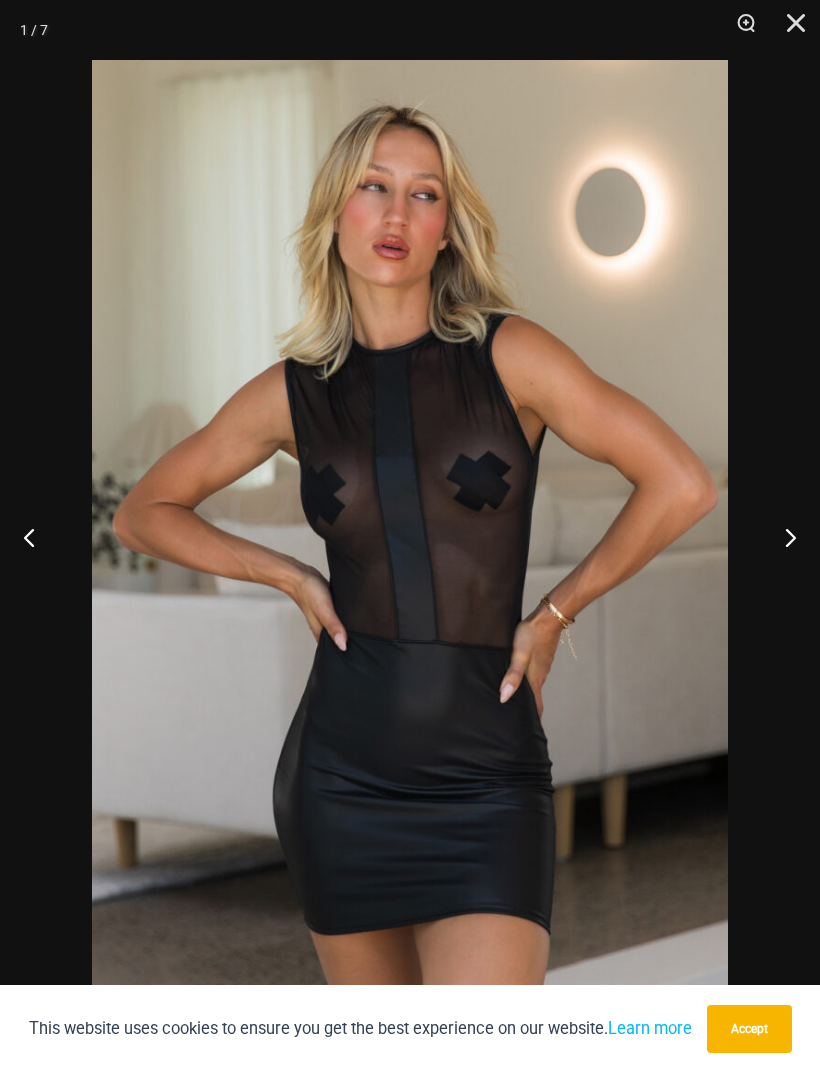 click at bounding box center (782, 537) 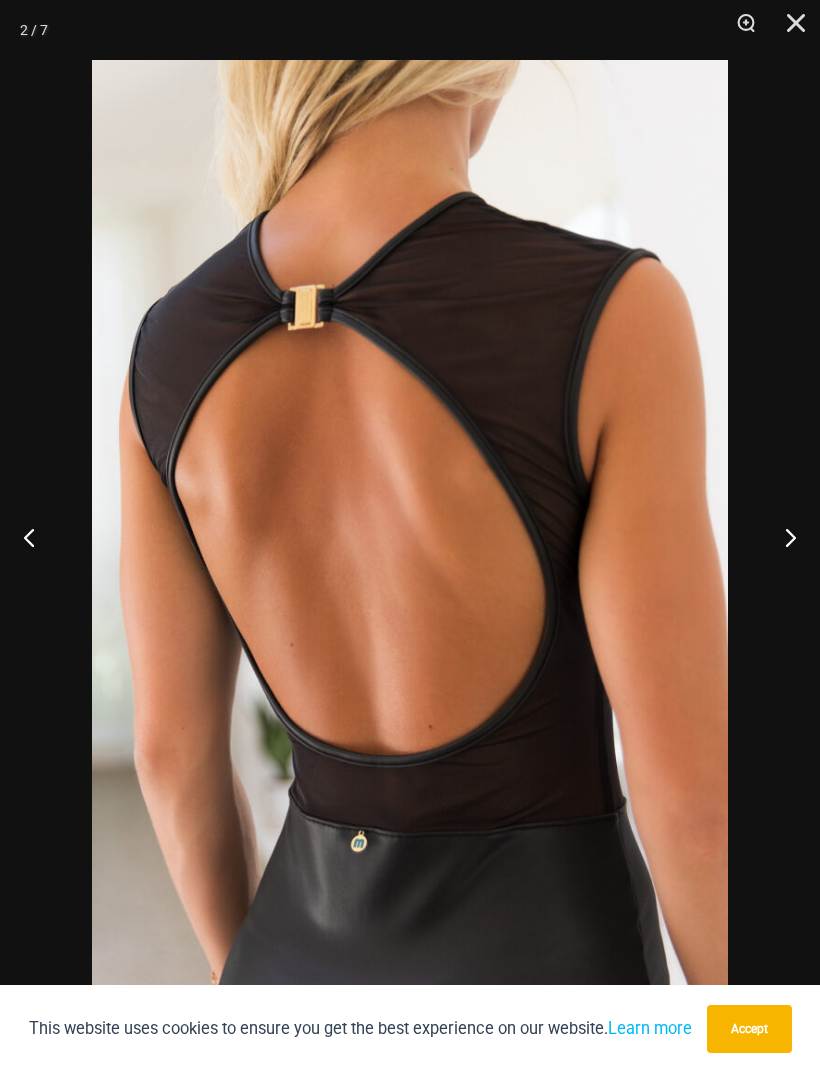 click at bounding box center [782, 537] 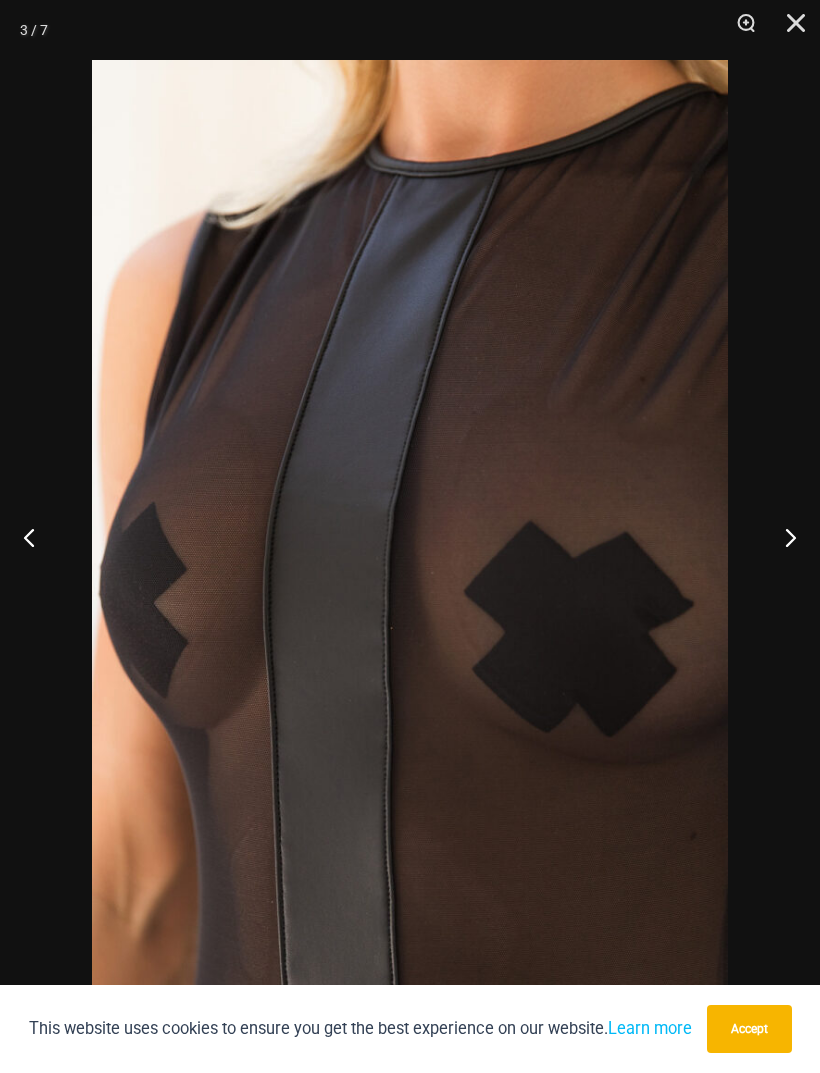 click at bounding box center [782, 537] 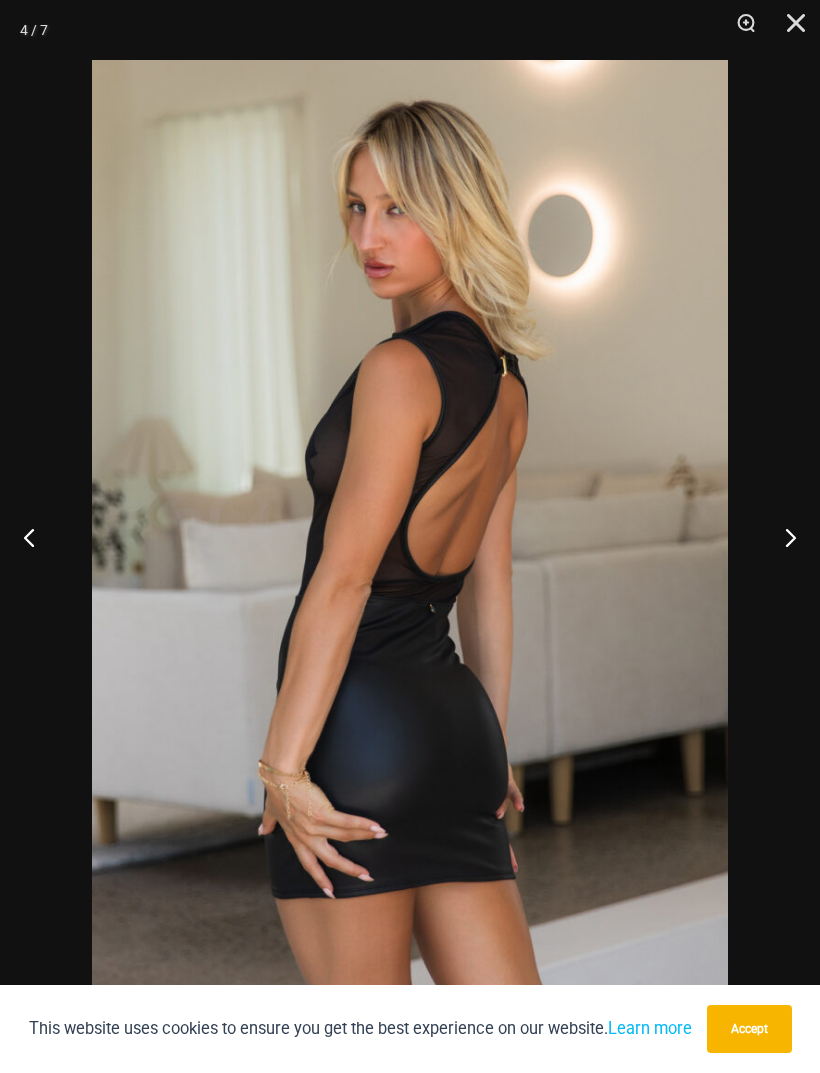 click at bounding box center (782, 537) 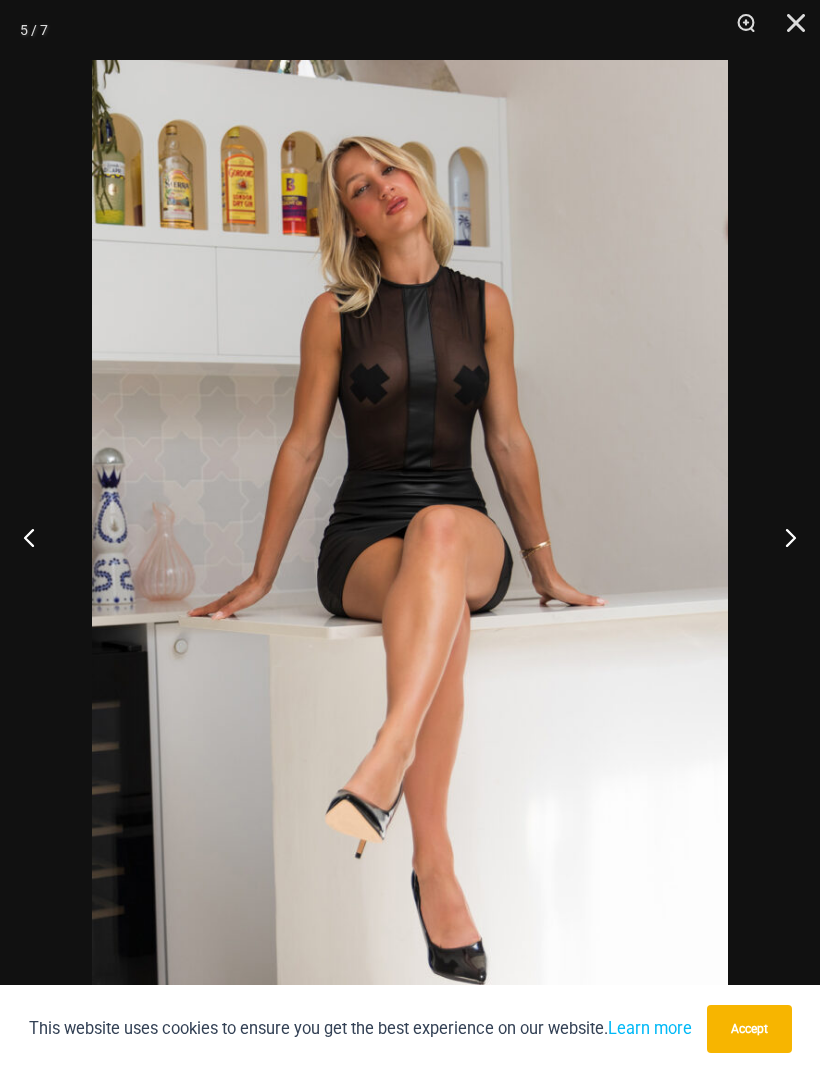 click at bounding box center [789, 30] 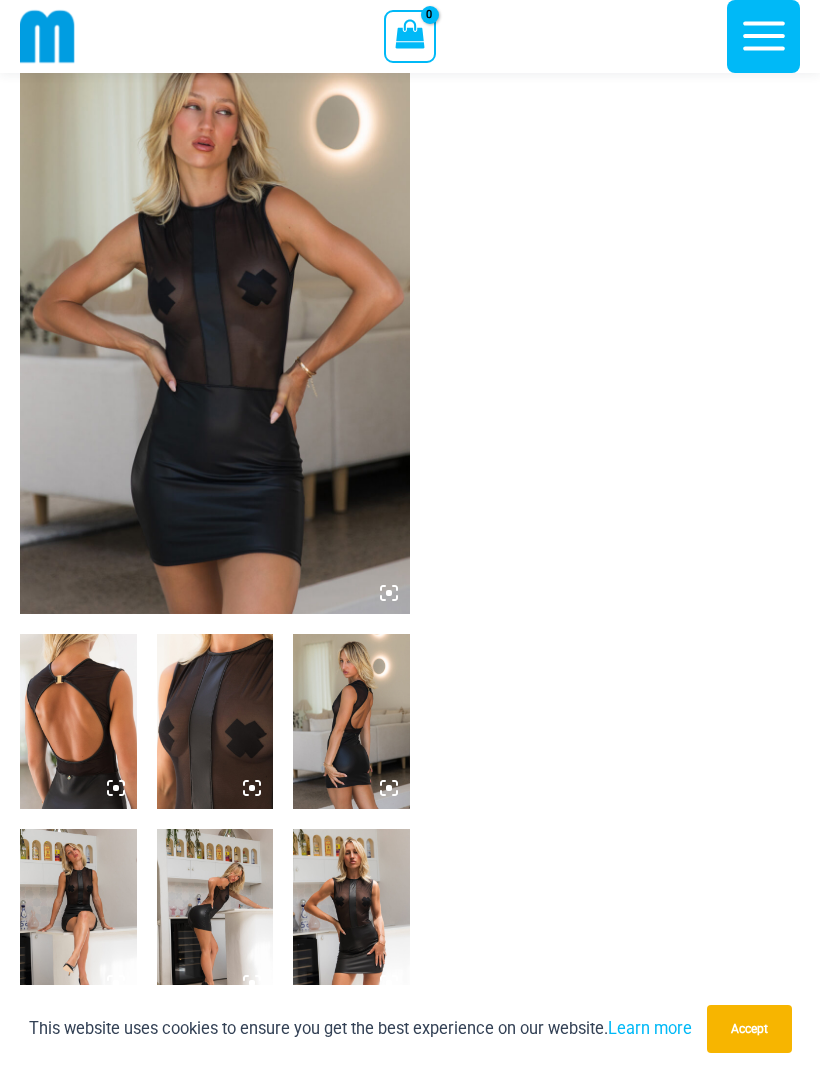 scroll, scrollTop: 93, scrollLeft: 0, axis: vertical 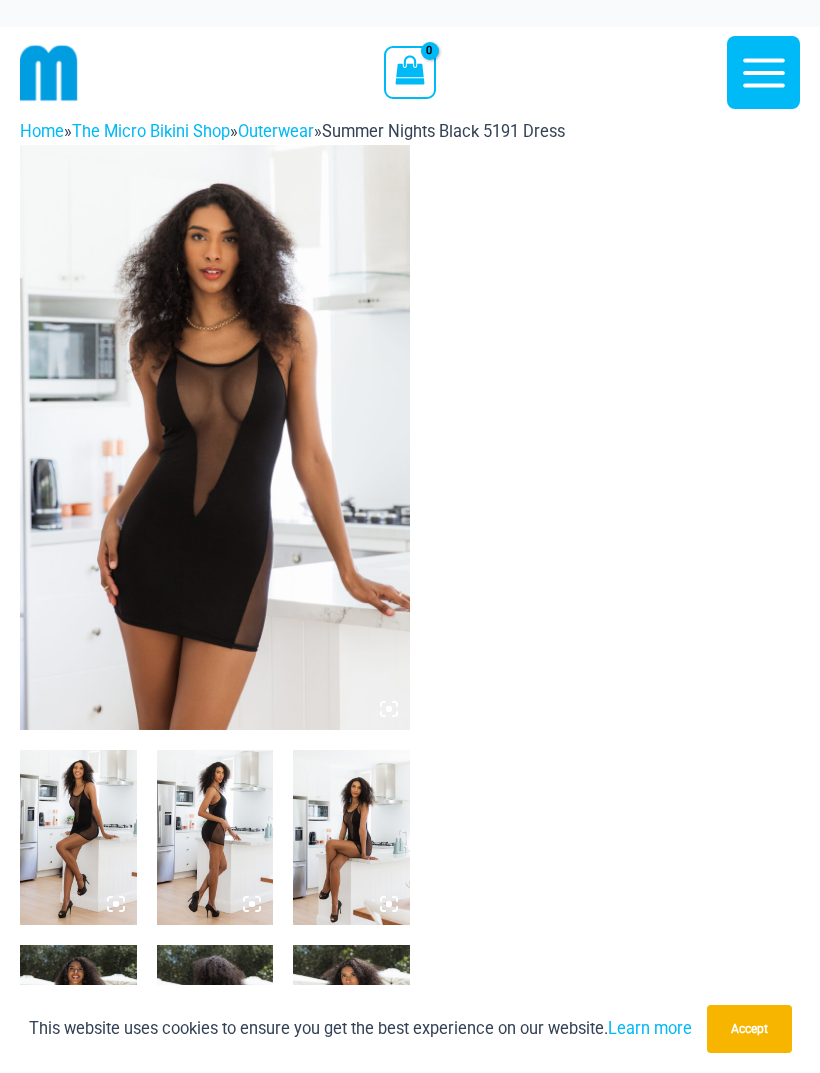 click at bounding box center [215, 437] 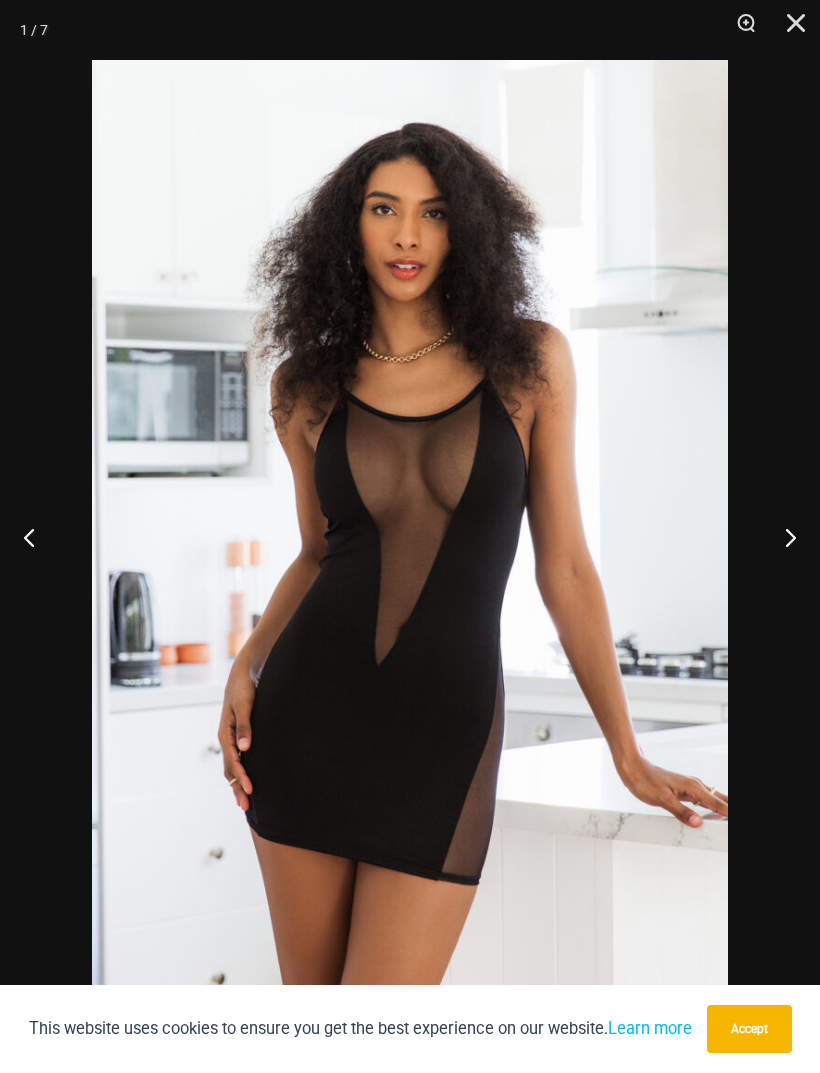 click at bounding box center [782, 537] 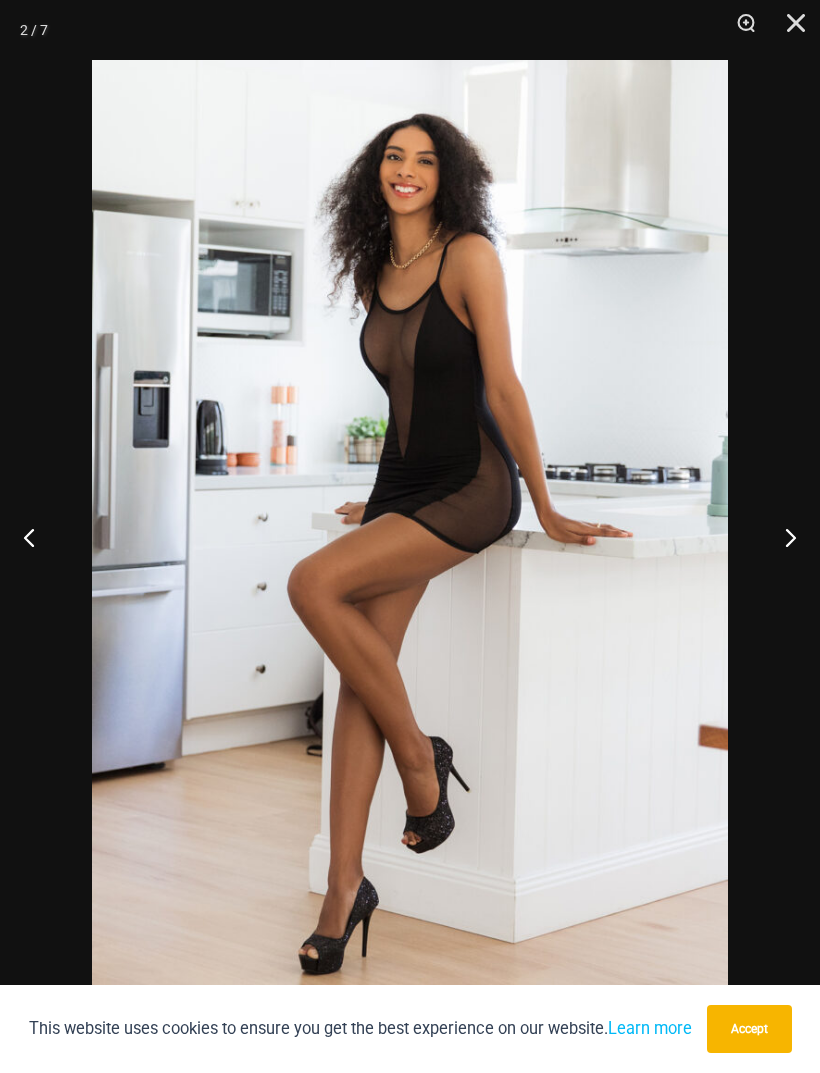 click at bounding box center [782, 537] 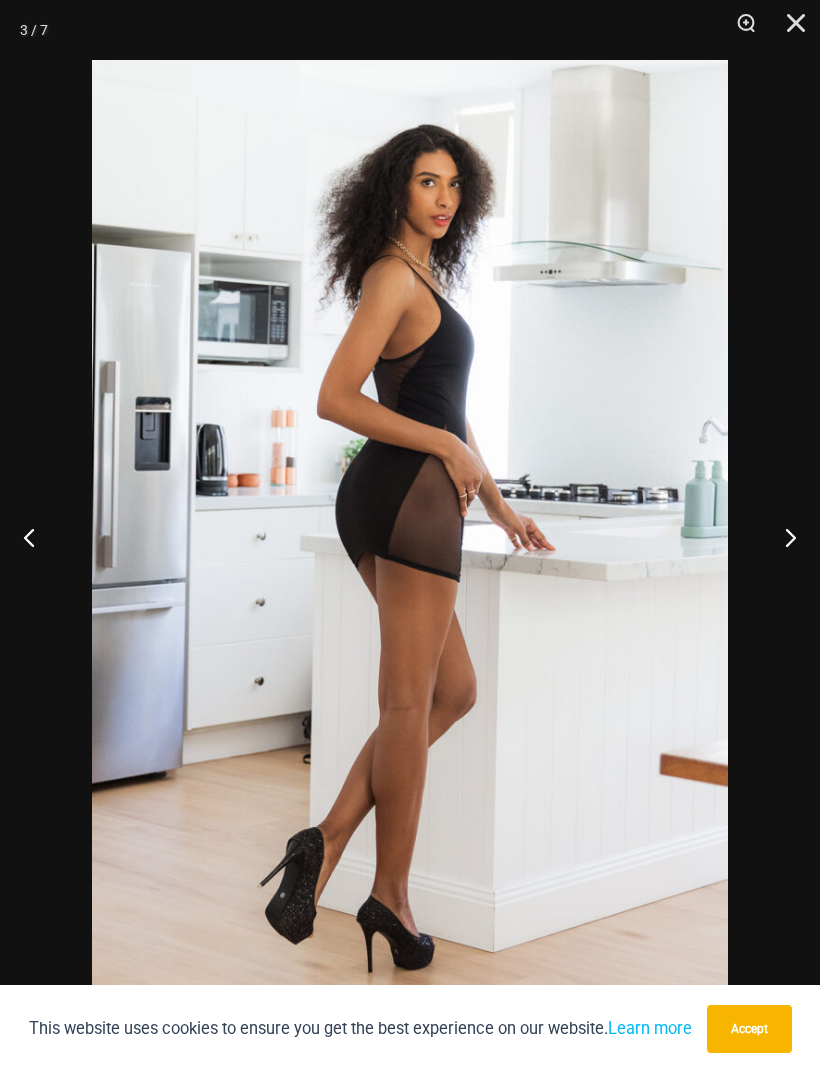 click at bounding box center (782, 537) 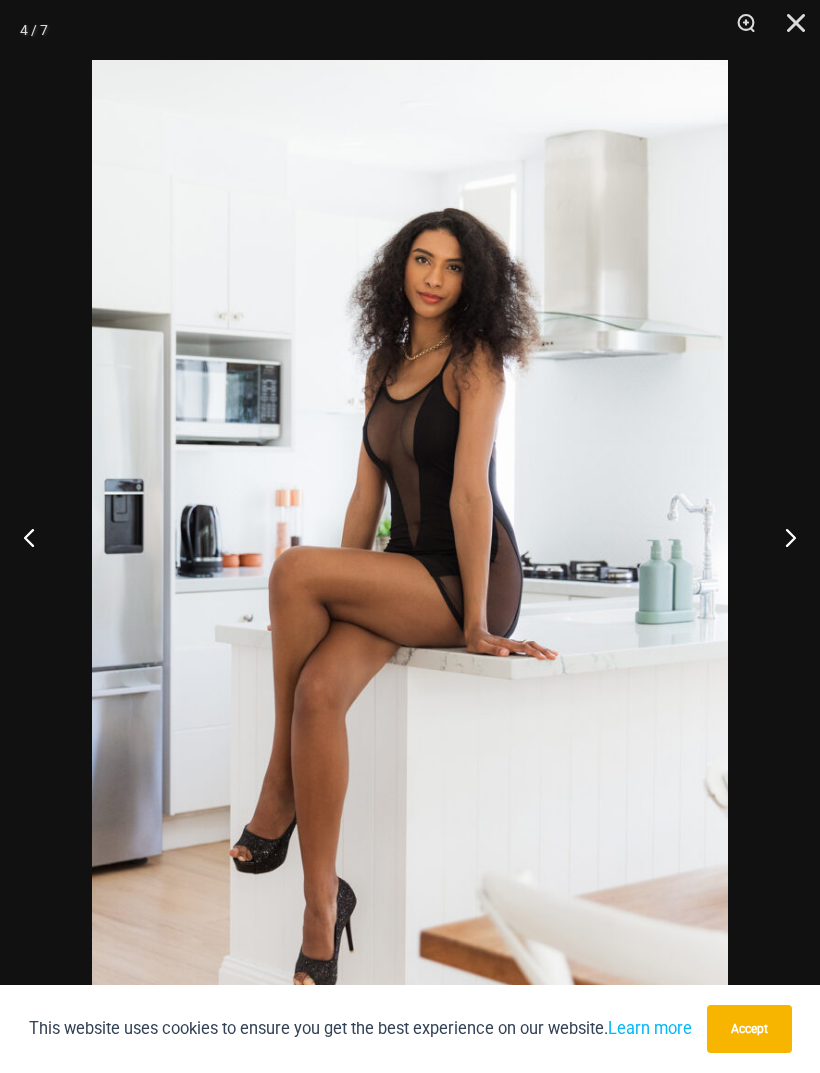 click at bounding box center (782, 537) 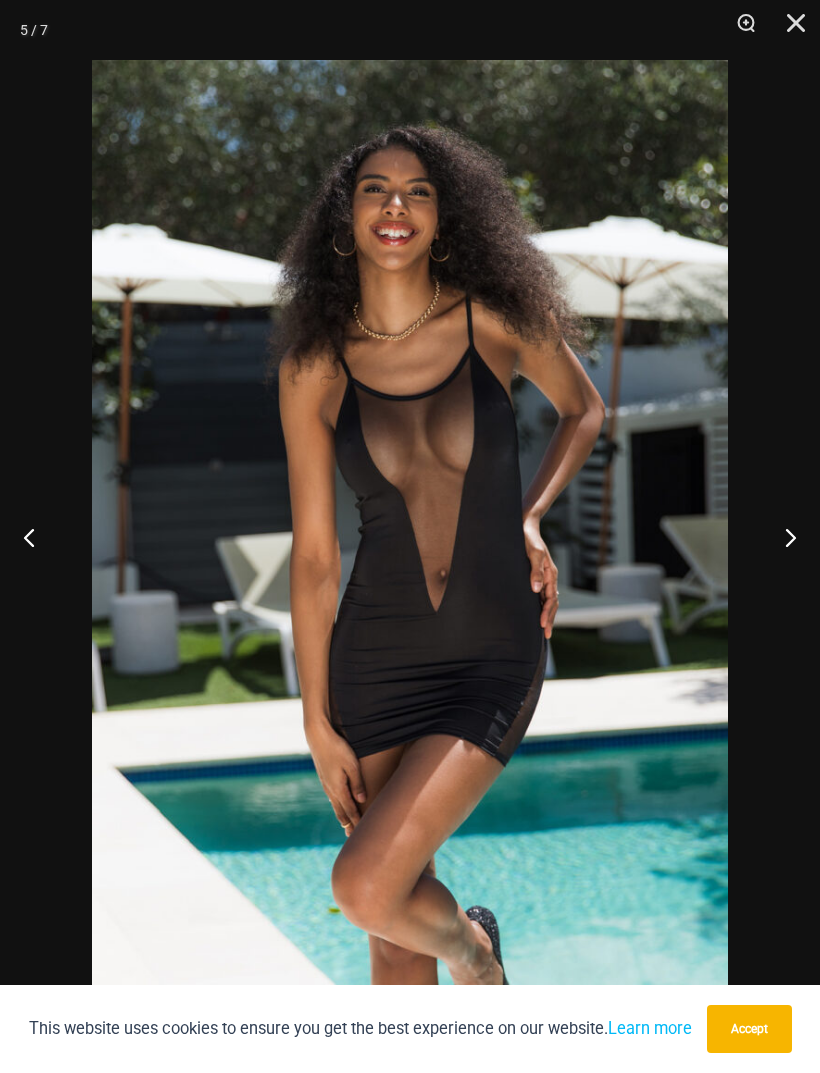 click at bounding box center [782, 537] 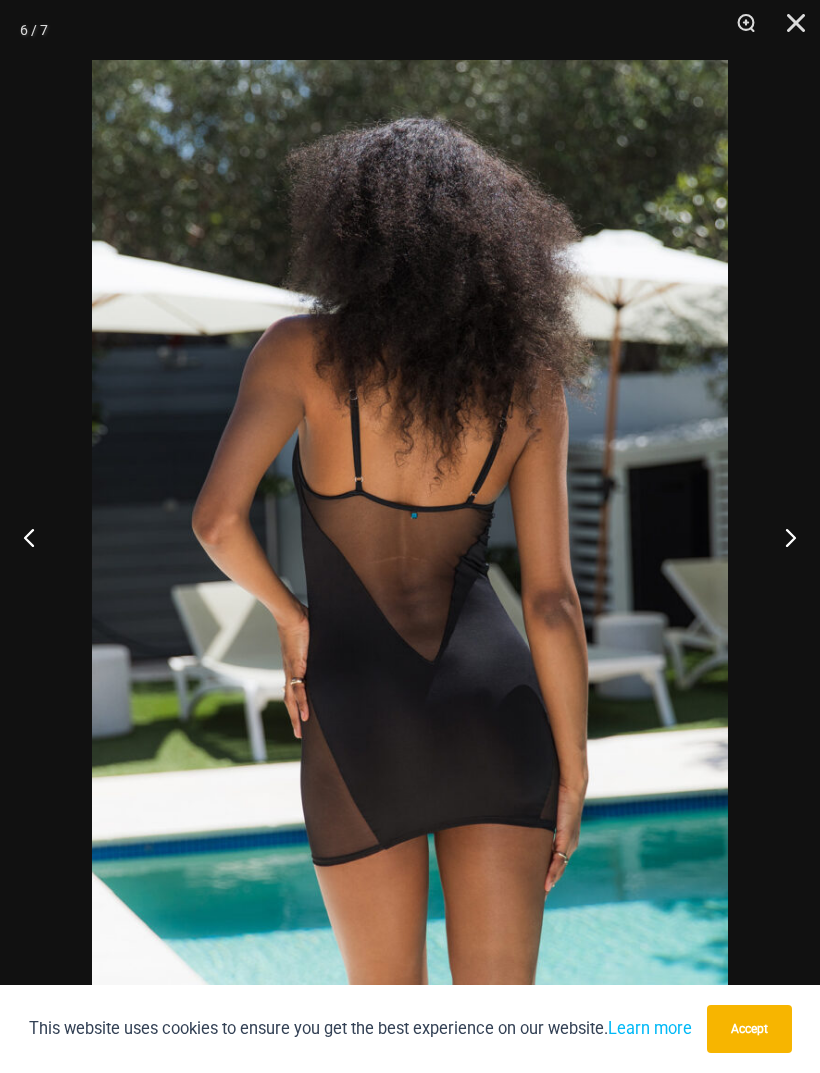 click at bounding box center (782, 537) 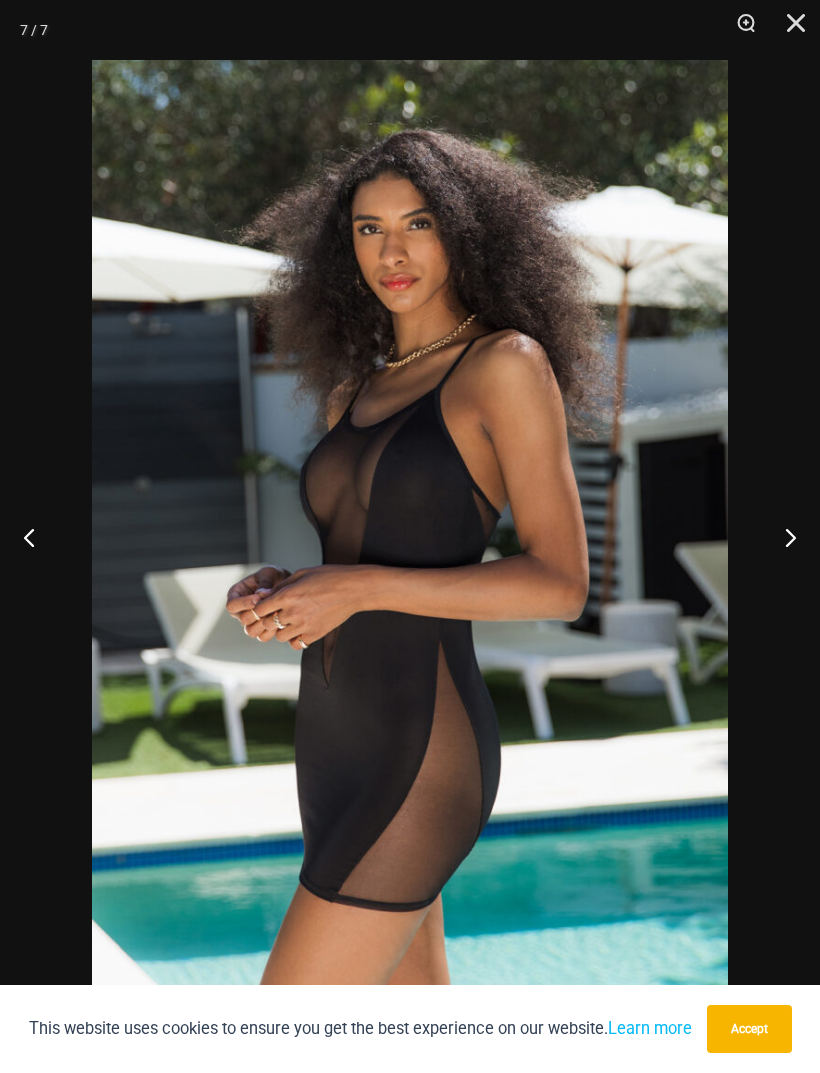 click at bounding box center [782, 537] 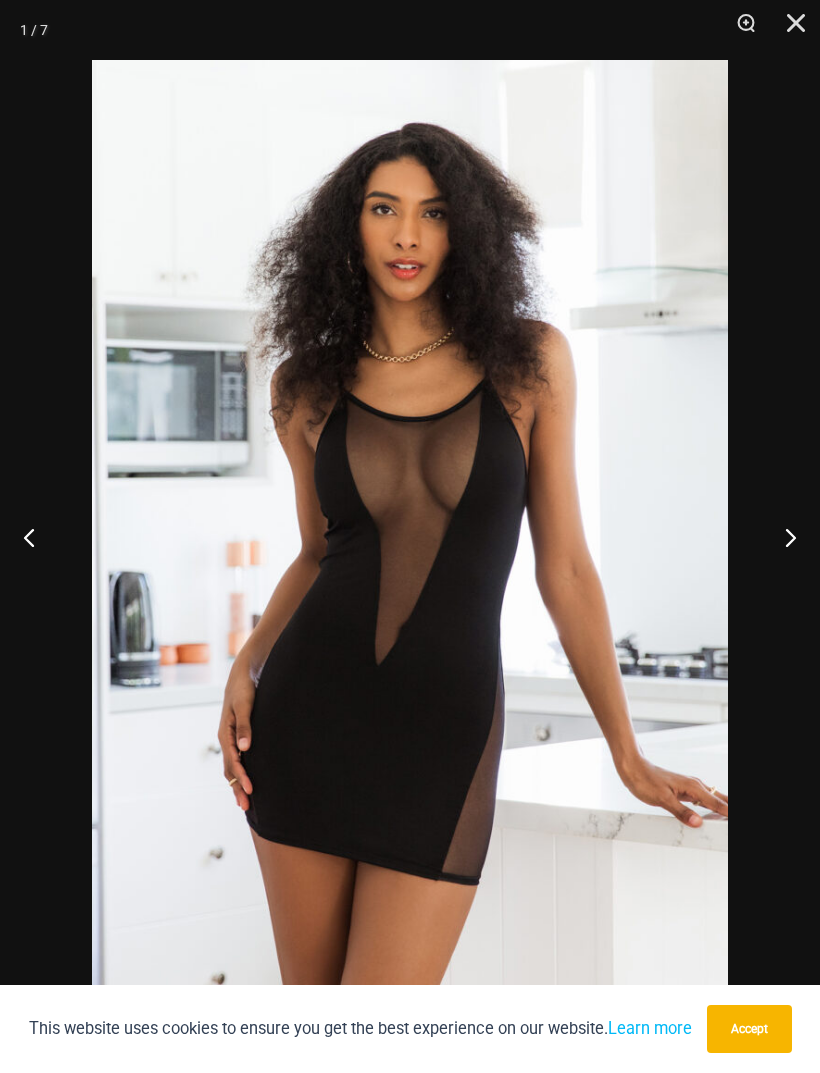 click at bounding box center [782, 537] 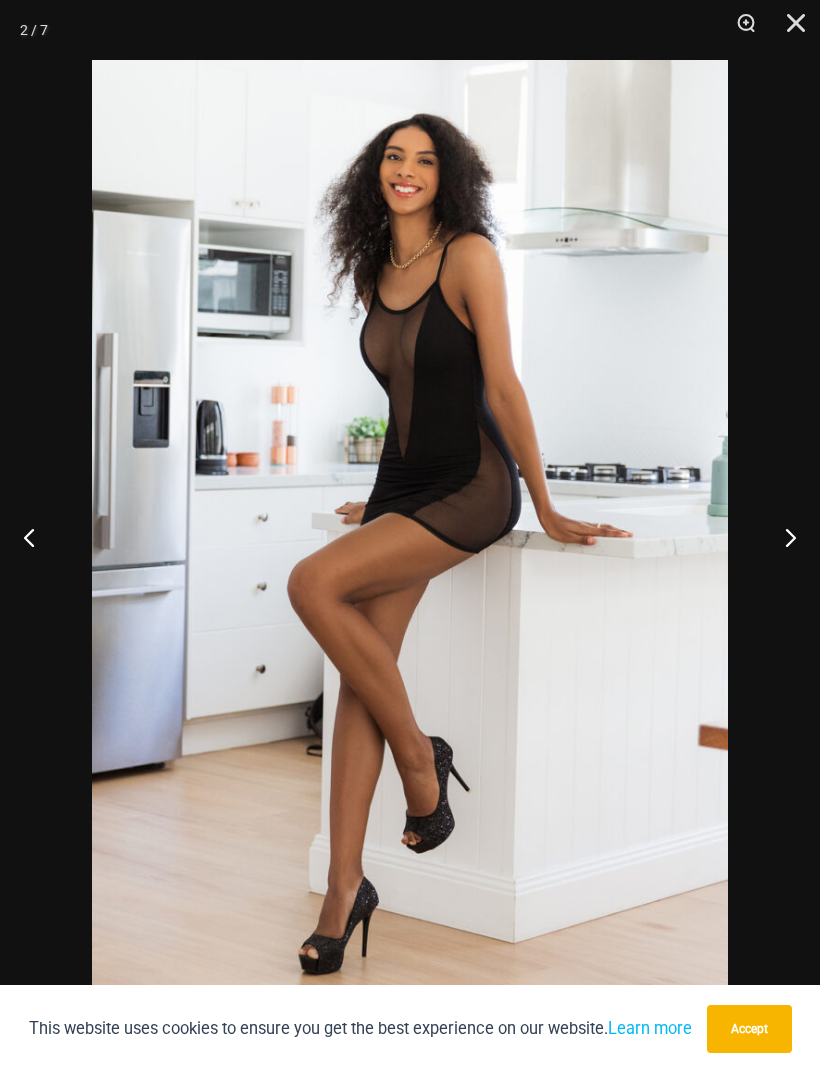click at bounding box center (782, 537) 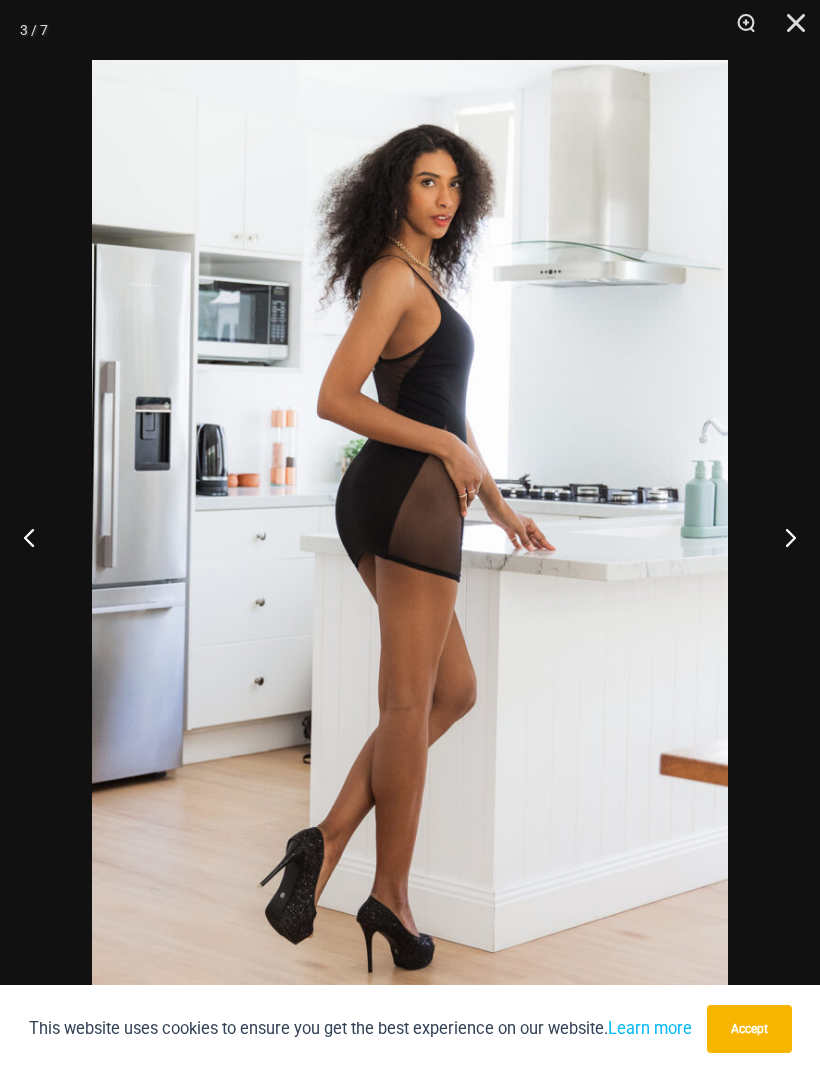 click at bounding box center (782, 537) 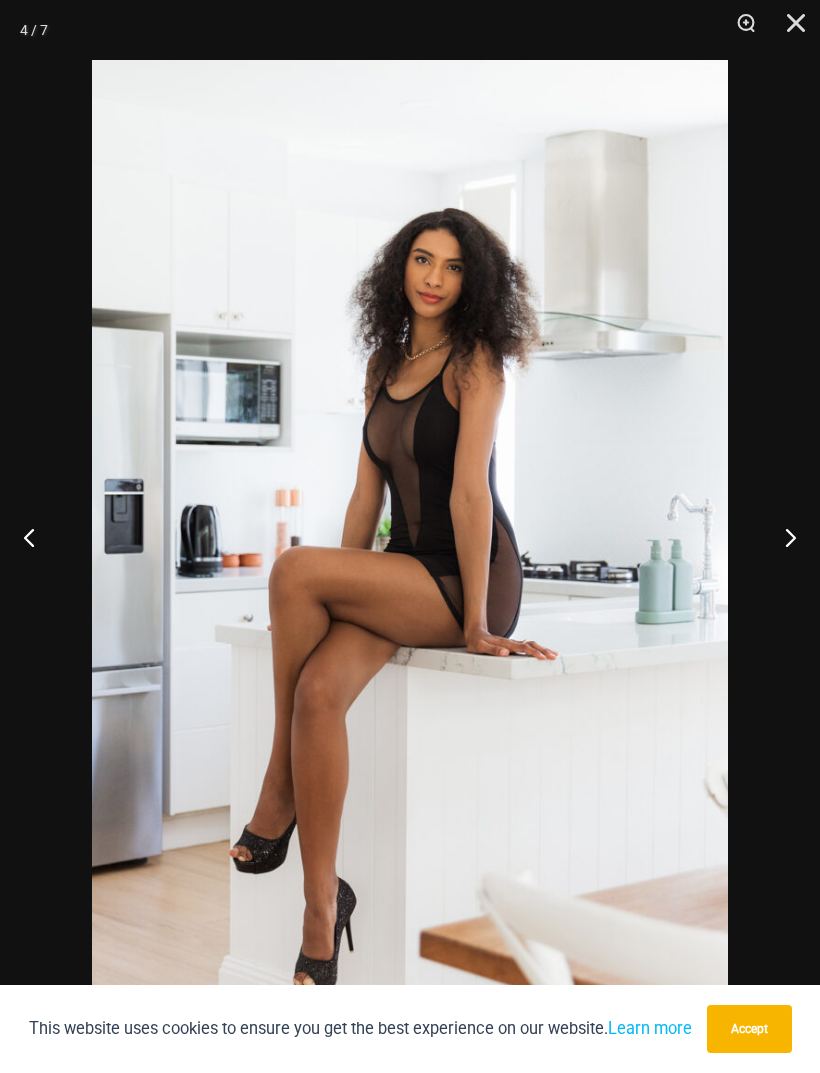 click at bounding box center (782, 537) 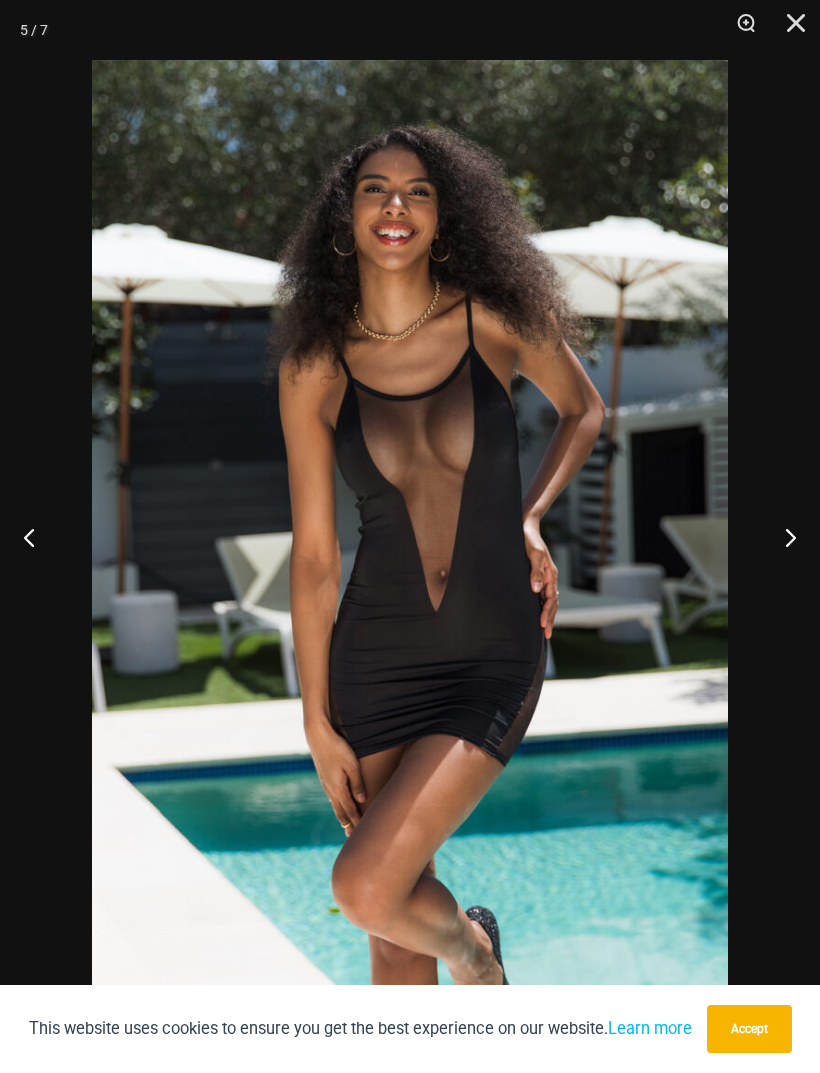 click at bounding box center (782, 537) 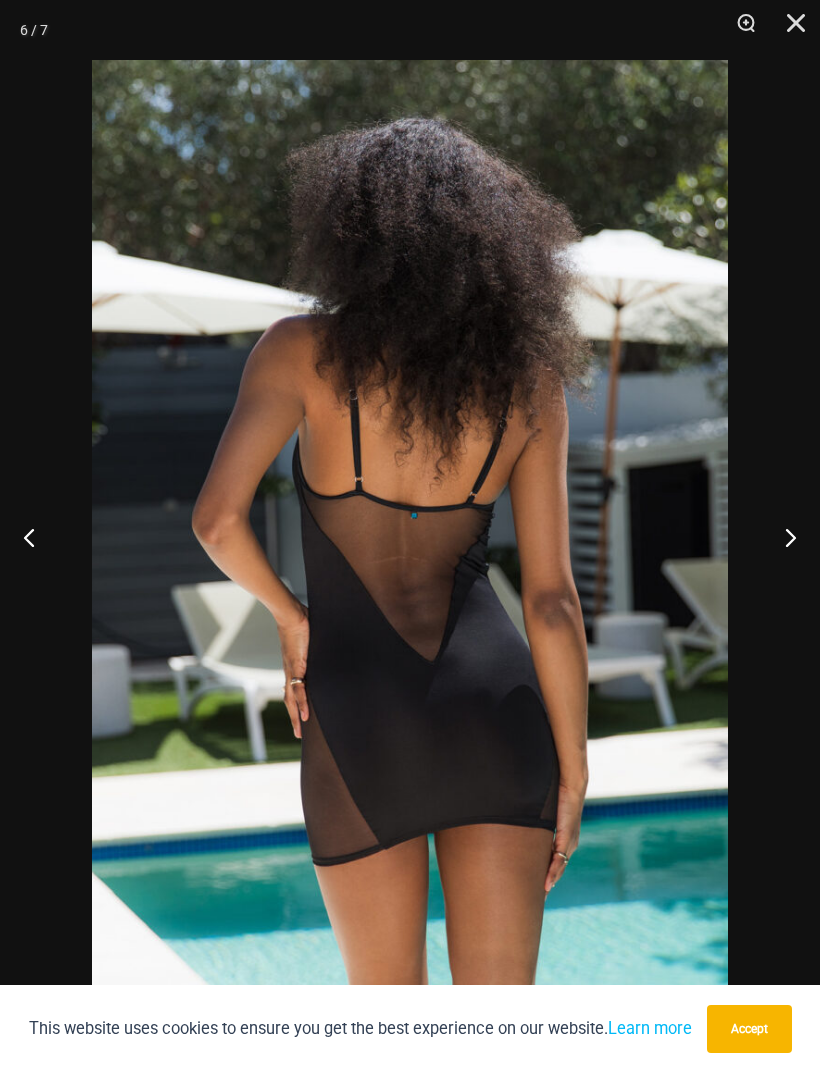 click at bounding box center [782, 537] 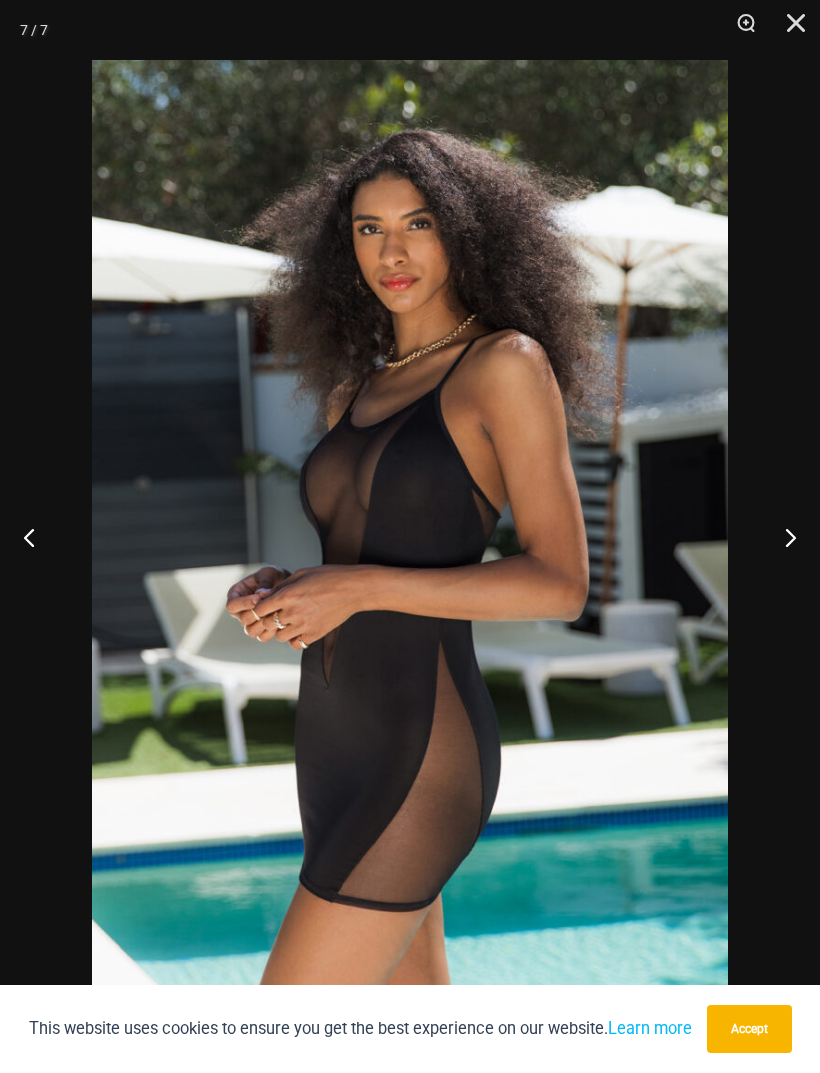 click at bounding box center [782, 537] 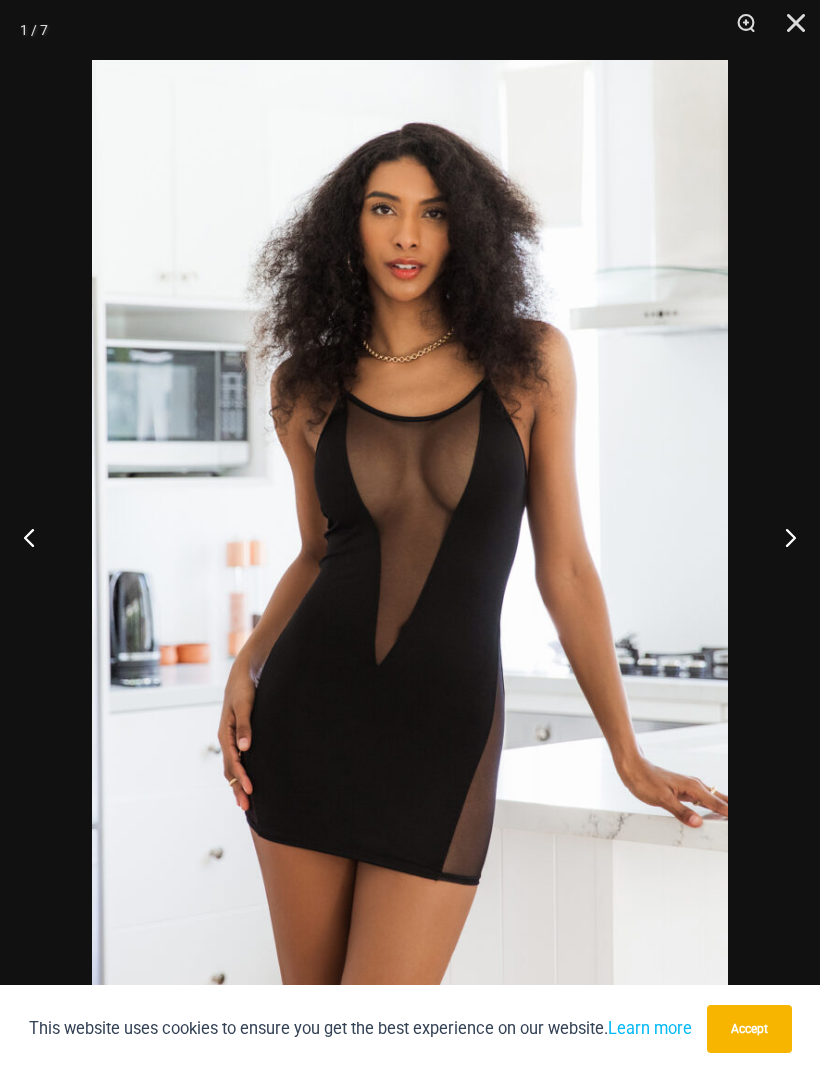 click at bounding box center (782, 537) 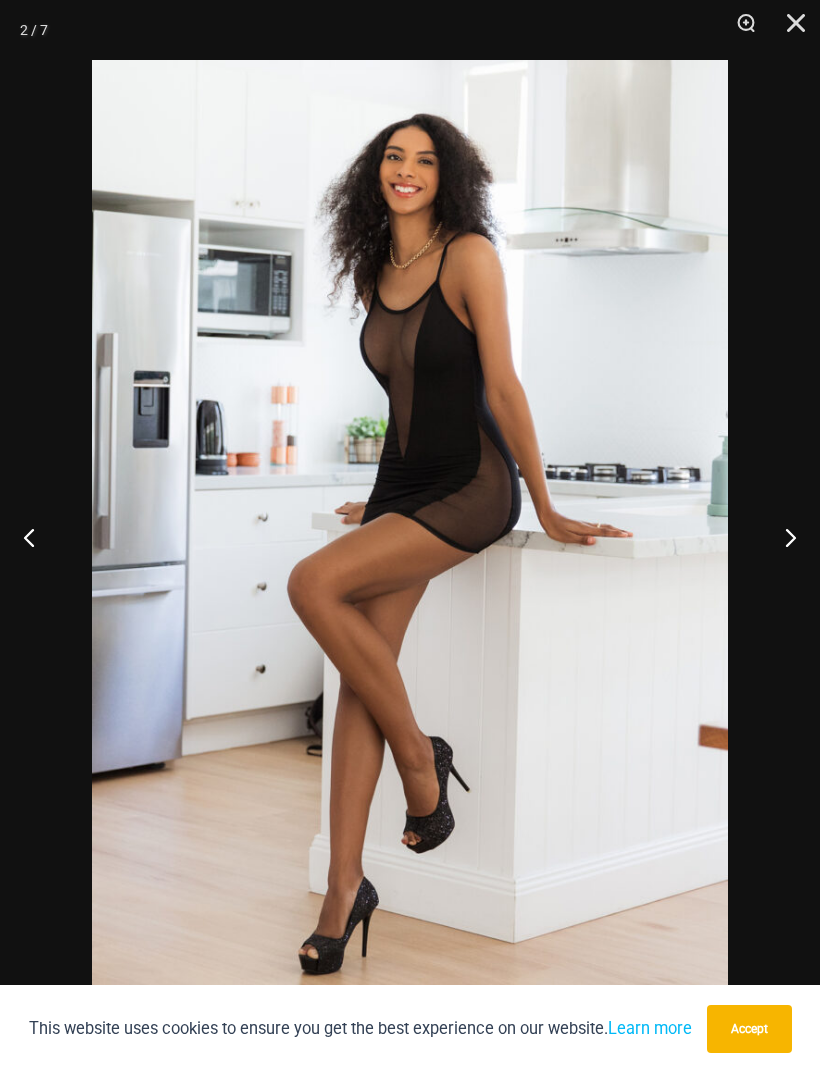 click at bounding box center [782, 537] 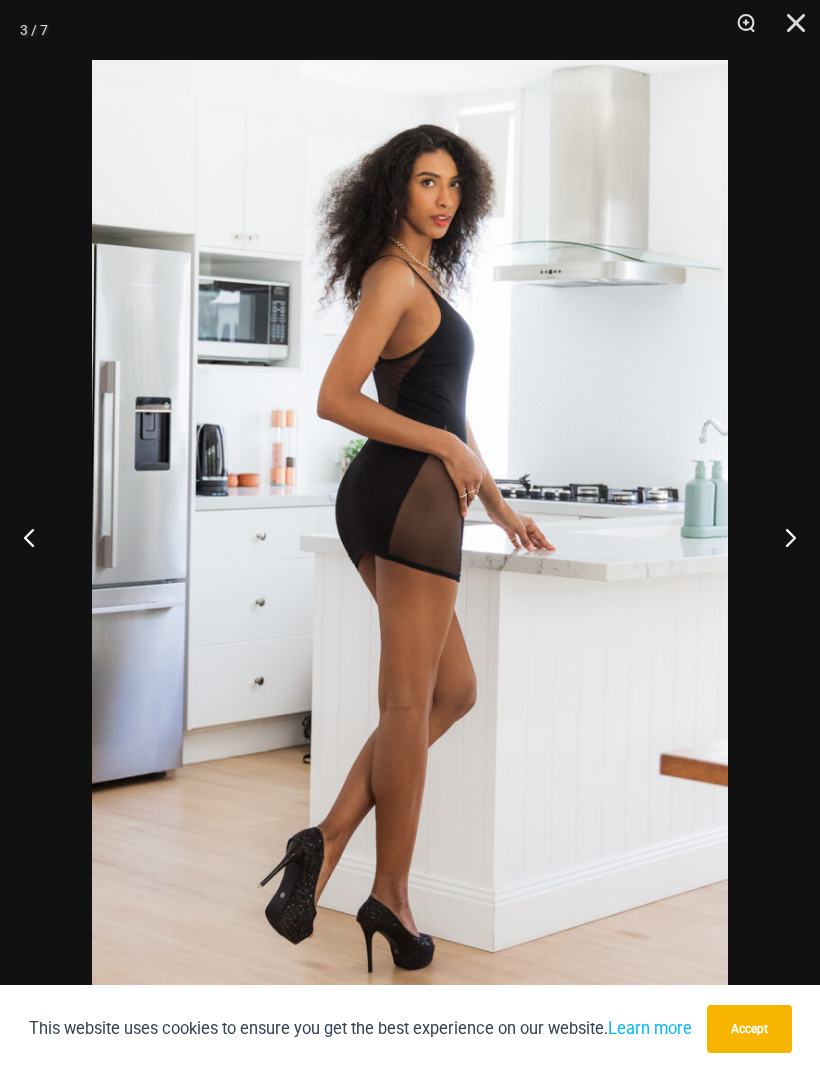 click at bounding box center [782, 537] 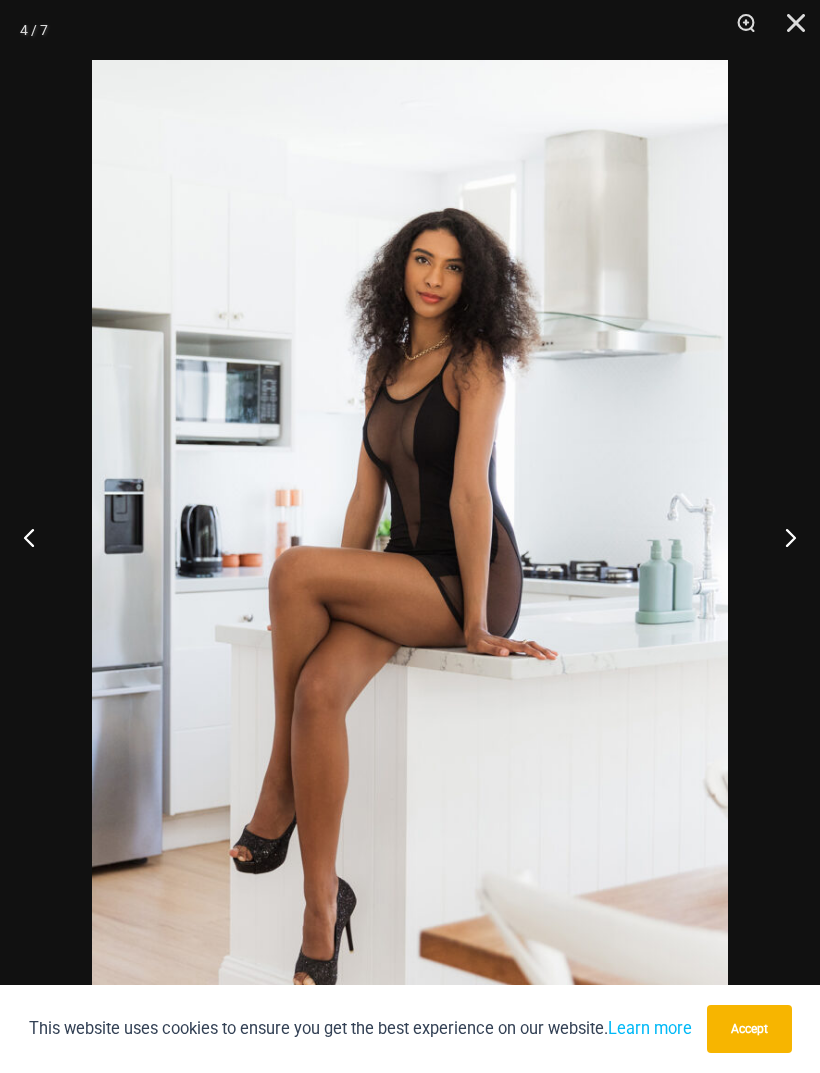 click at bounding box center [782, 537] 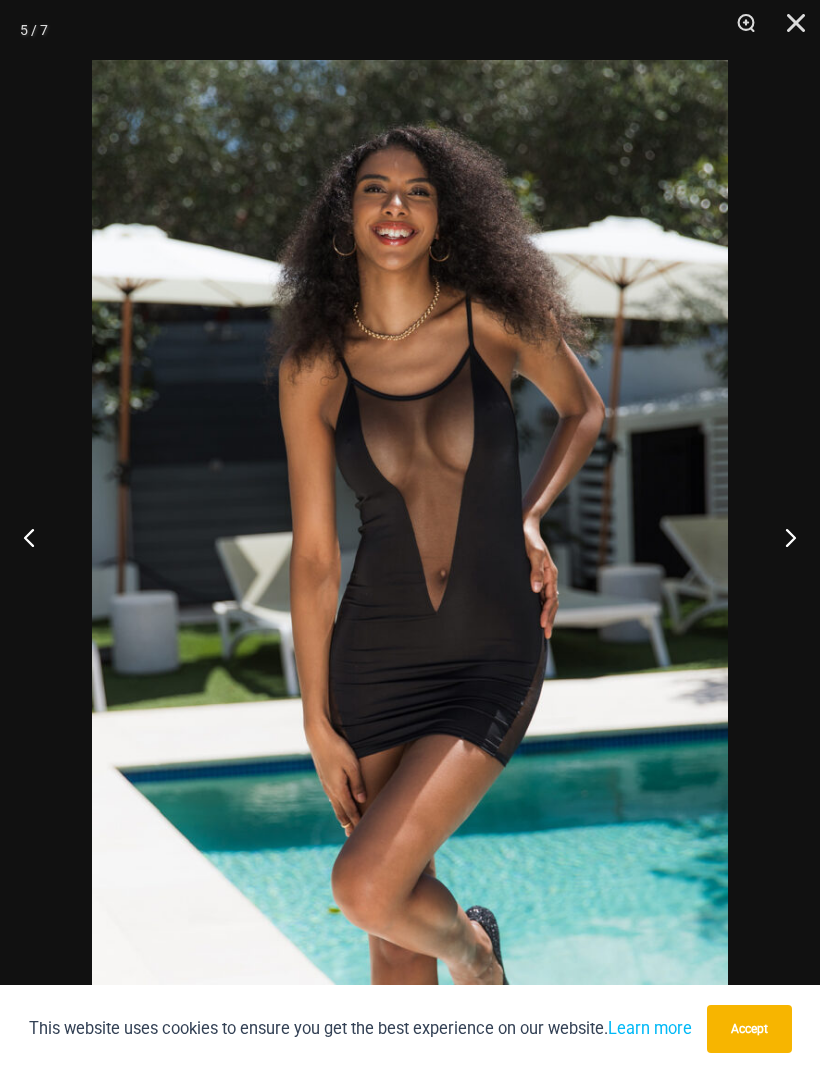 click at bounding box center [782, 537] 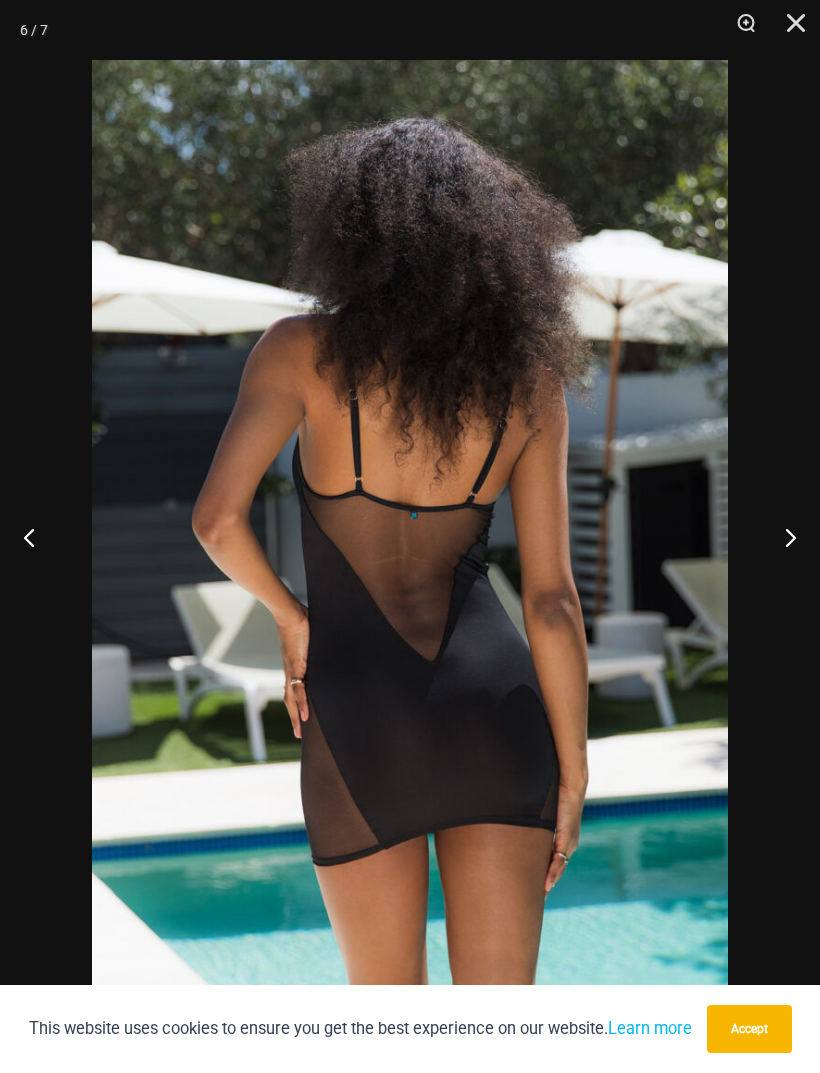 click at bounding box center [782, 537] 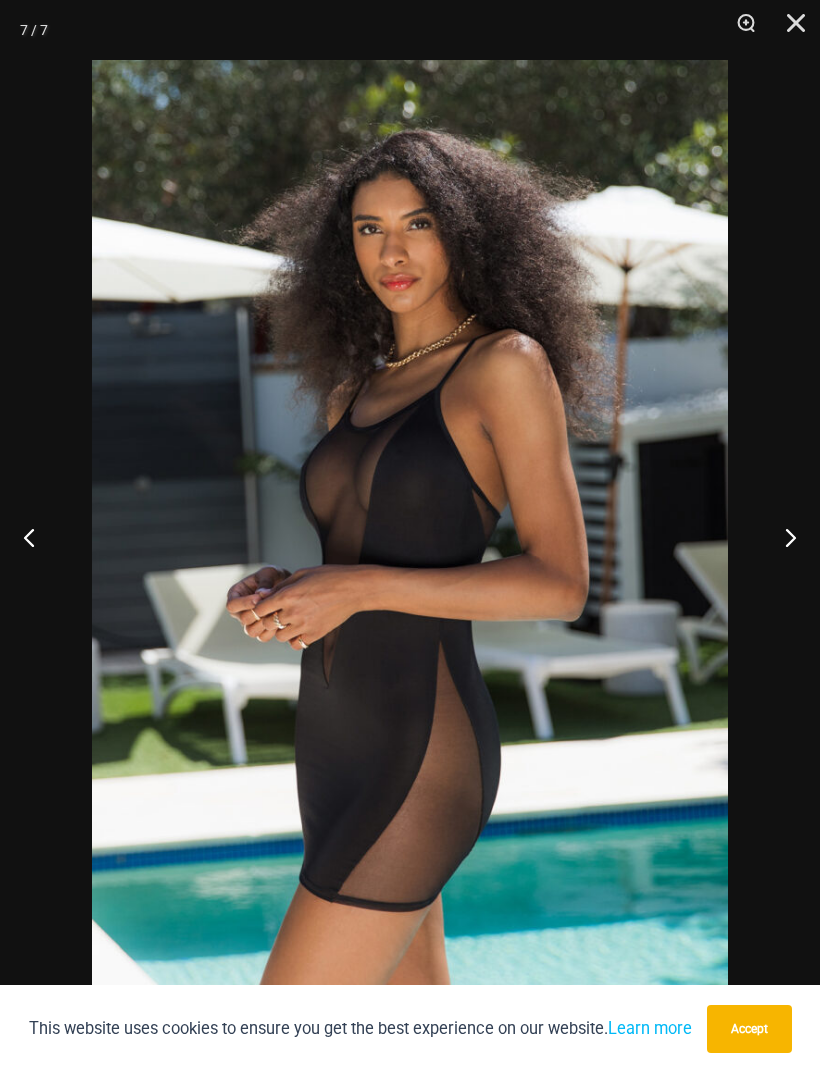 click at bounding box center (789, 30) 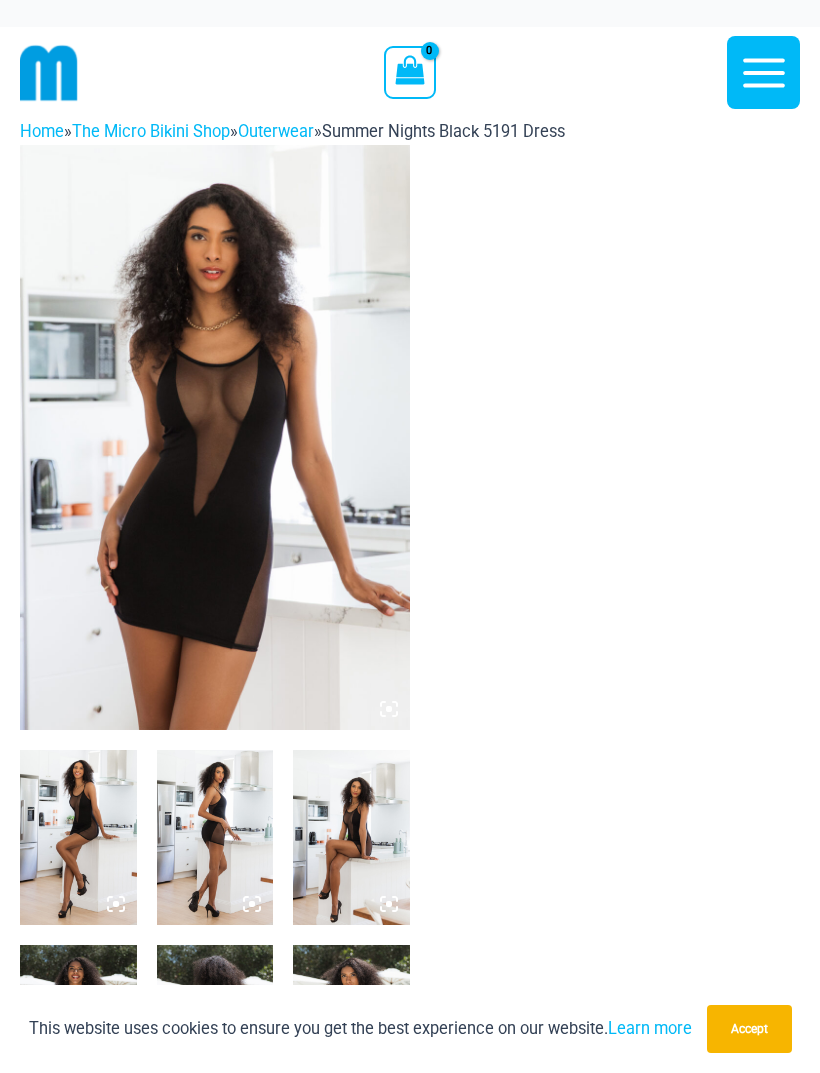 scroll, scrollTop: 1, scrollLeft: 0, axis: vertical 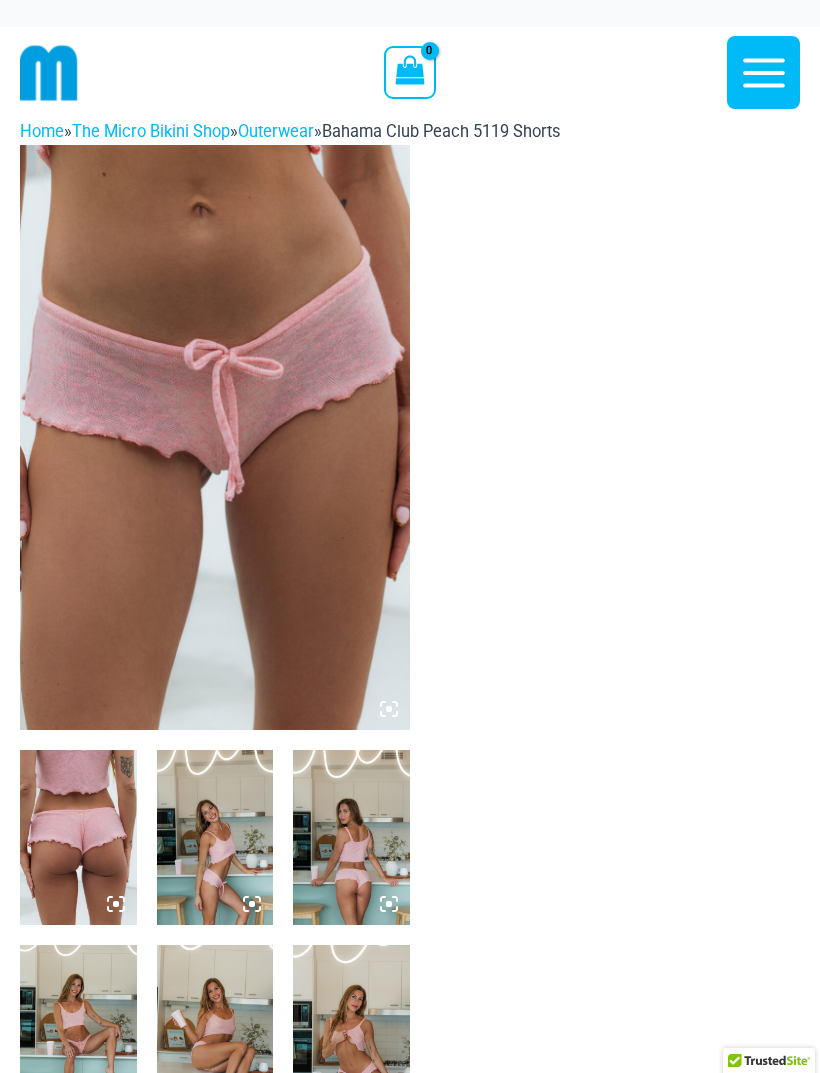 click at bounding box center (215, 437) 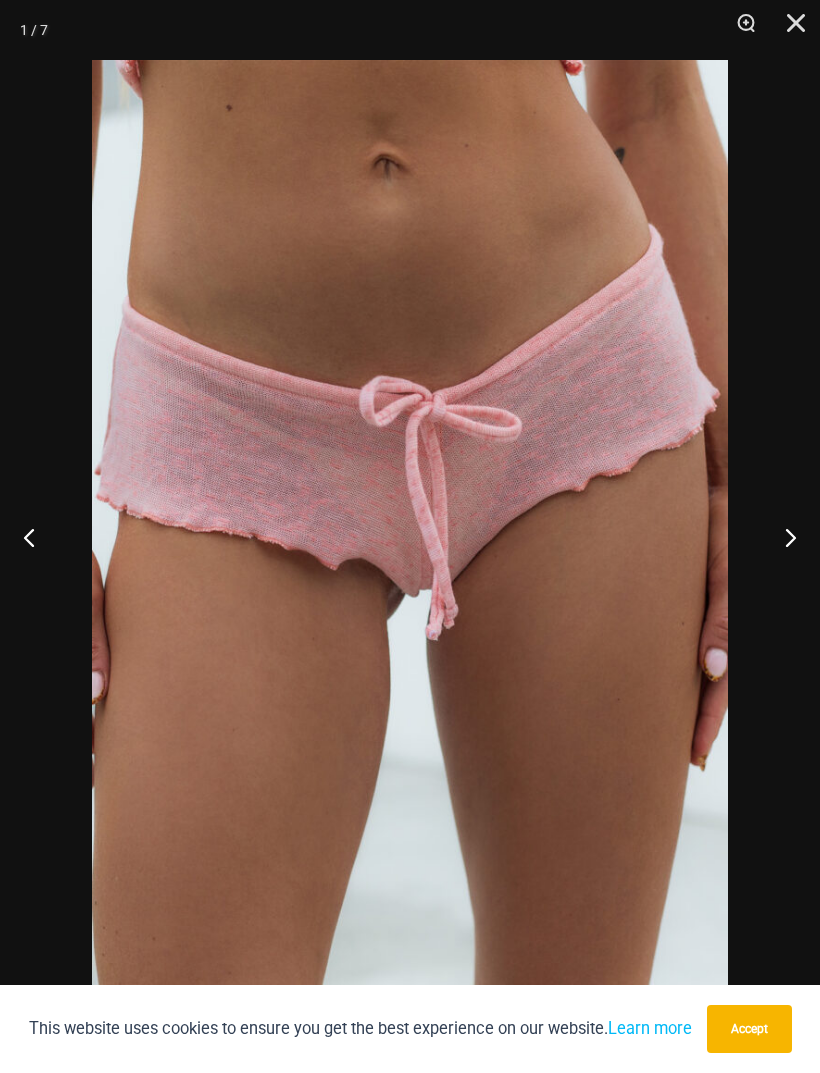 click at bounding box center (782, 537) 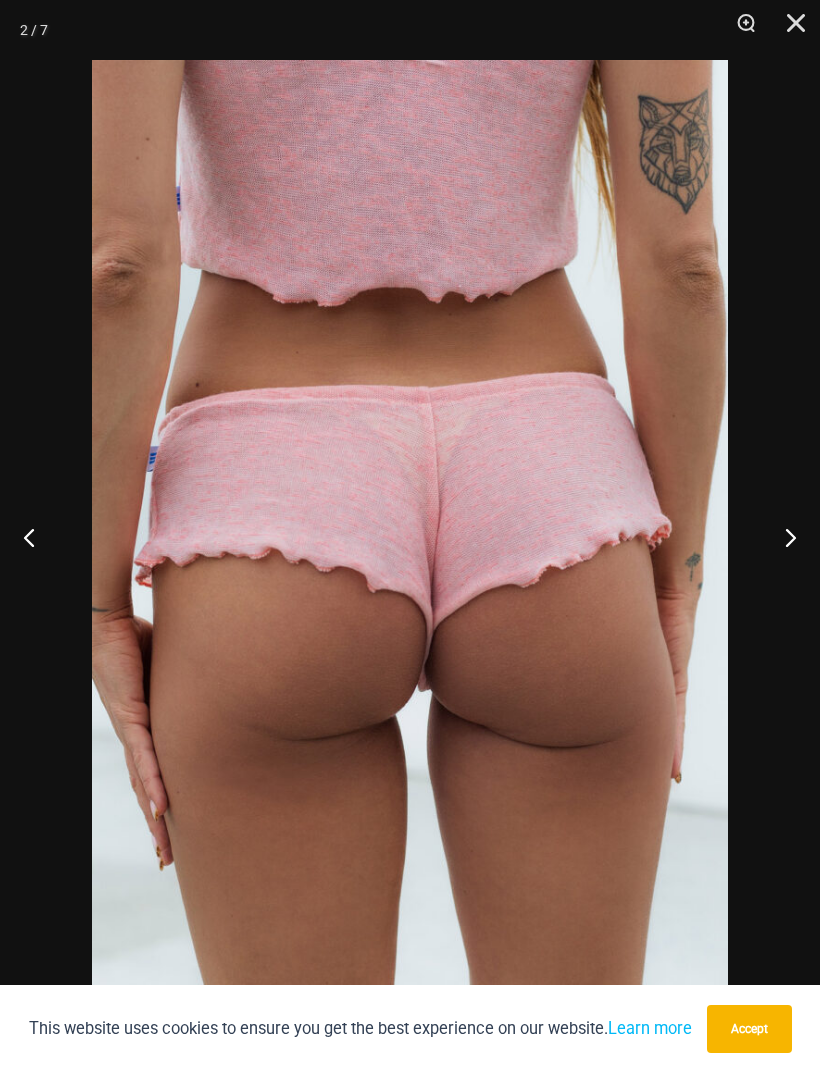 click at bounding box center (782, 537) 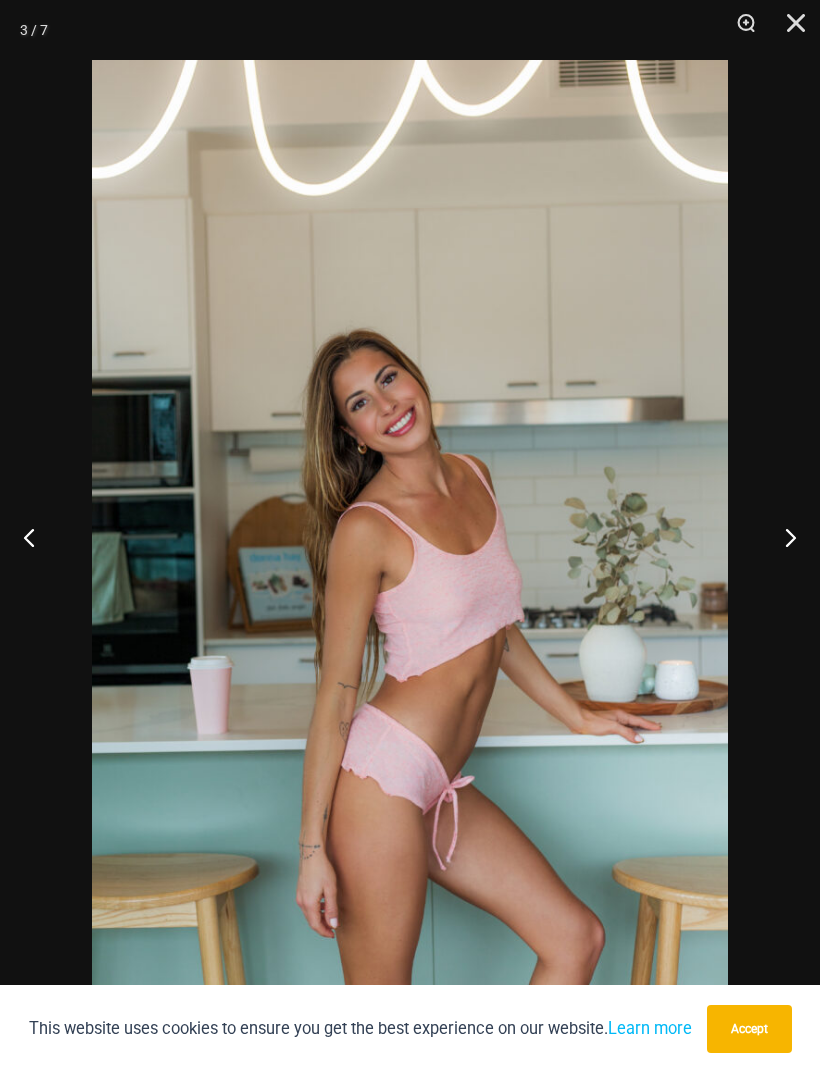 click at bounding box center [782, 537] 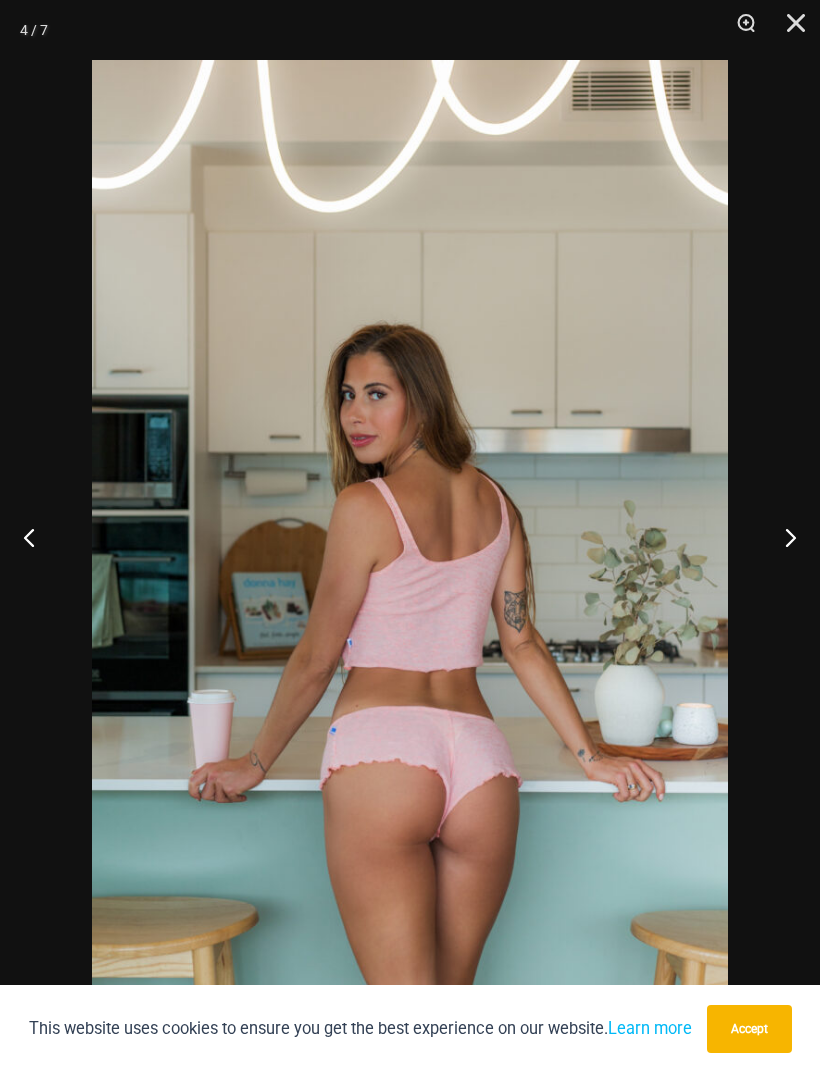 click at bounding box center (782, 537) 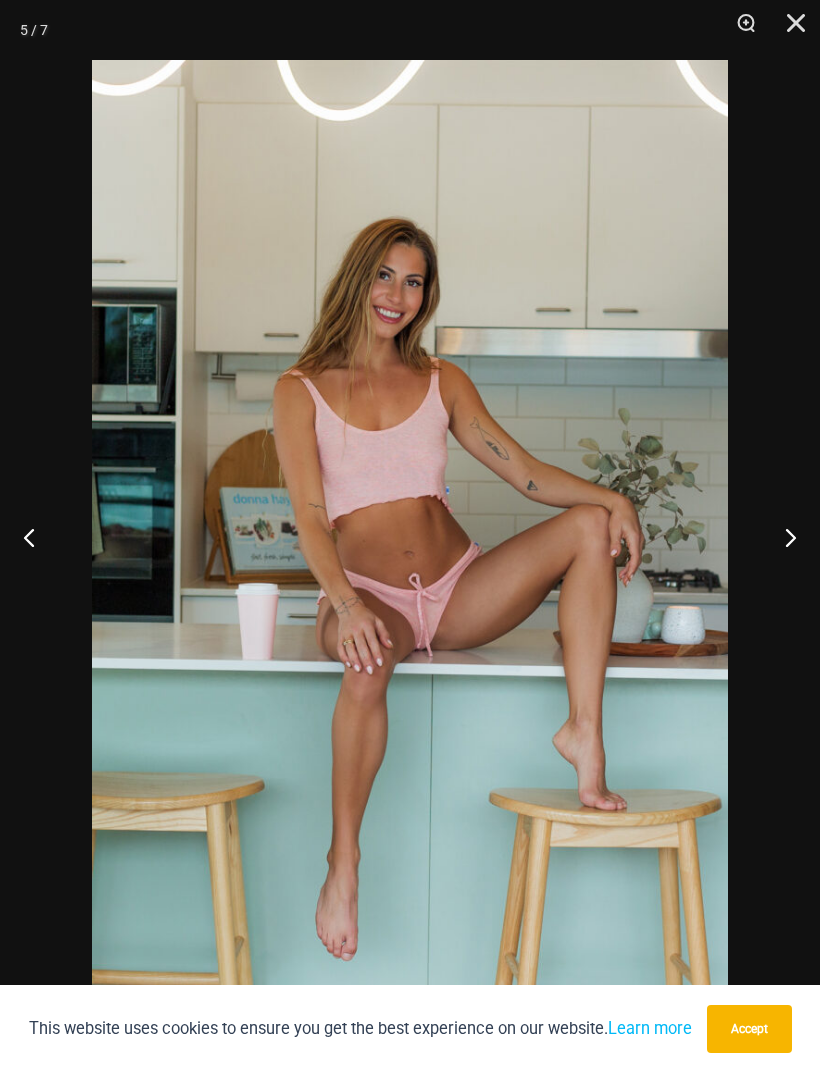 click at bounding box center (782, 537) 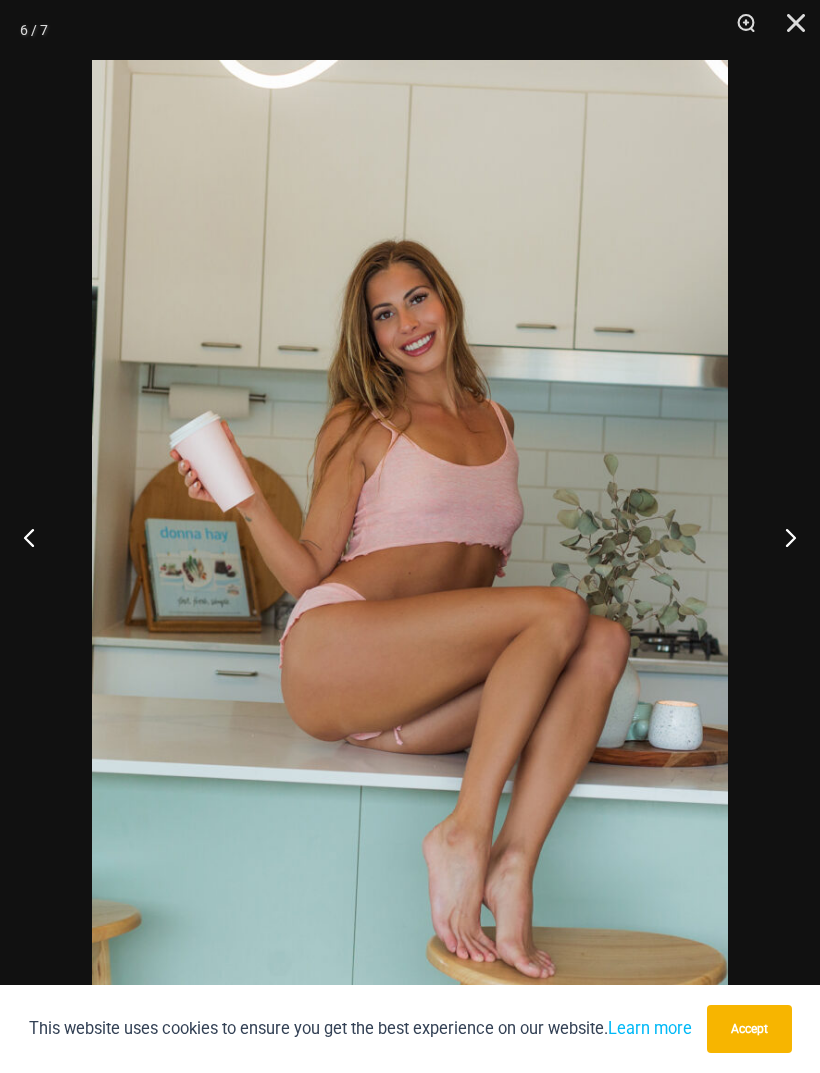 click at bounding box center (782, 537) 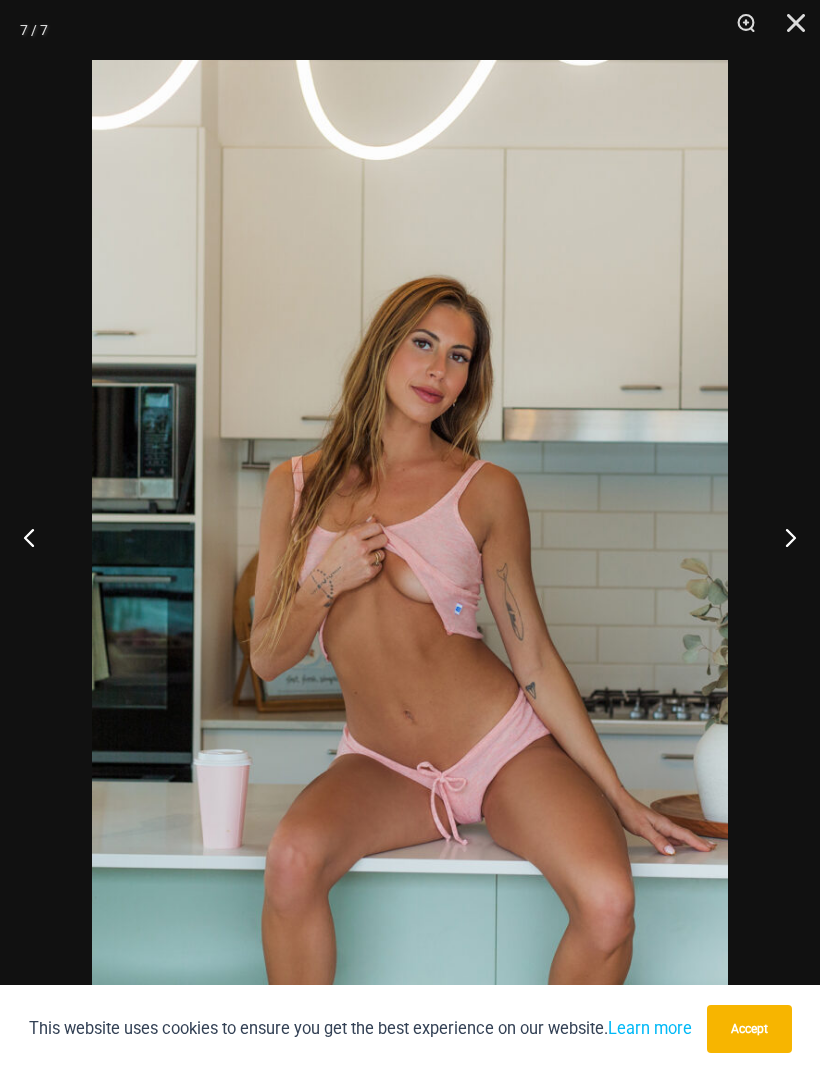 click at bounding box center [782, 537] 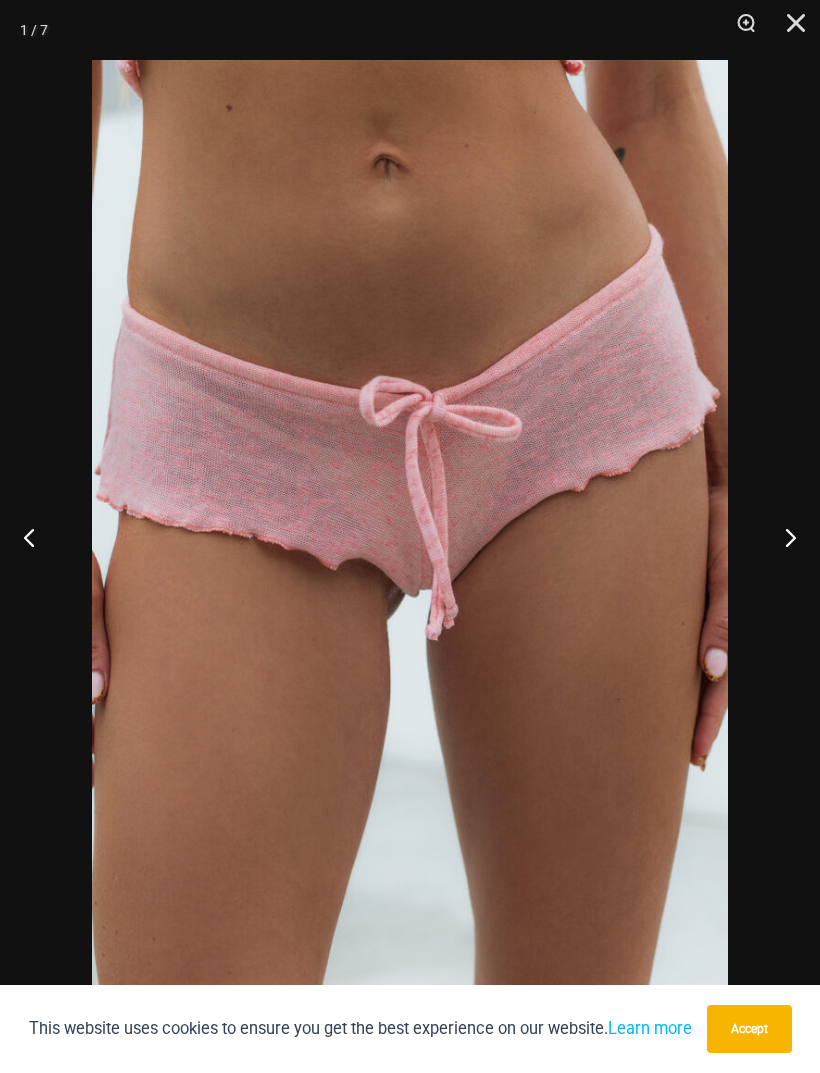 click at bounding box center [782, 537] 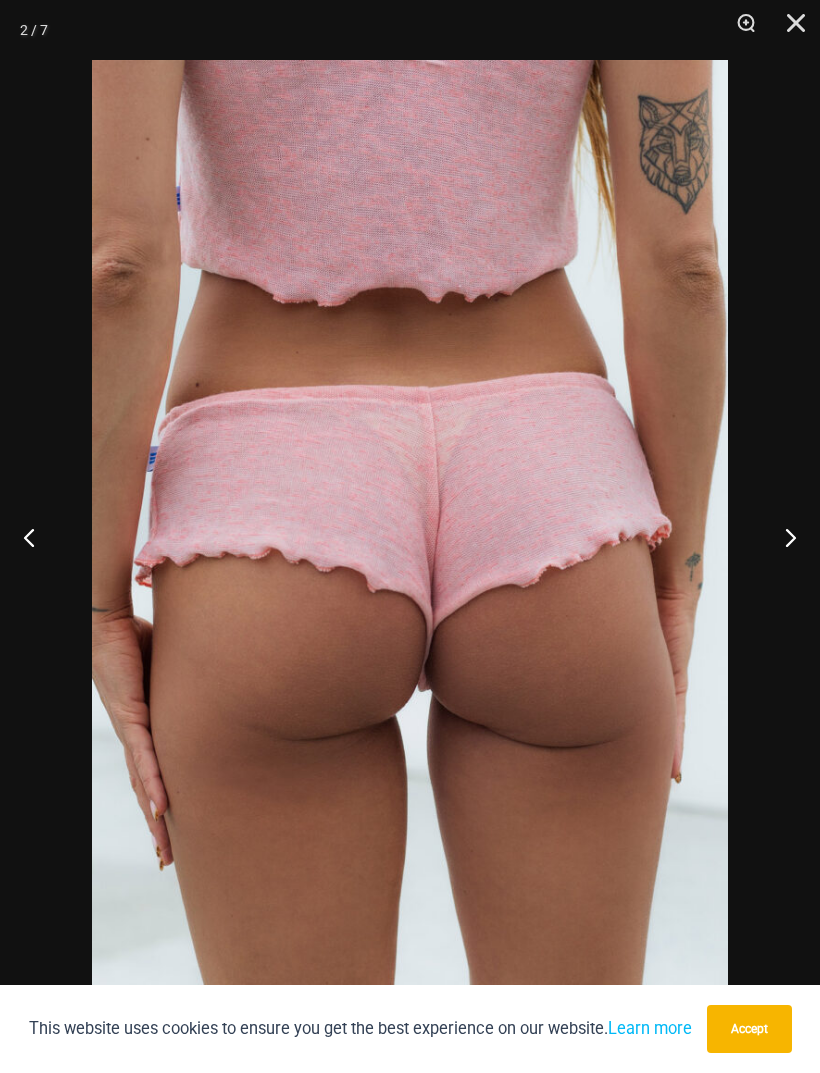 click at bounding box center (782, 537) 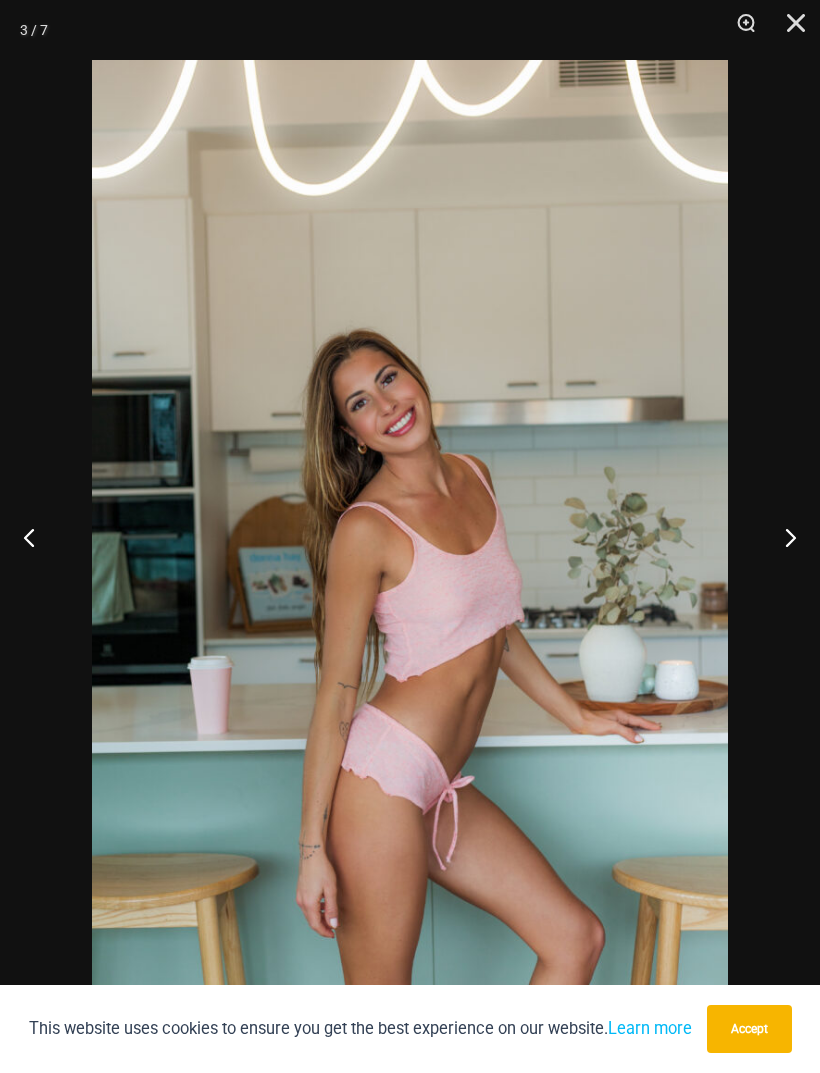 click at bounding box center [782, 537] 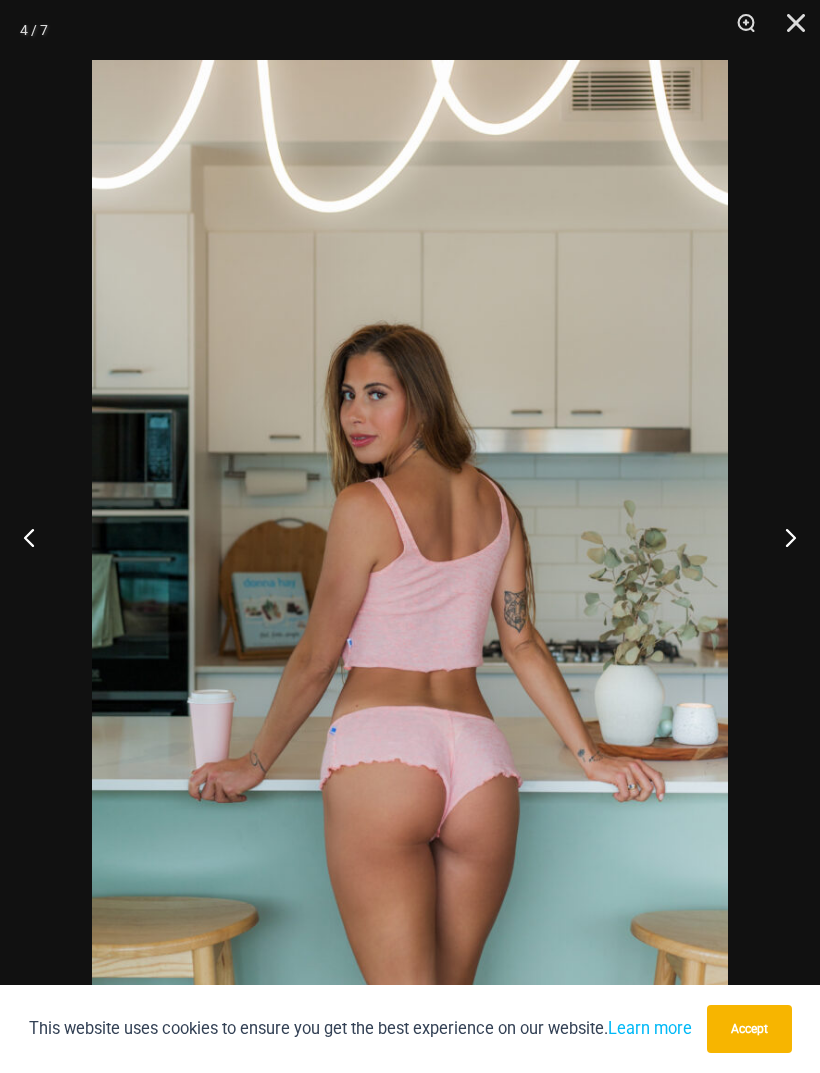 click at bounding box center (782, 537) 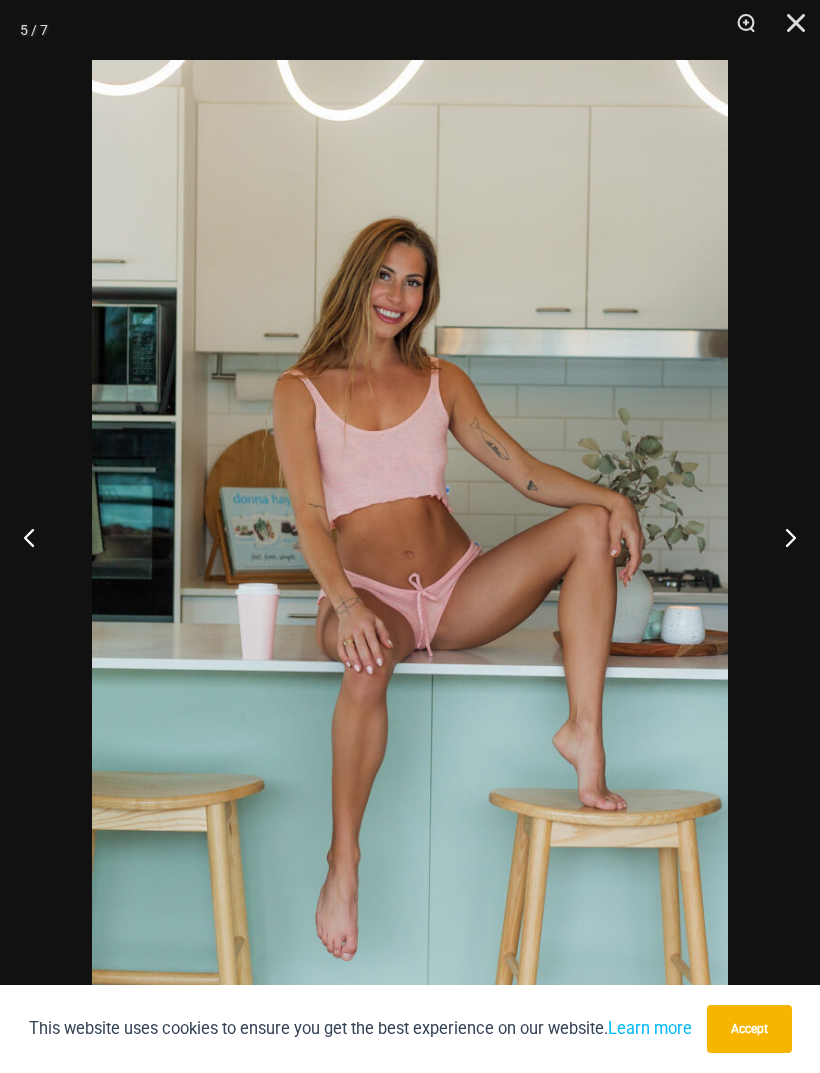 click at bounding box center (789, 30) 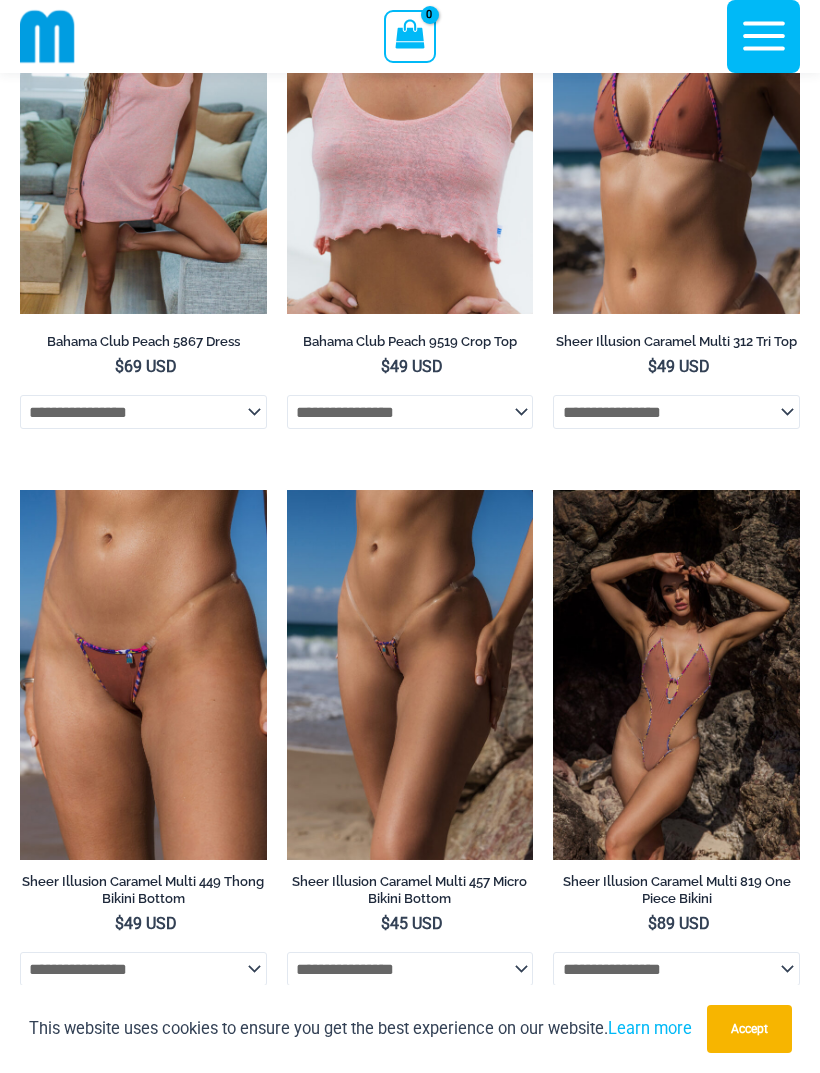 scroll, scrollTop: 291, scrollLeft: 0, axis: vertical 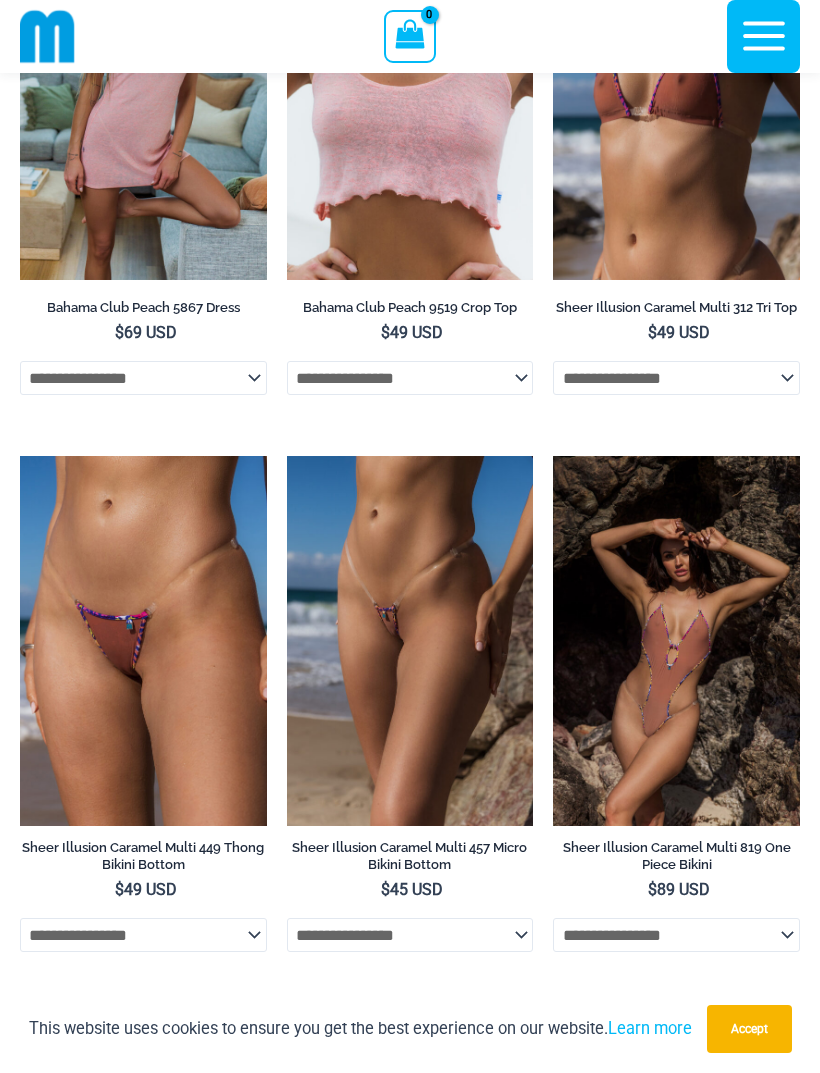 click at bounding box center [287, 456] 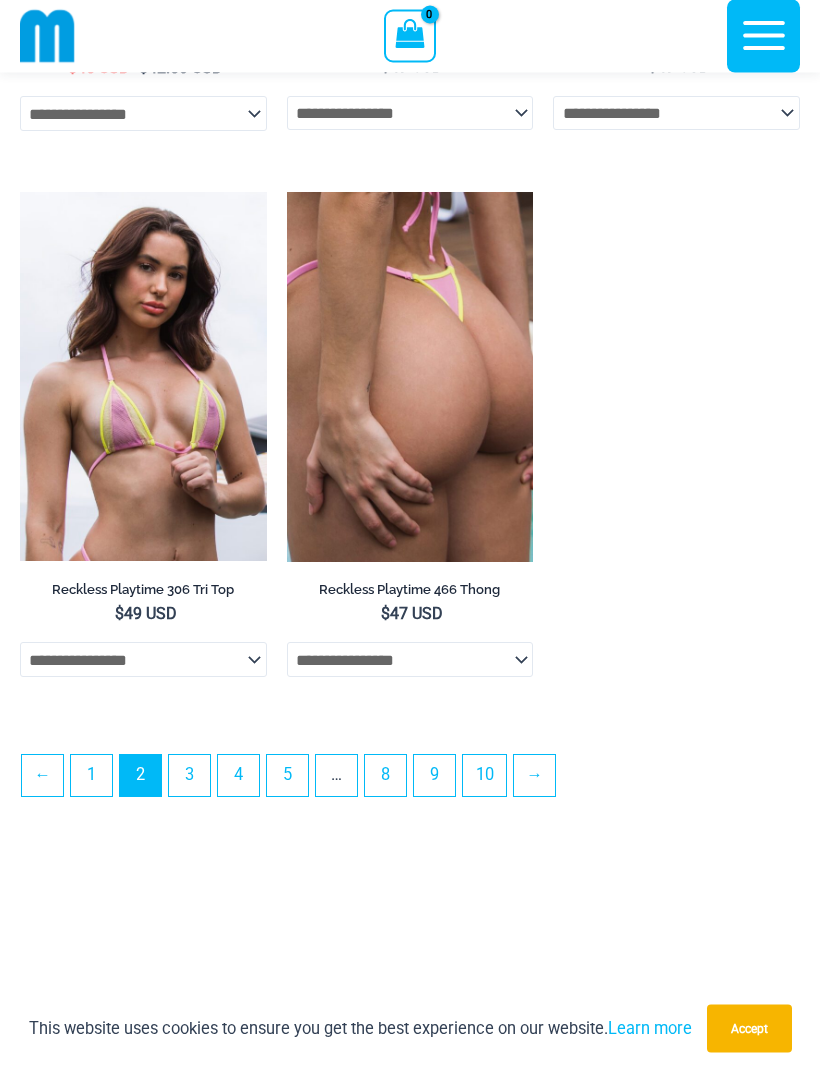 scroll, scrollTop: 5561, scrollLeft: 0, axis: vertical 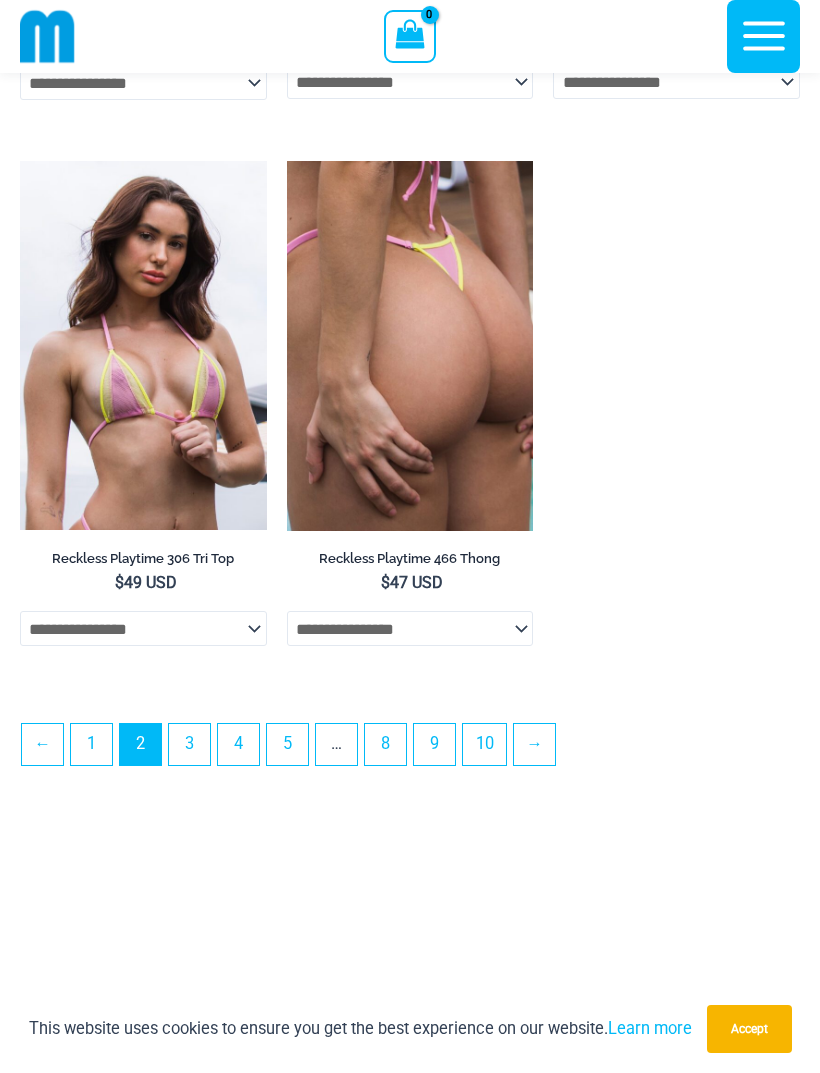 click on "**********" 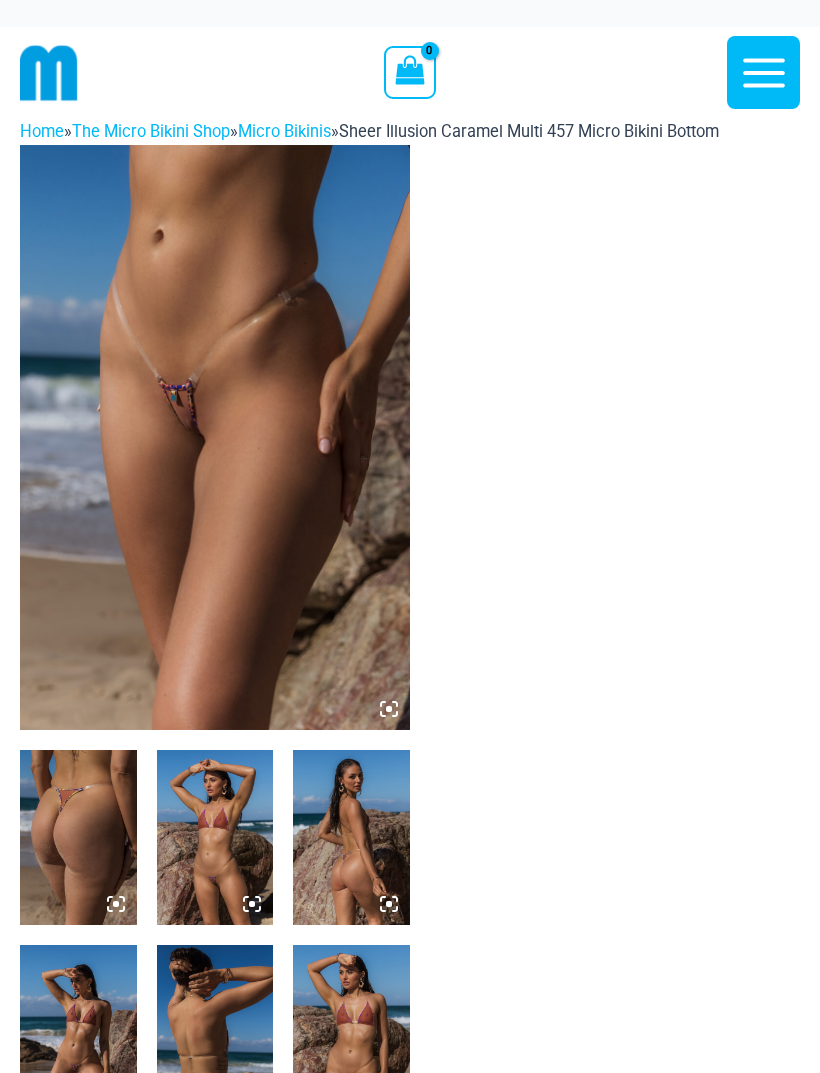 scroll, scrollTop: 0, scrollLeft: 0, axis: both 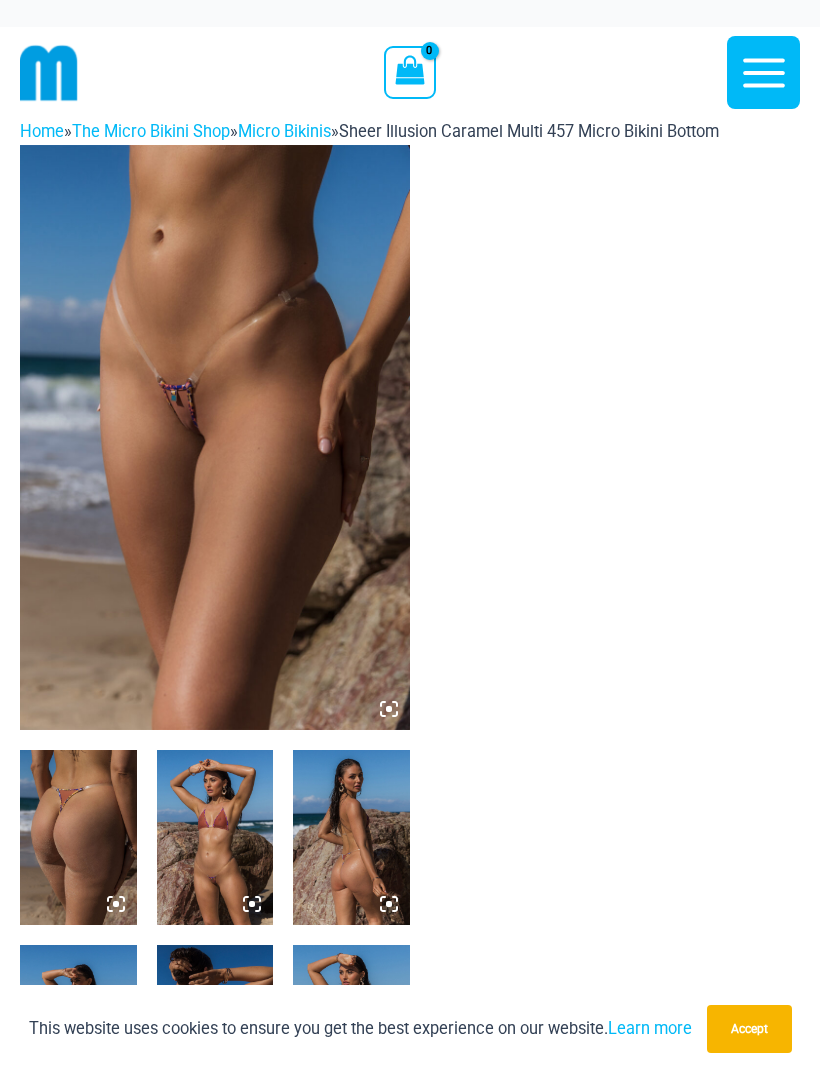 click at bounding box center (215, 437) 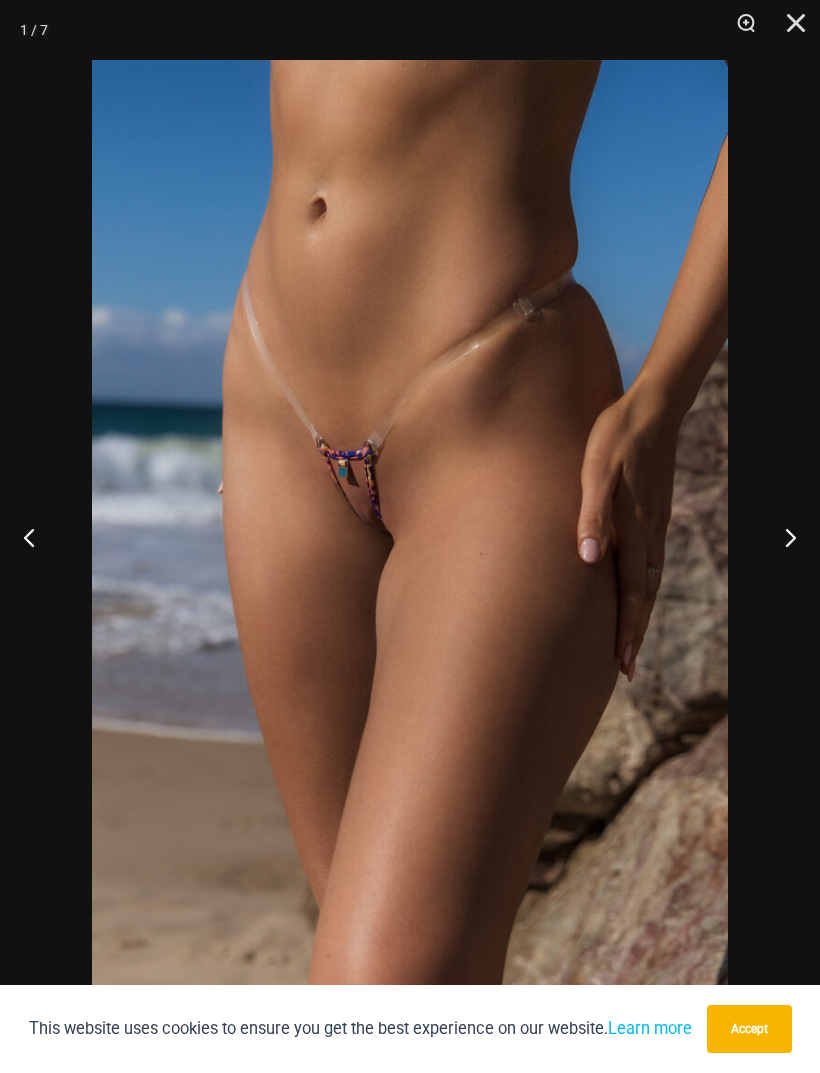 click at bounding box center (782, 537) 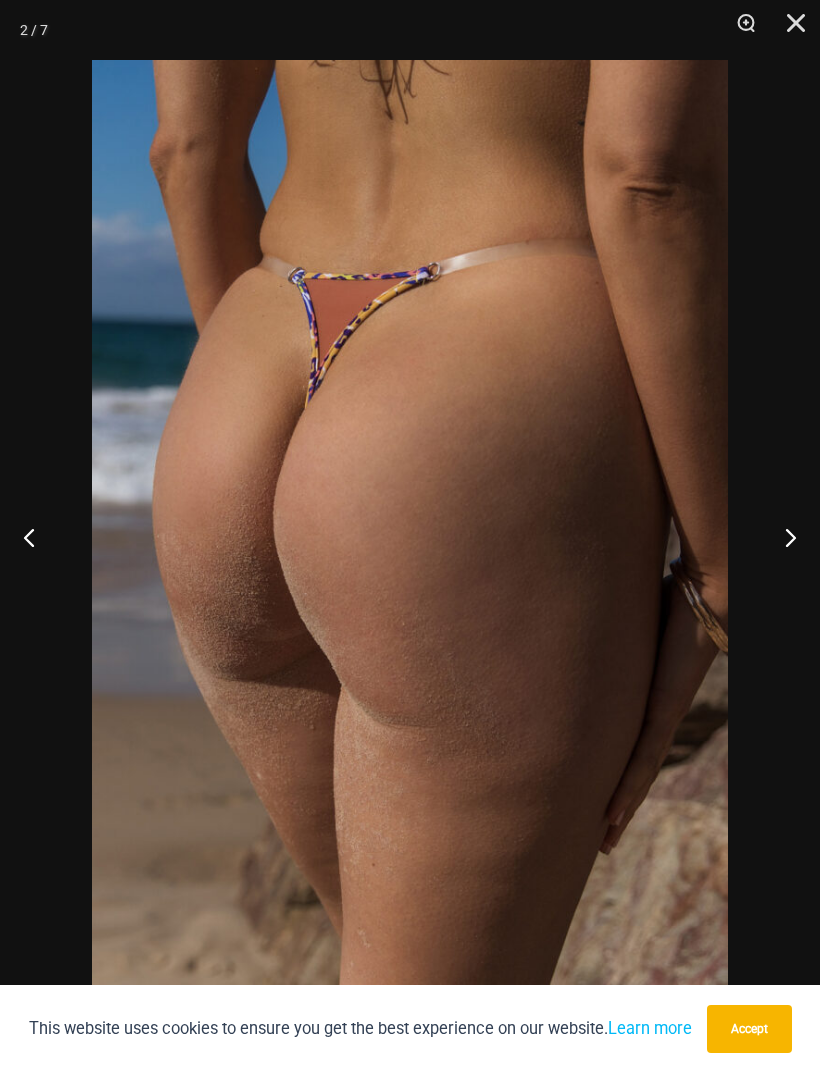 click at bounding box center [782, 537] 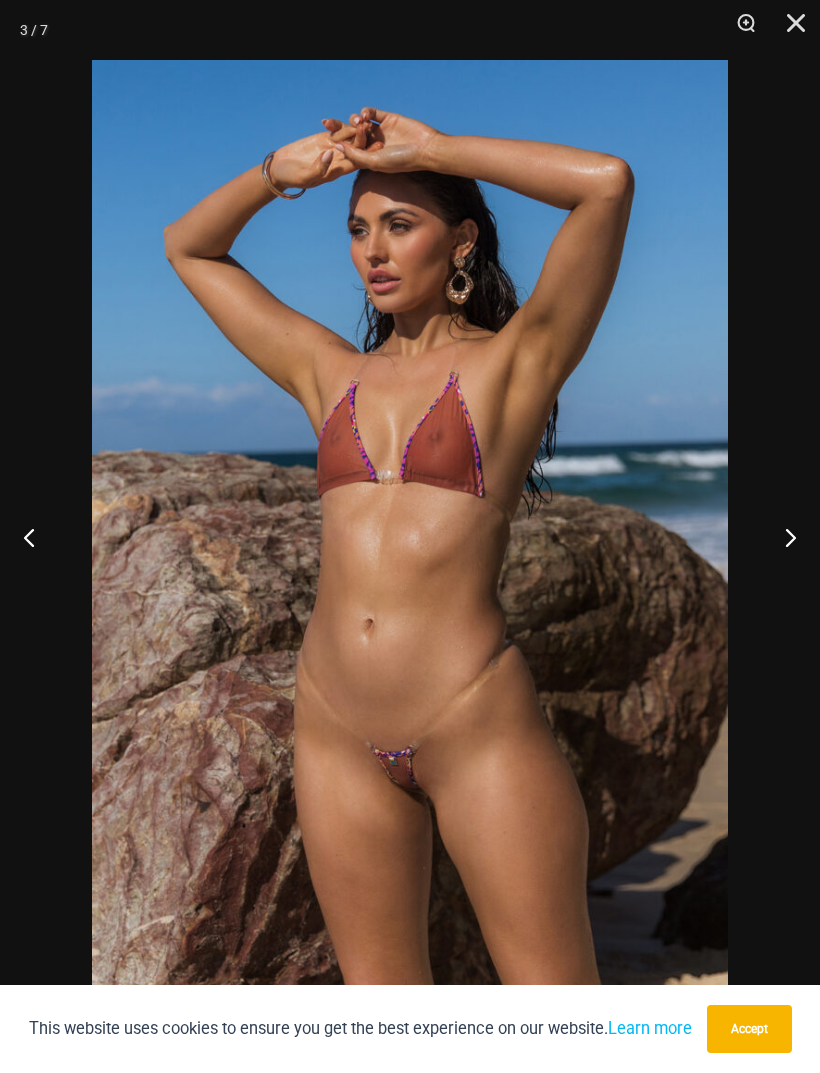 click at bounding box center [782, 537] 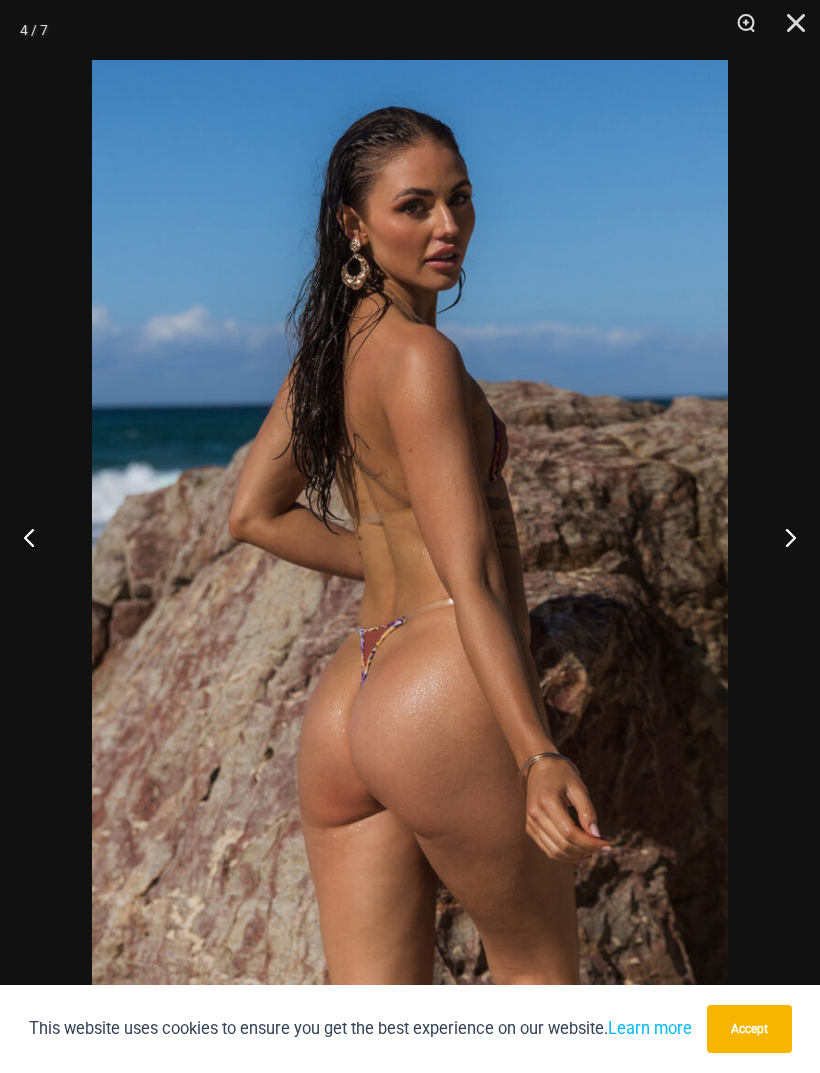 click at bounding box center [782, 537] 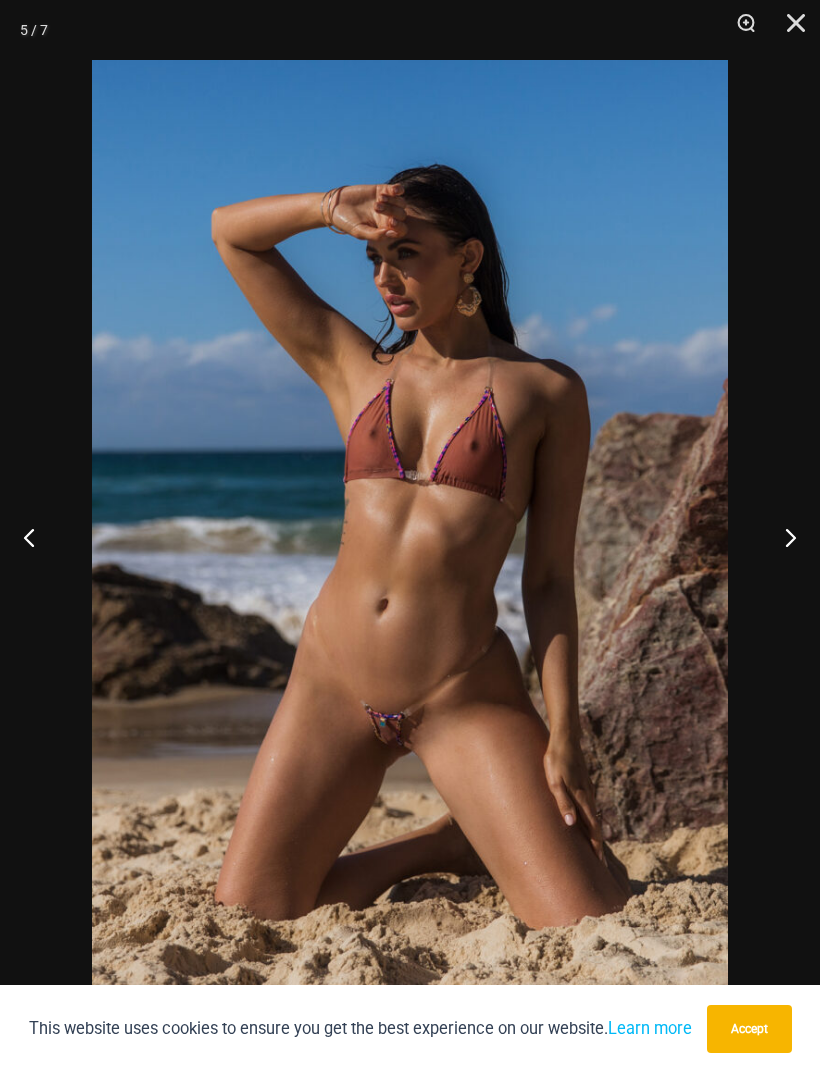 click at bounding box center (782, 537) 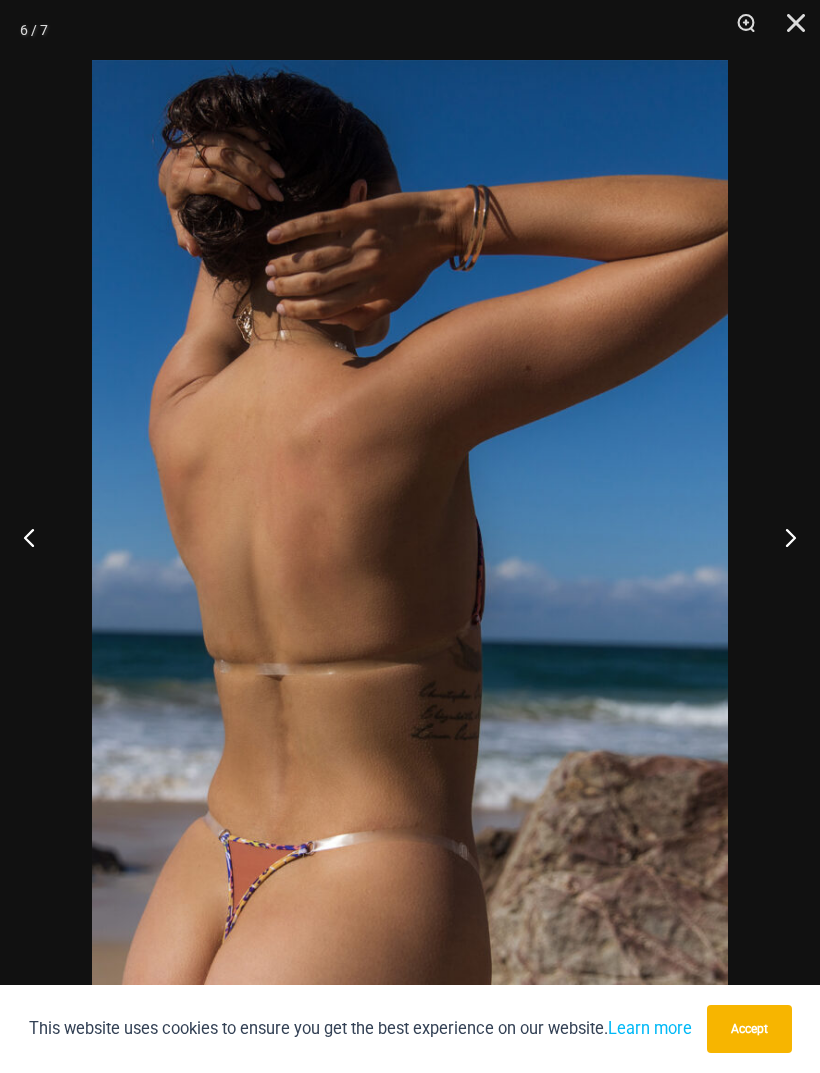click at bounding box center [782, 537] 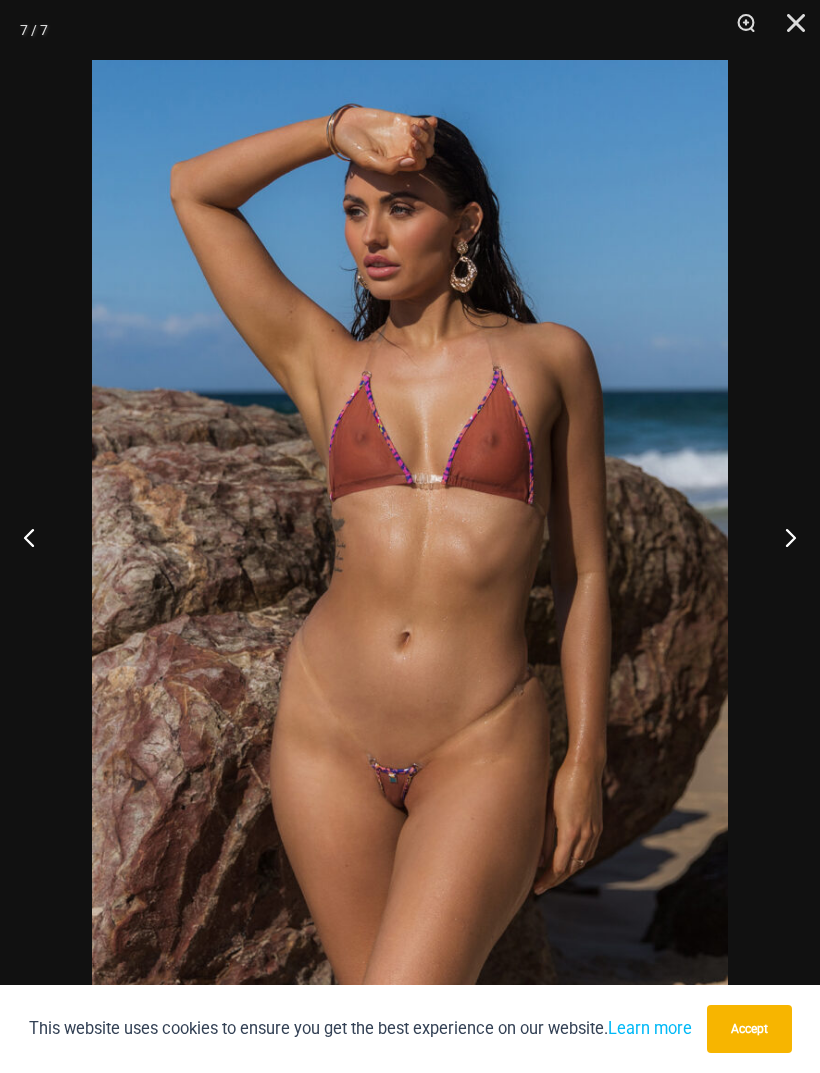 click at bounding box center (782, 537) 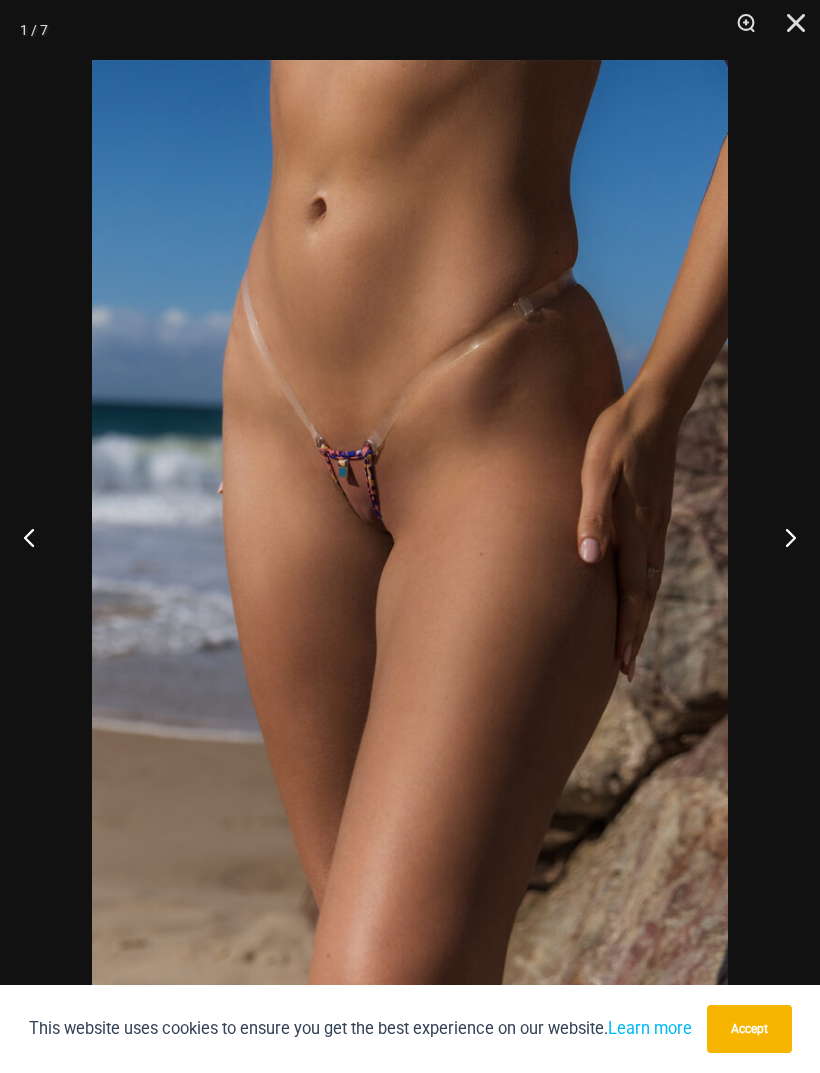 click at bounding box center [782, 537] 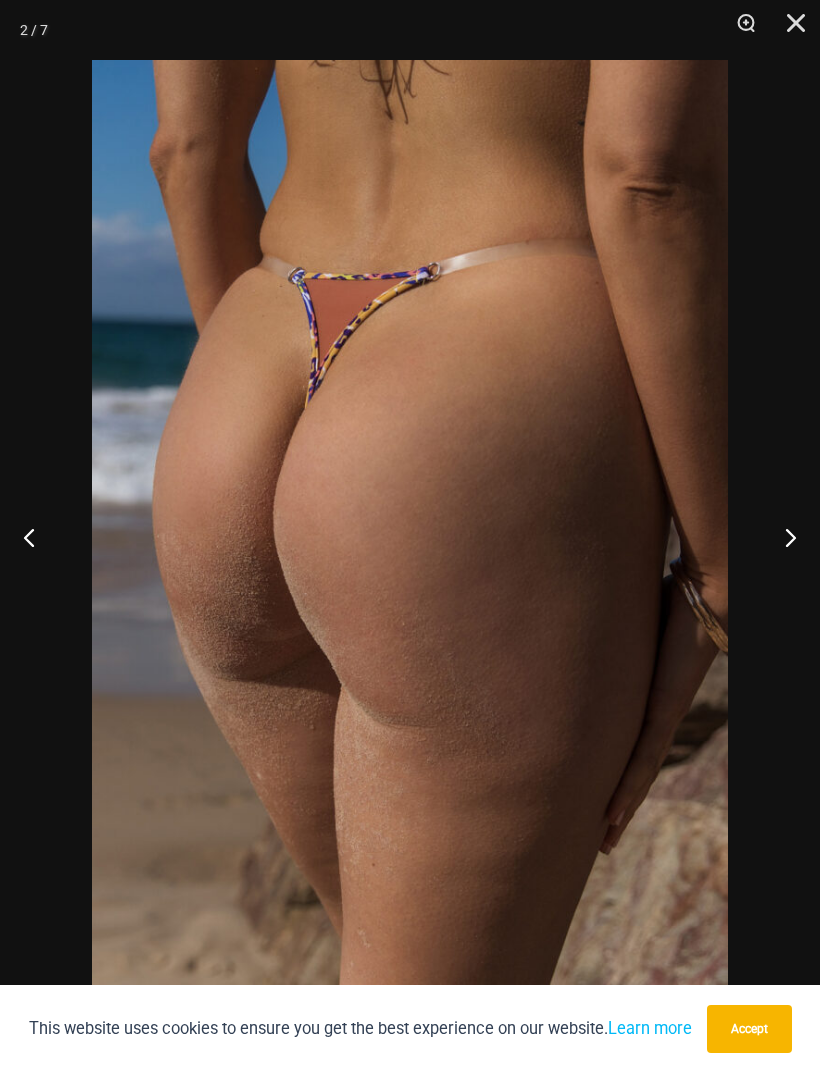 click at bounding box center (37, 537) 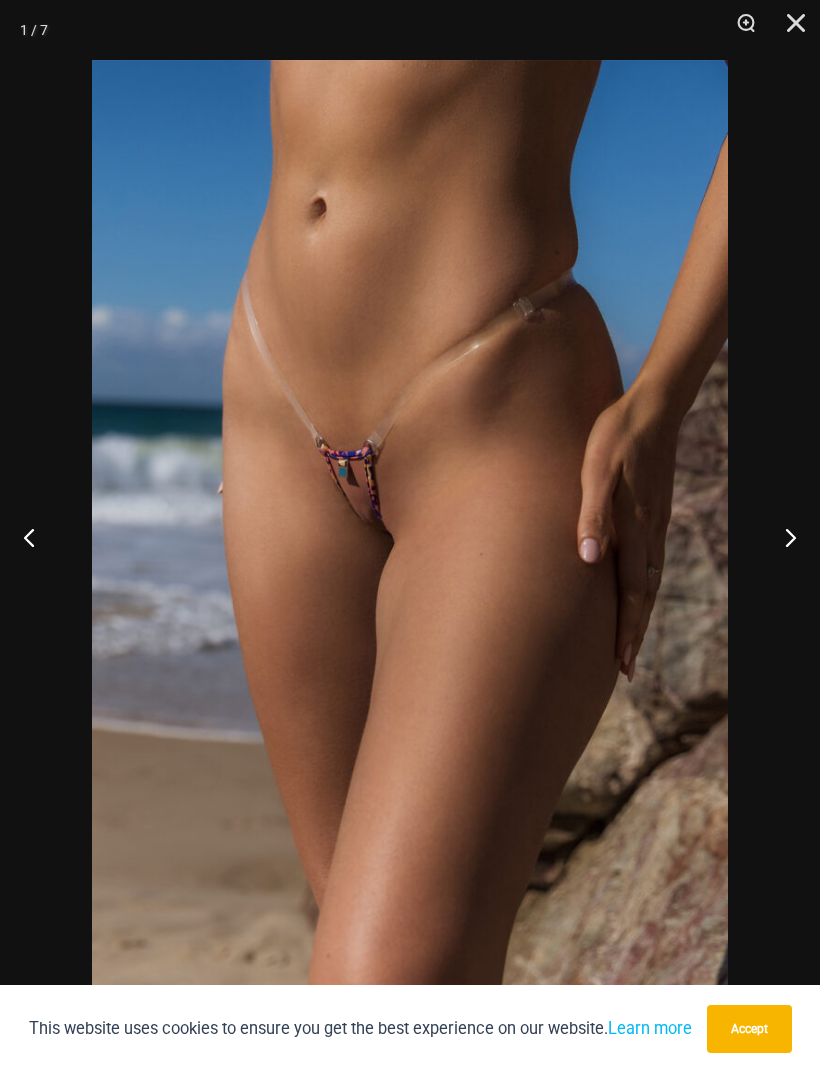 click at bounding box center (789, 30) 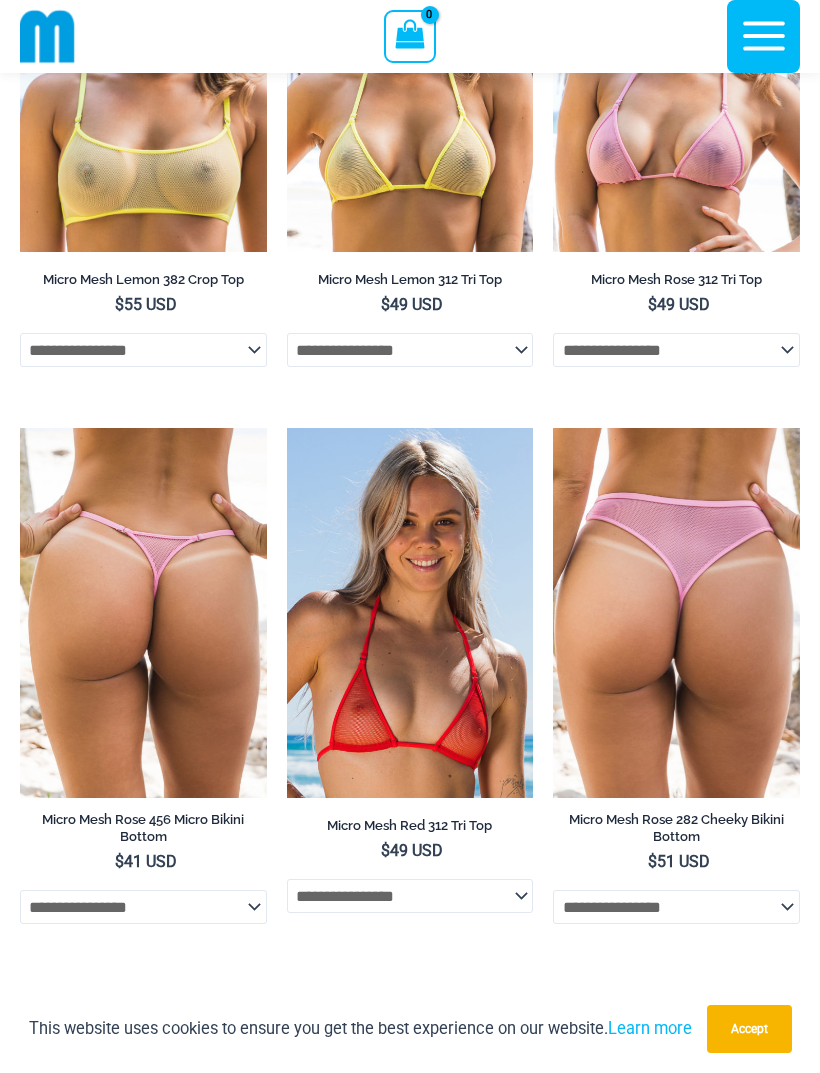 scroll, scrollTop: 324, scrollLeft: 0, axis: vertical 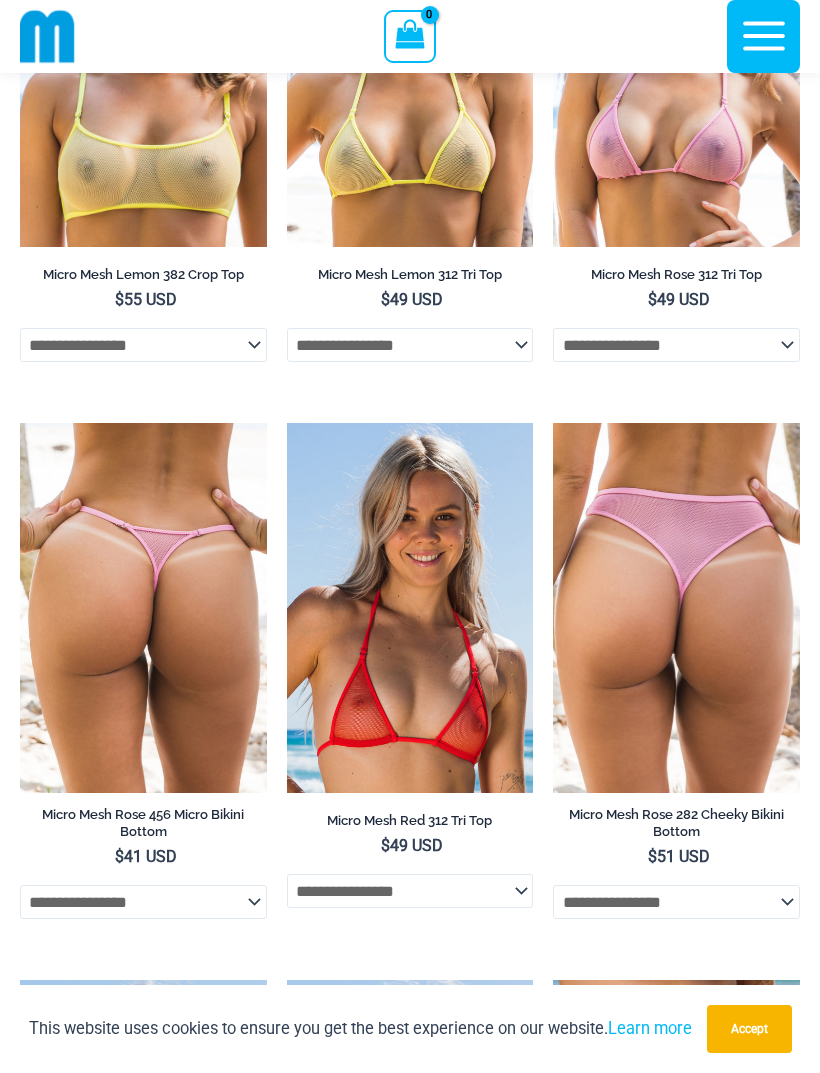 click at bounding box center (20, 423) 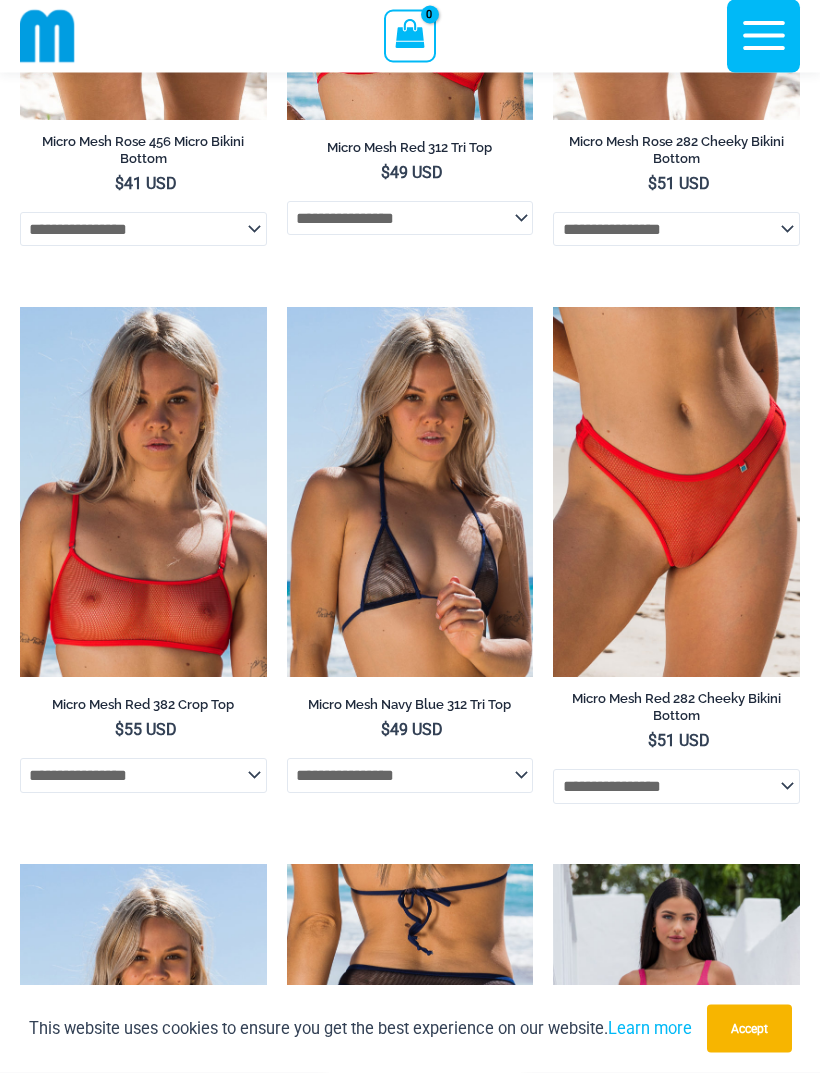 scroll, scrollTop: 997, scrollLeft: 0, axis: vertical 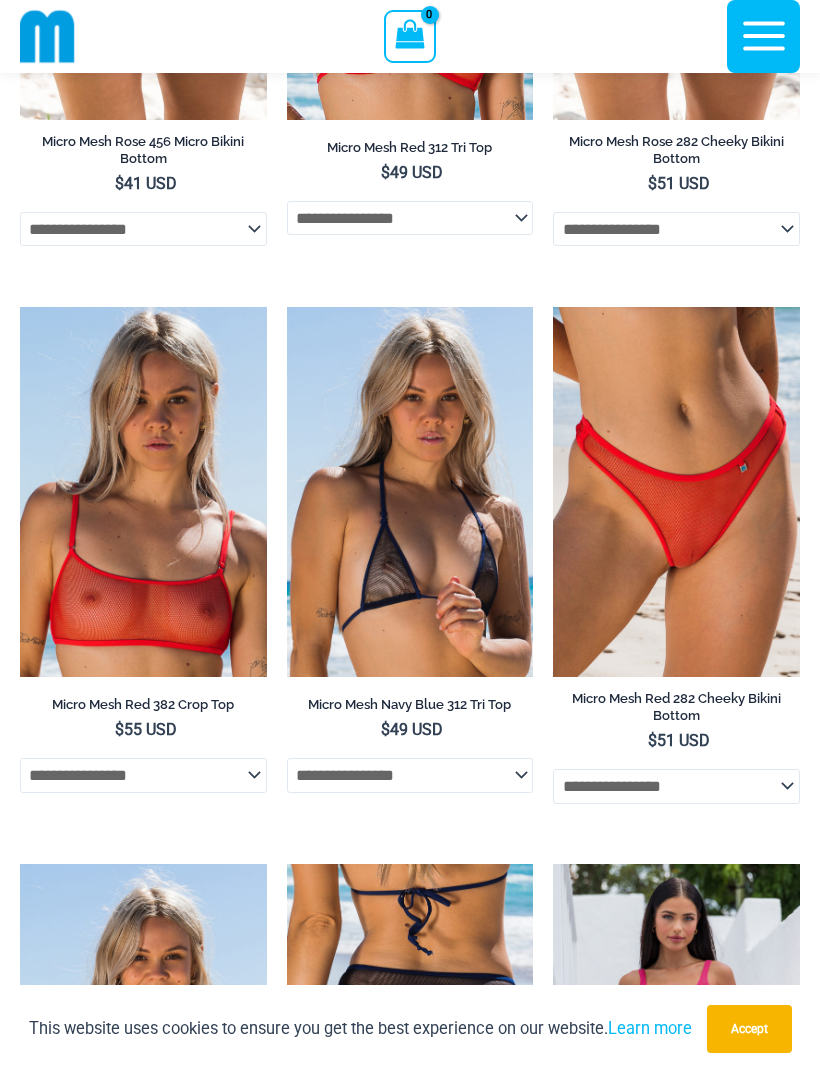 click at bounding box center [553, 307] 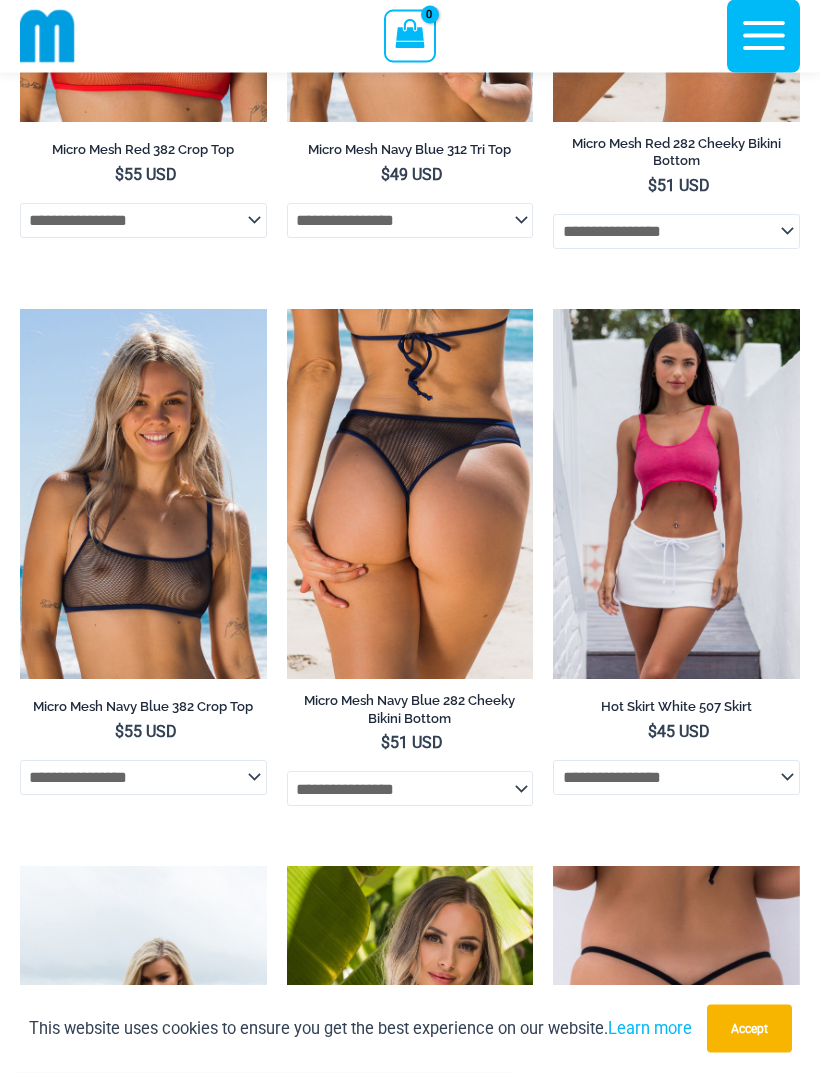 scroll, scrollTop: 1552, scrollLeft: 0, axis: vertical 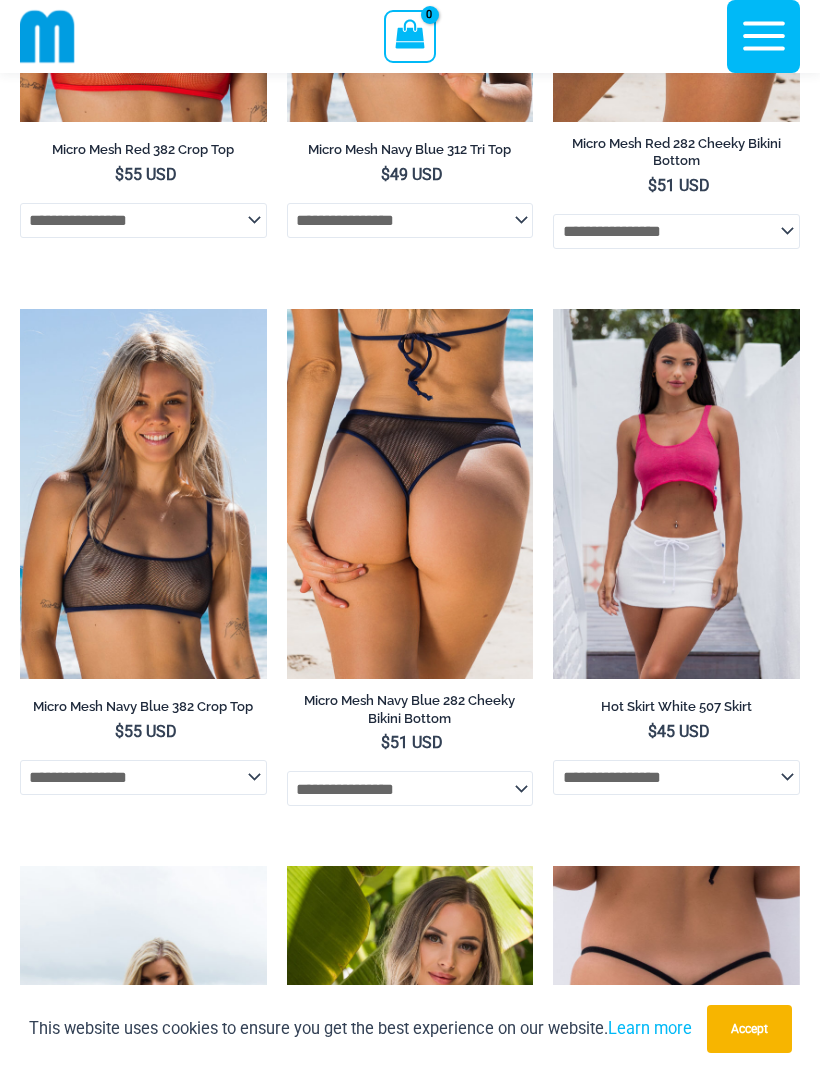 click at bounding box center (287, 309) 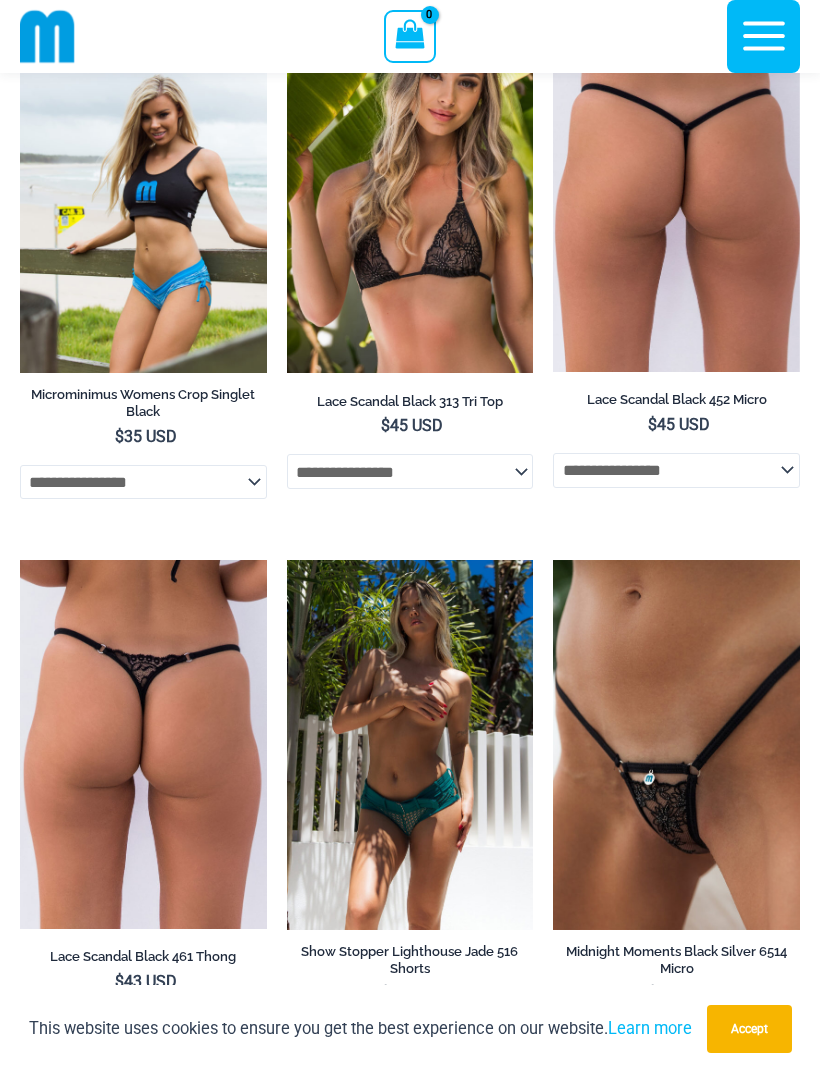 scroll, scrollTop: 2414, scrollLeft: 0, axis: vertical 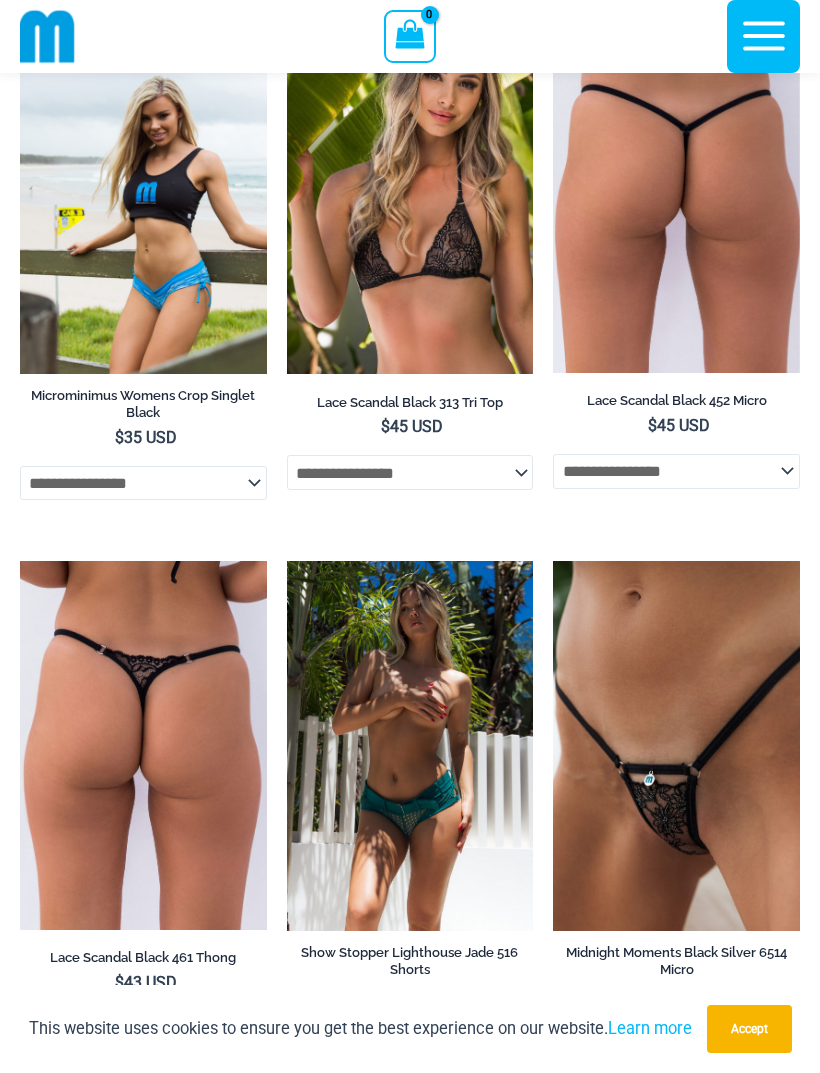 click at bounding box center (553, 561) 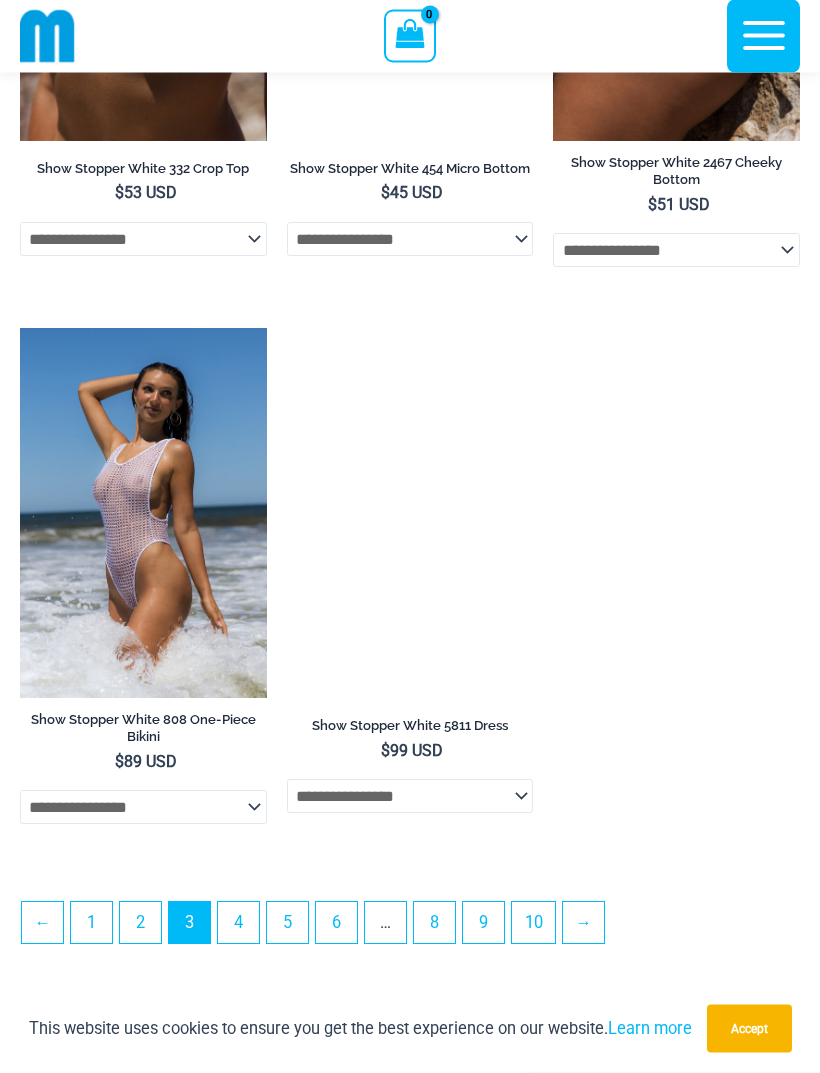 scroll, scrollTop: 5433, scrollLeft: 0, axis: vertical 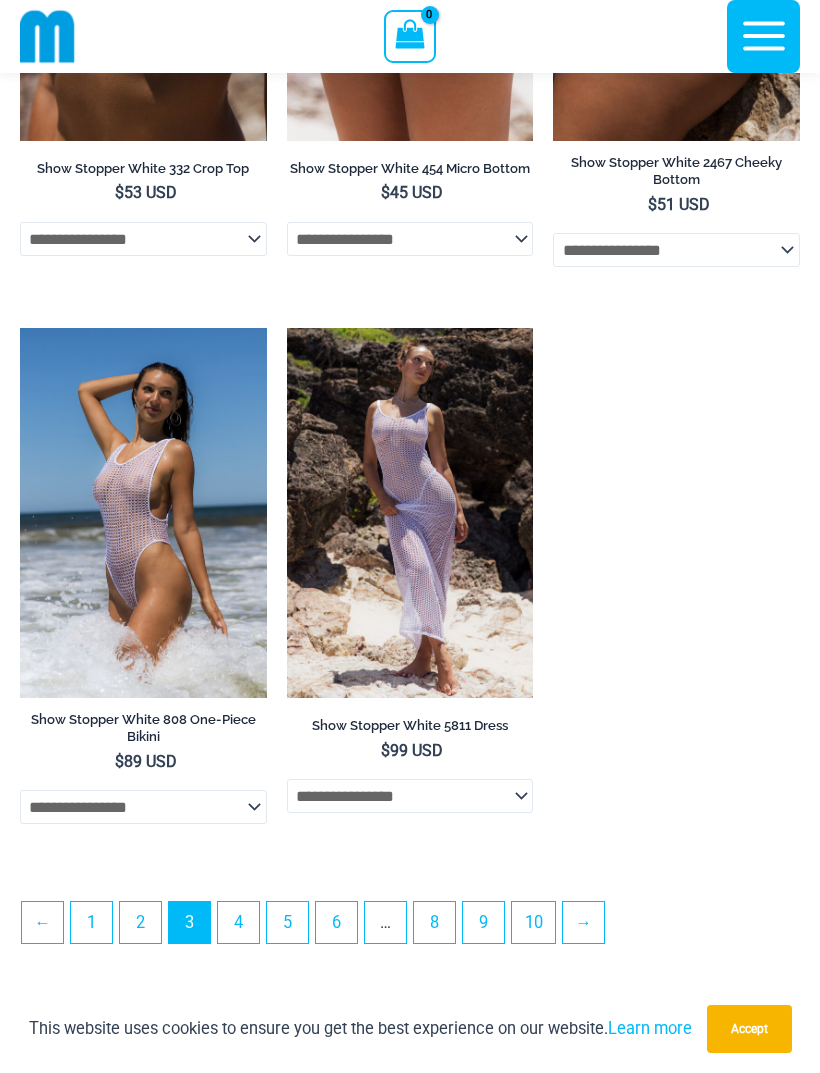 click on "4" at bounding box center (238, 922) 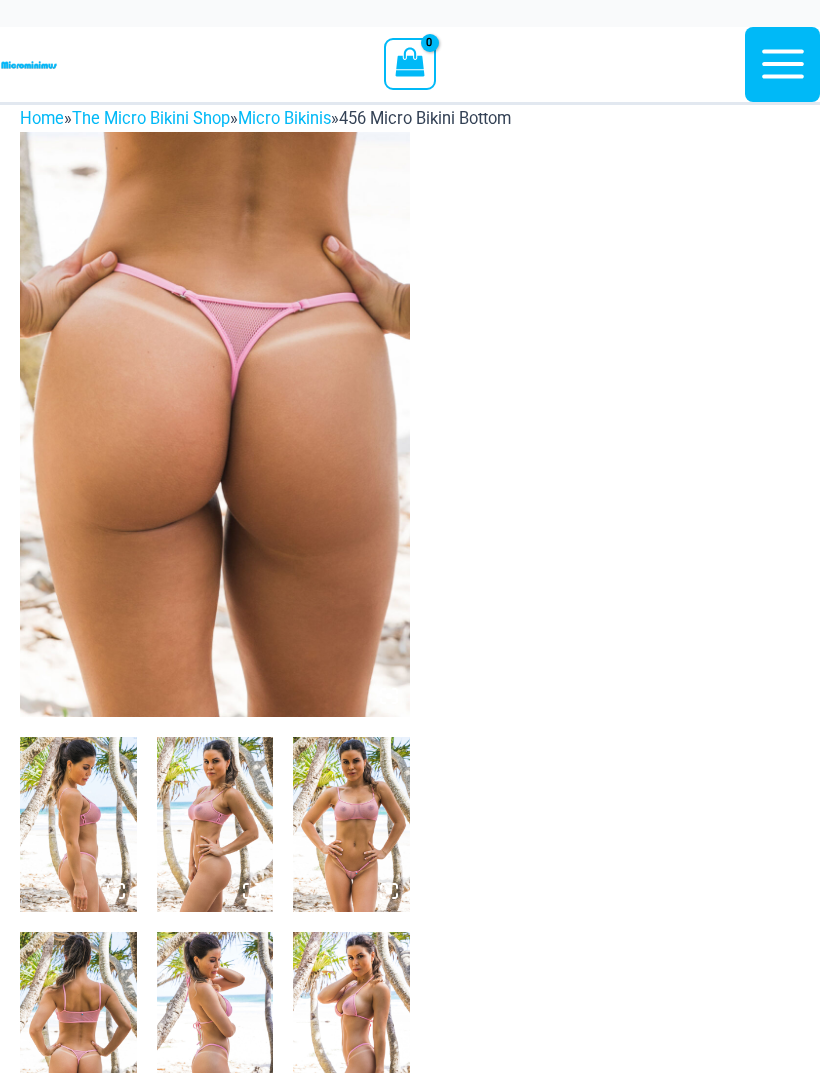 scroll, scrollTop: 0, scrollLeft: 0, axis: both 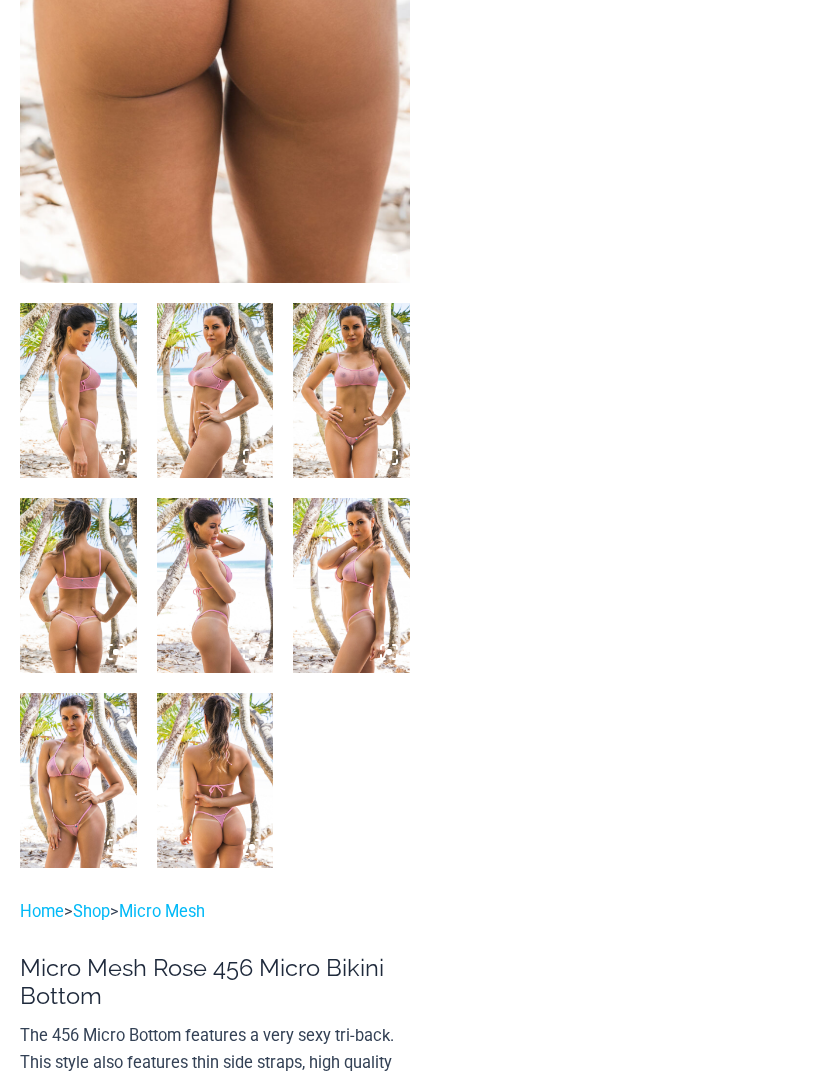 click at bounding box center (78, 781) 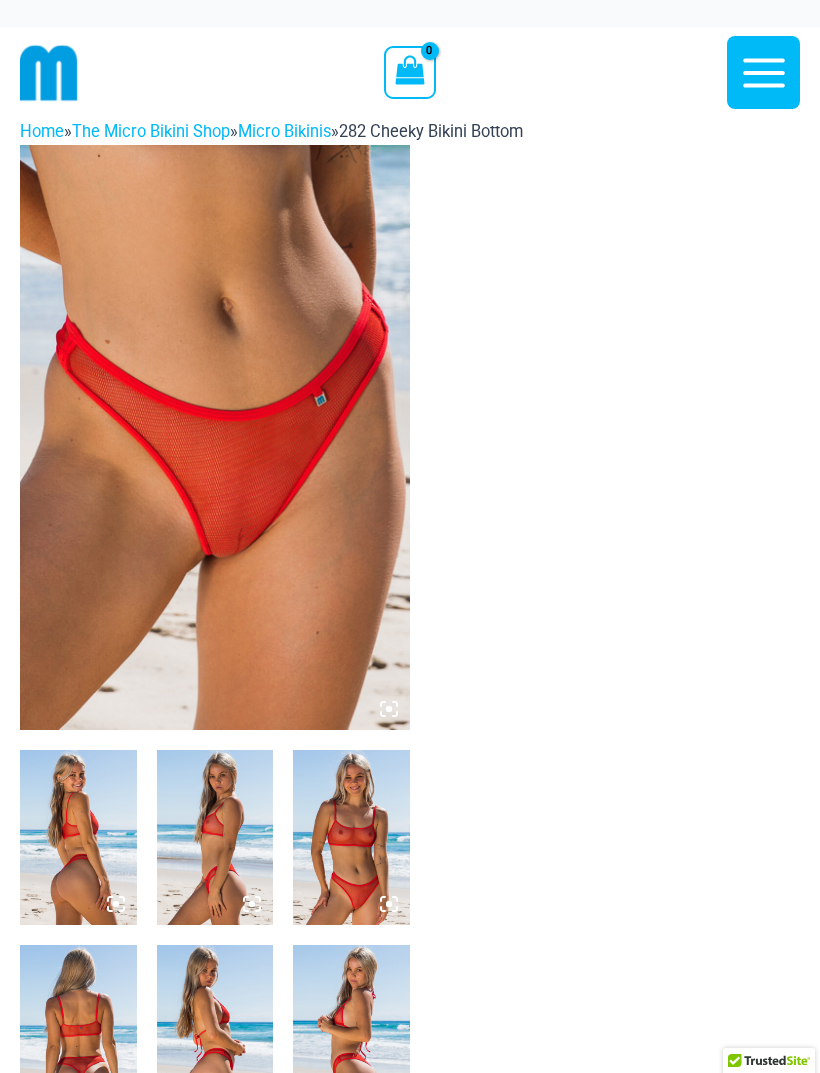 scroll, scrollTop: 0, scrollLeft: 0, axis: both 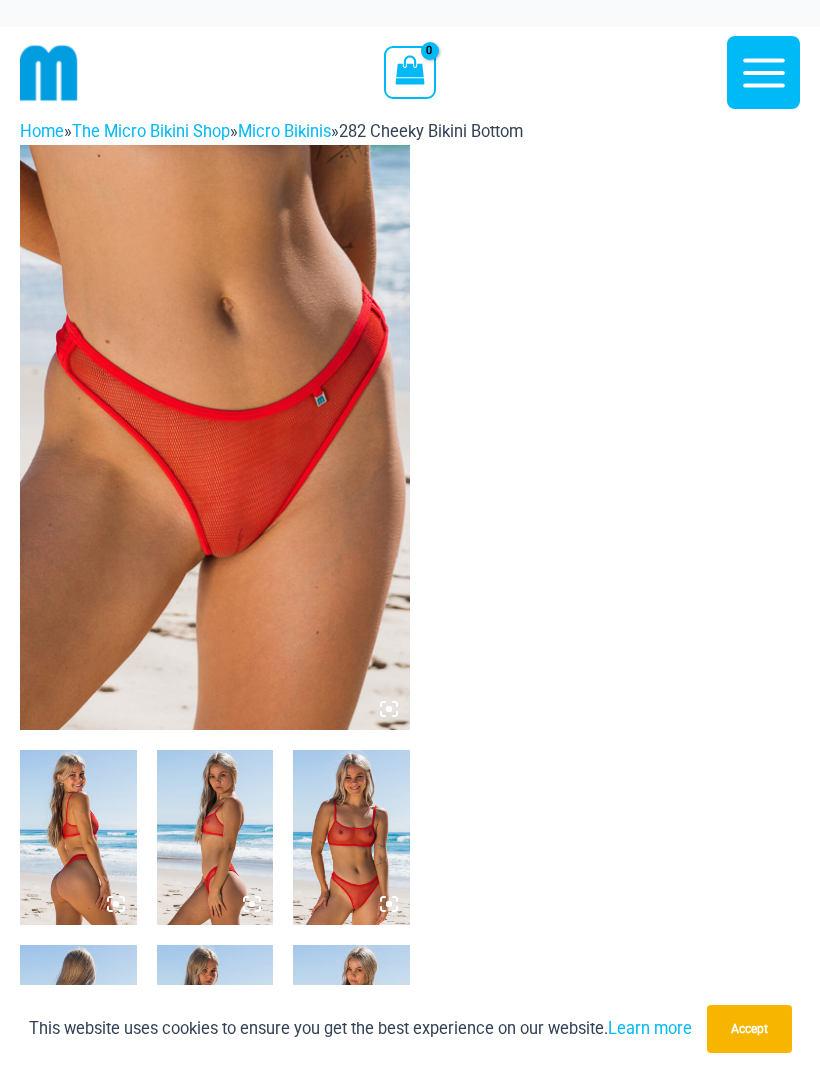 click 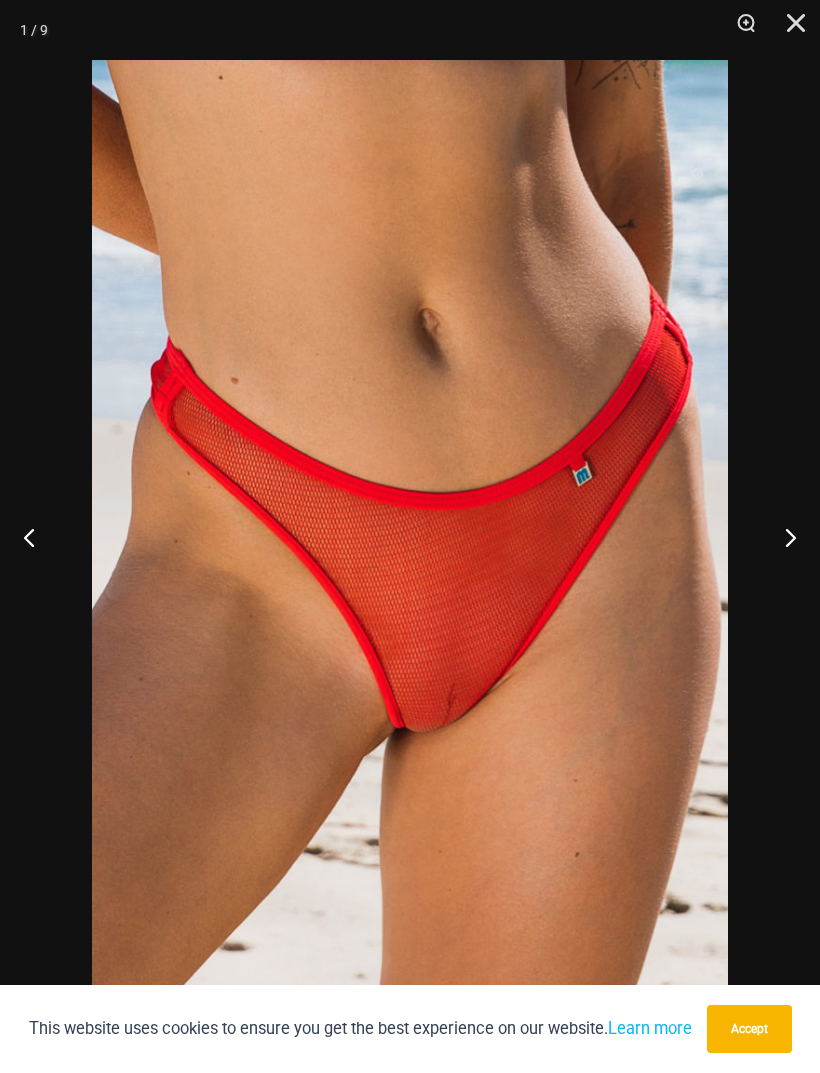 click at bounding box center (782, 537) 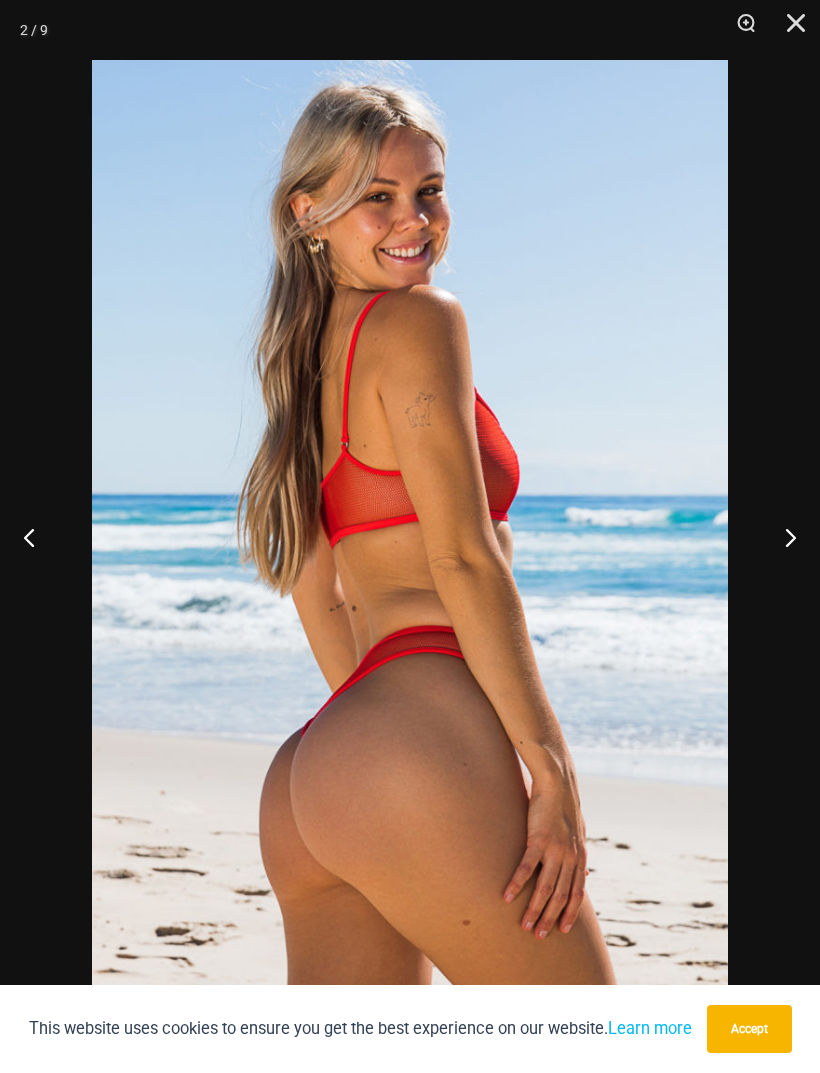 click at bounding box center (782, 537) 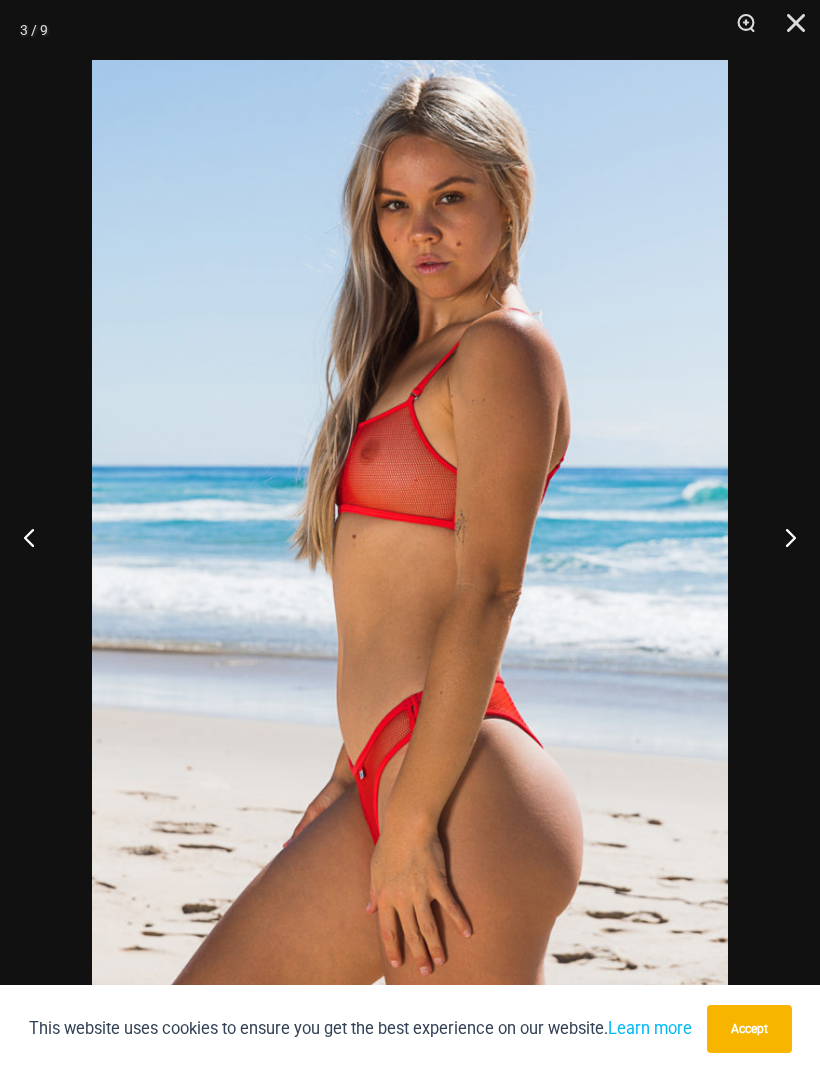 click at bounding box center (782, 537) 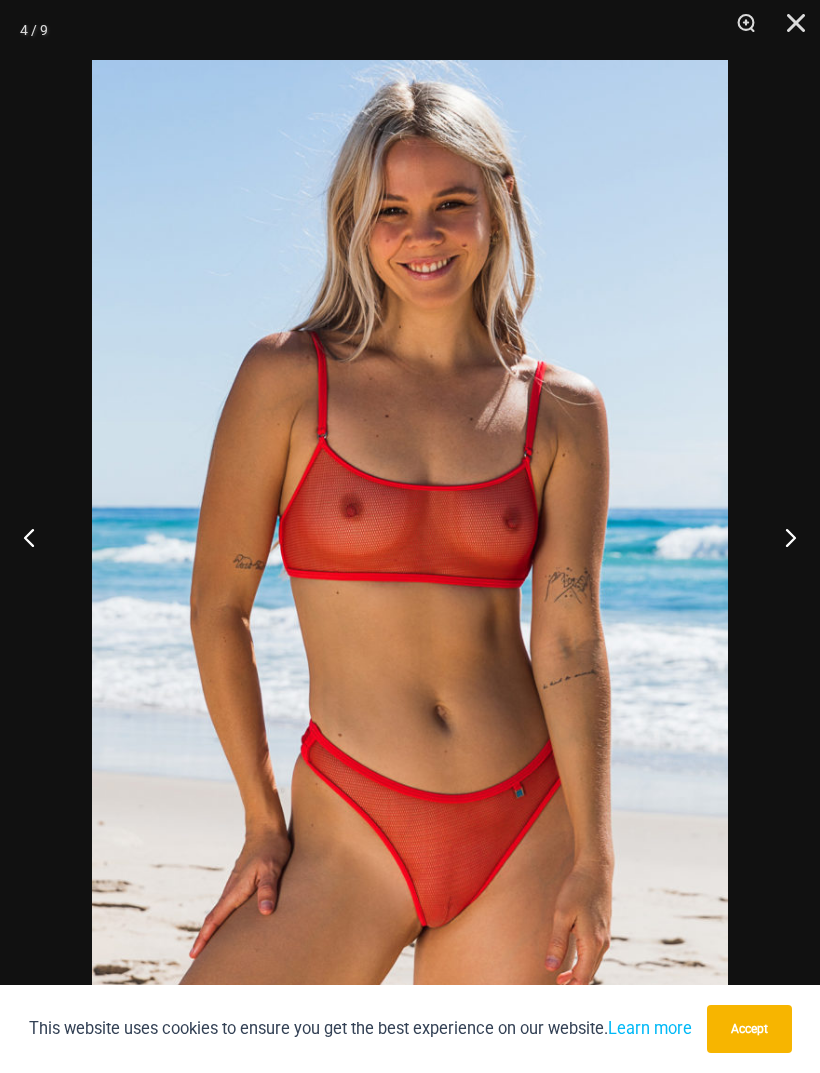 click at bounding box center (782, 537) 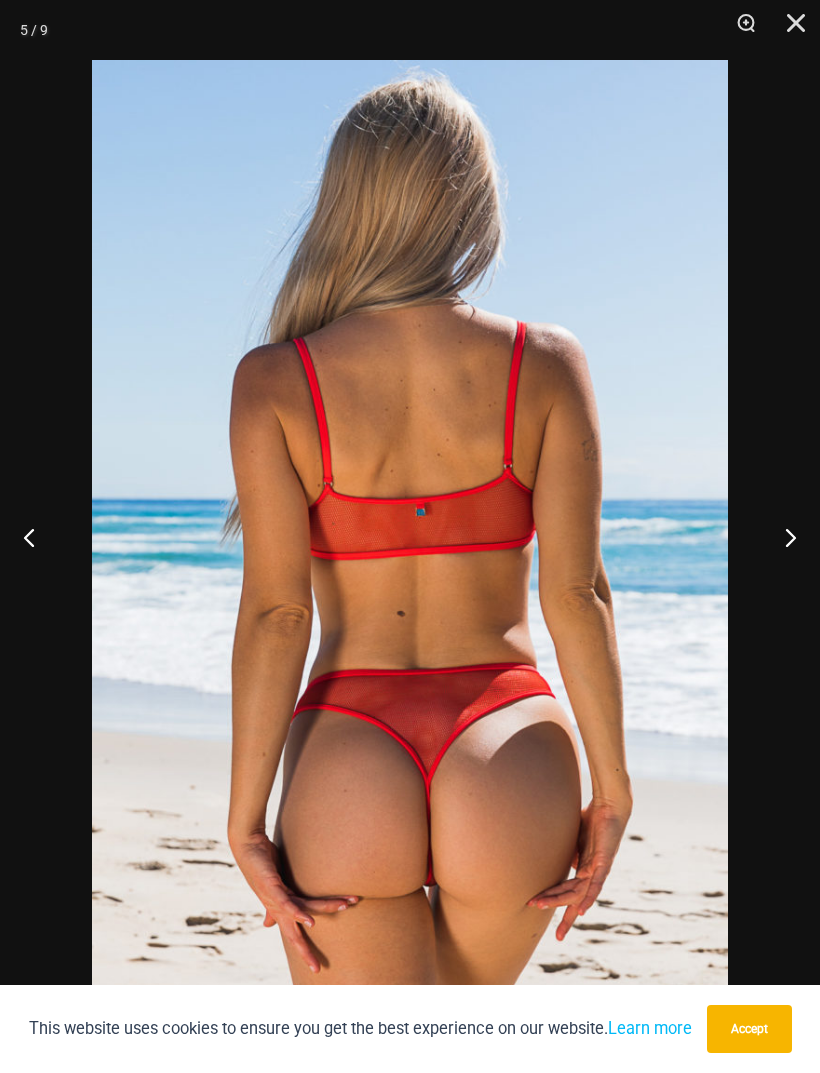 click at bounding box center [782, 537] 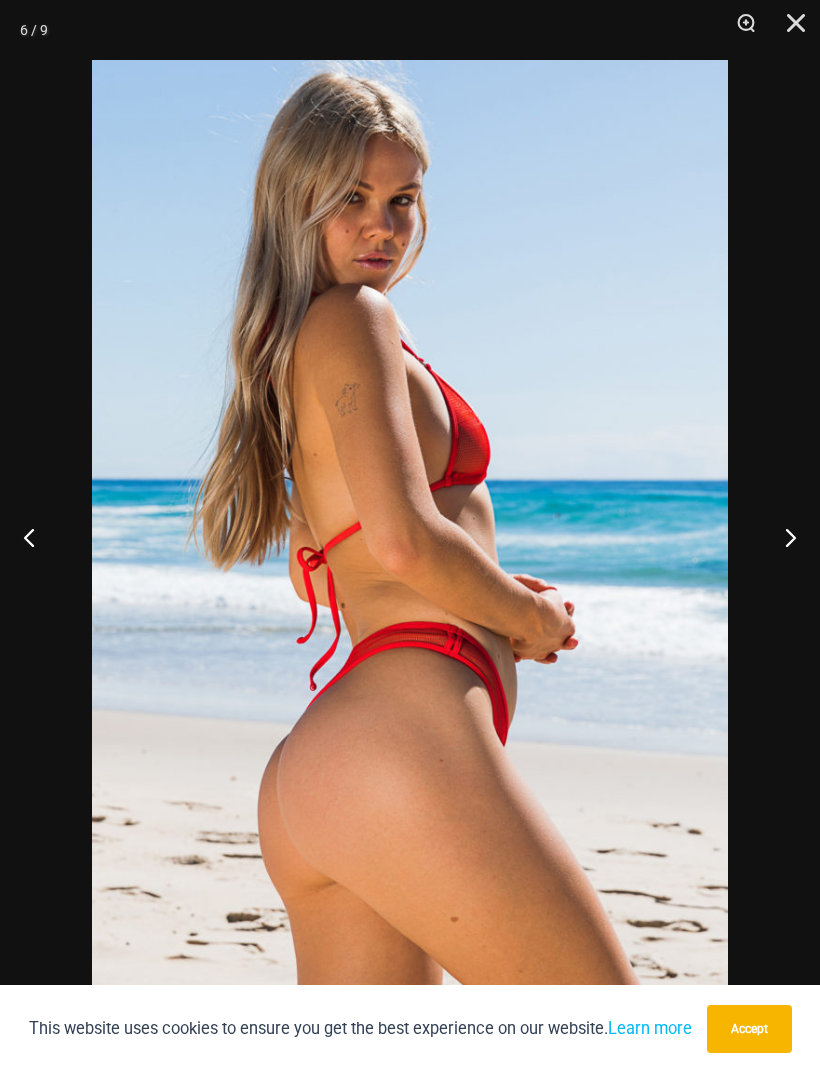 click at bounding box center [782, 537] 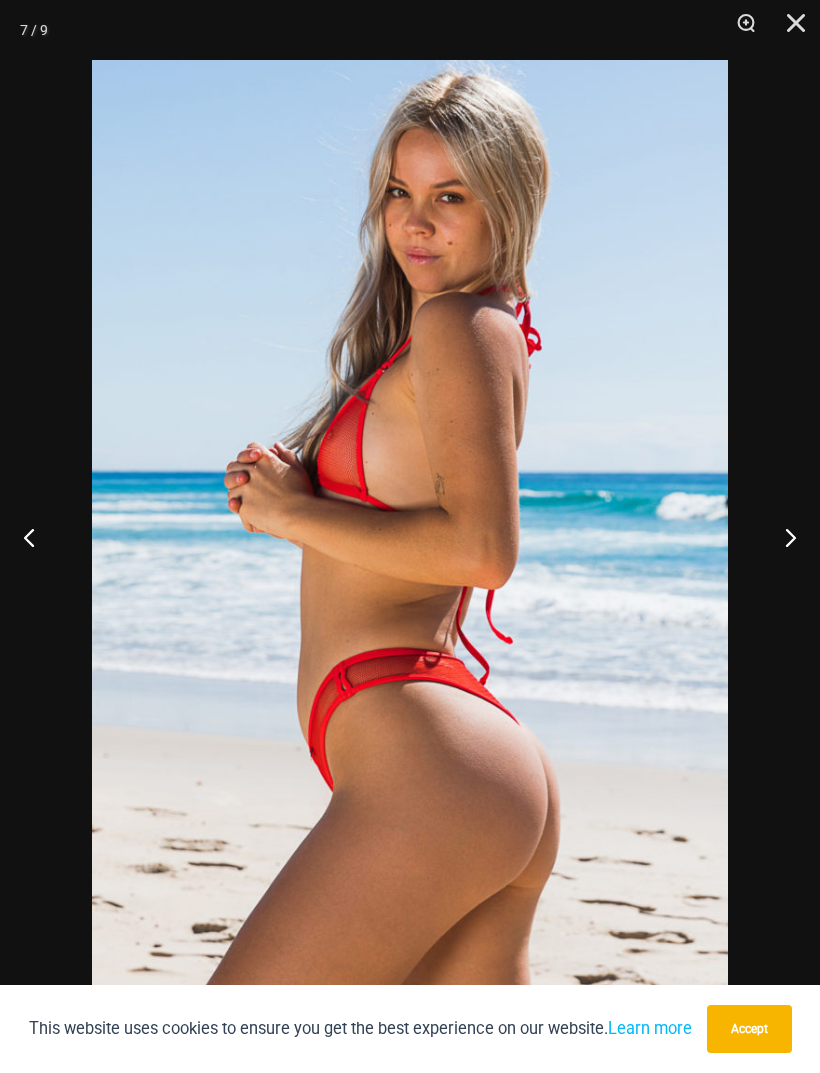 click at bounding box center (782, 537) 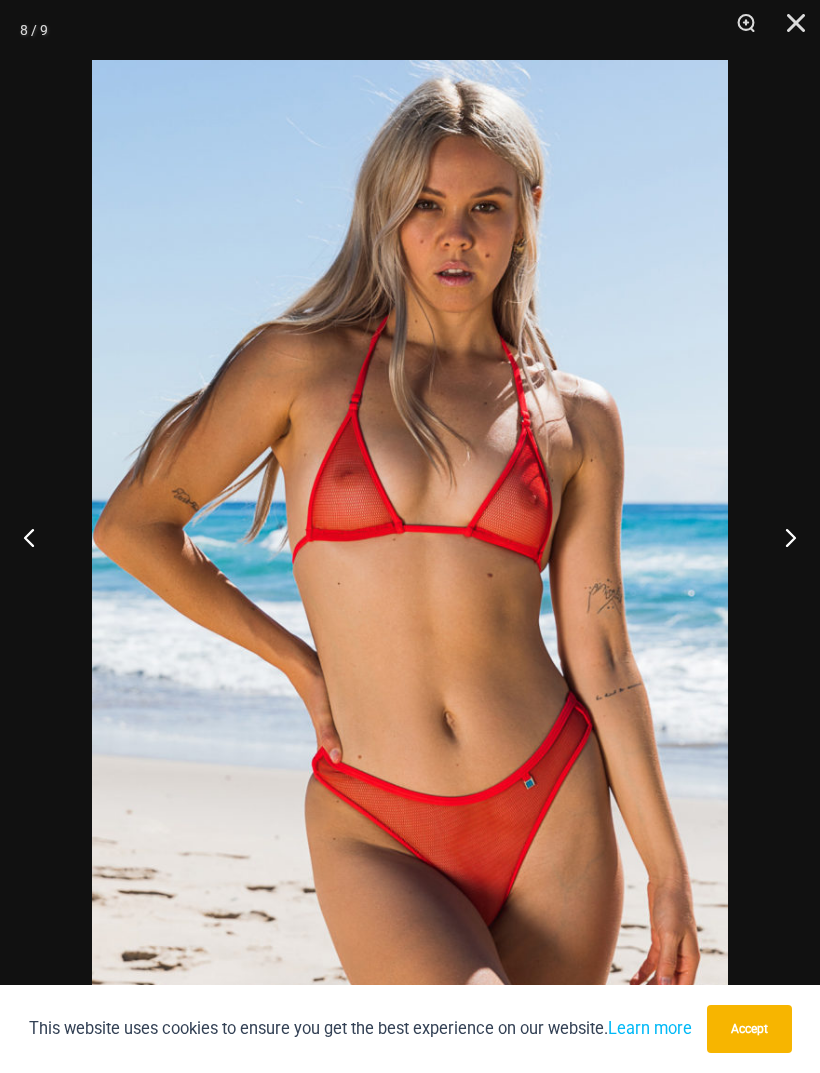 click at bounding box center (782, 537) 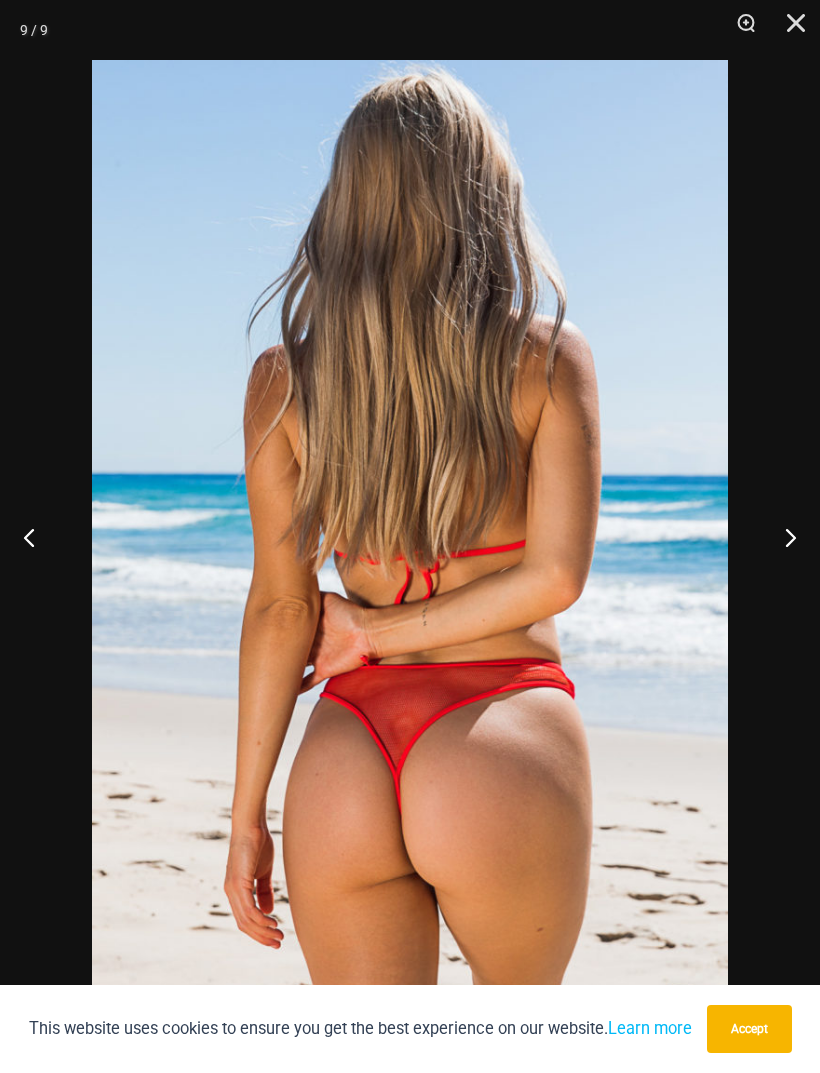 click at bounding box center (782, 537) 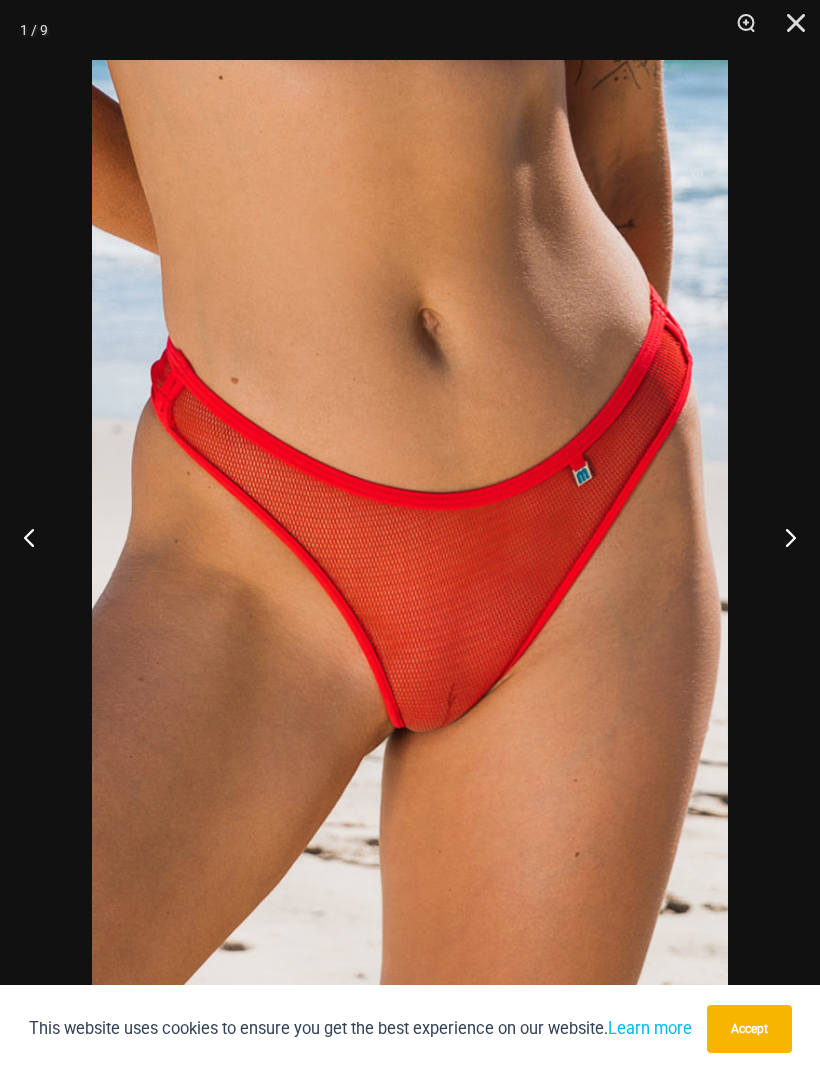 click at bounding box center (782, 537) 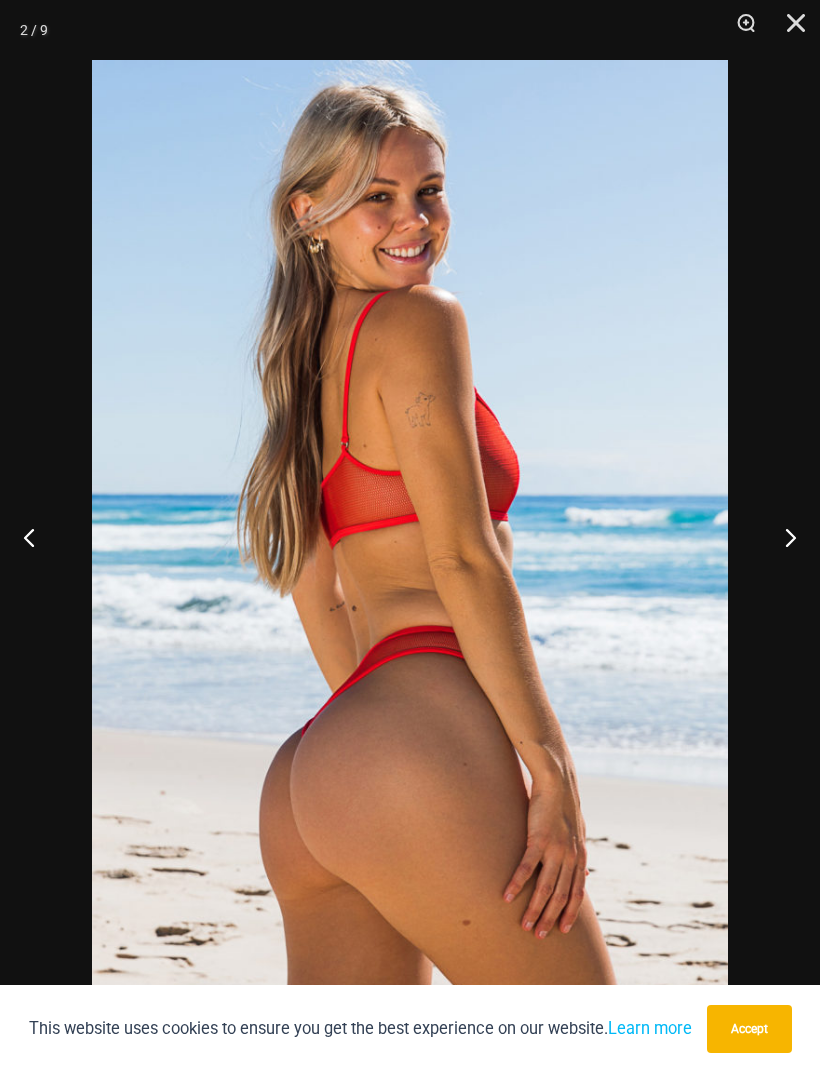 click at bounding box center [789, 30] 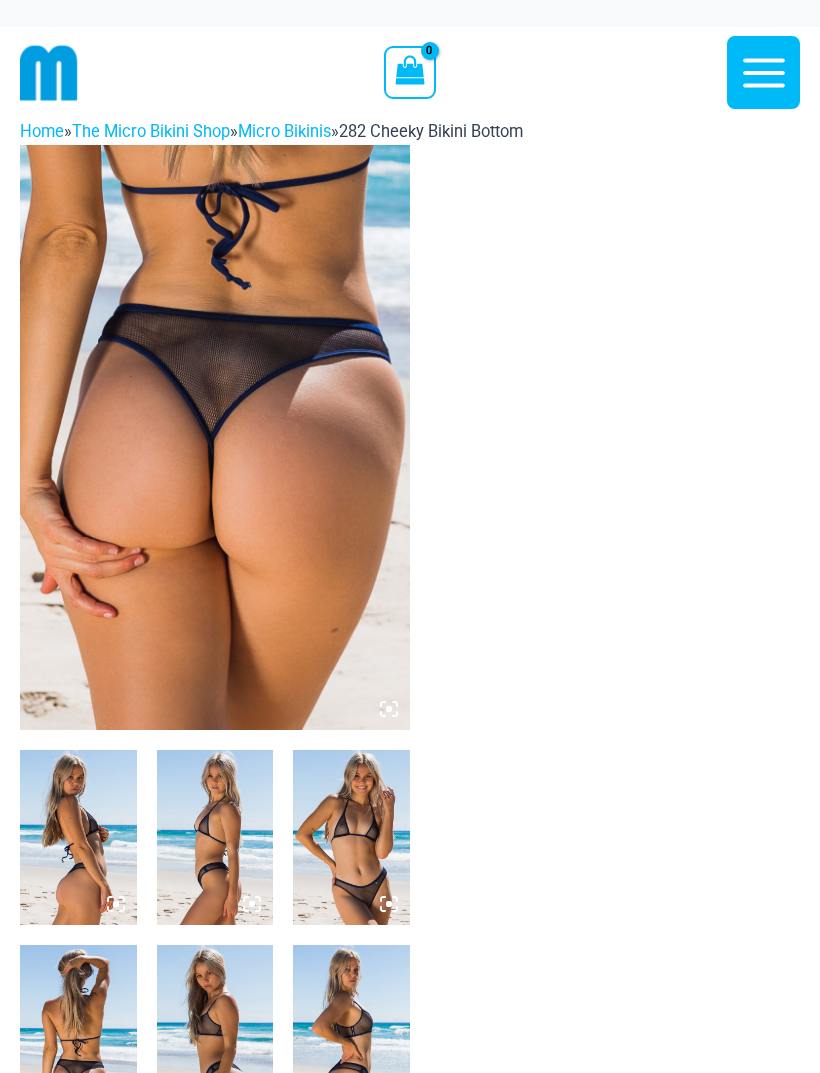scroll, scrollTop: 0, scrollLeft: 0, axis: both 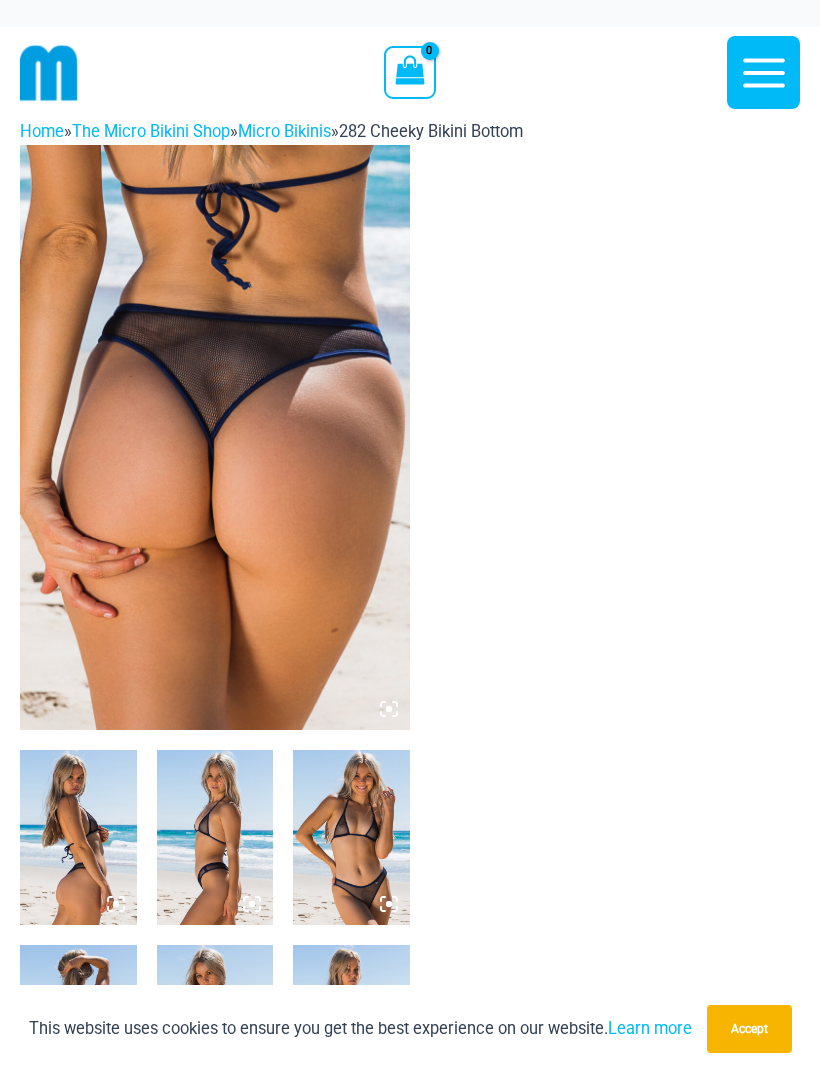 click at bounding box center [215, 437] 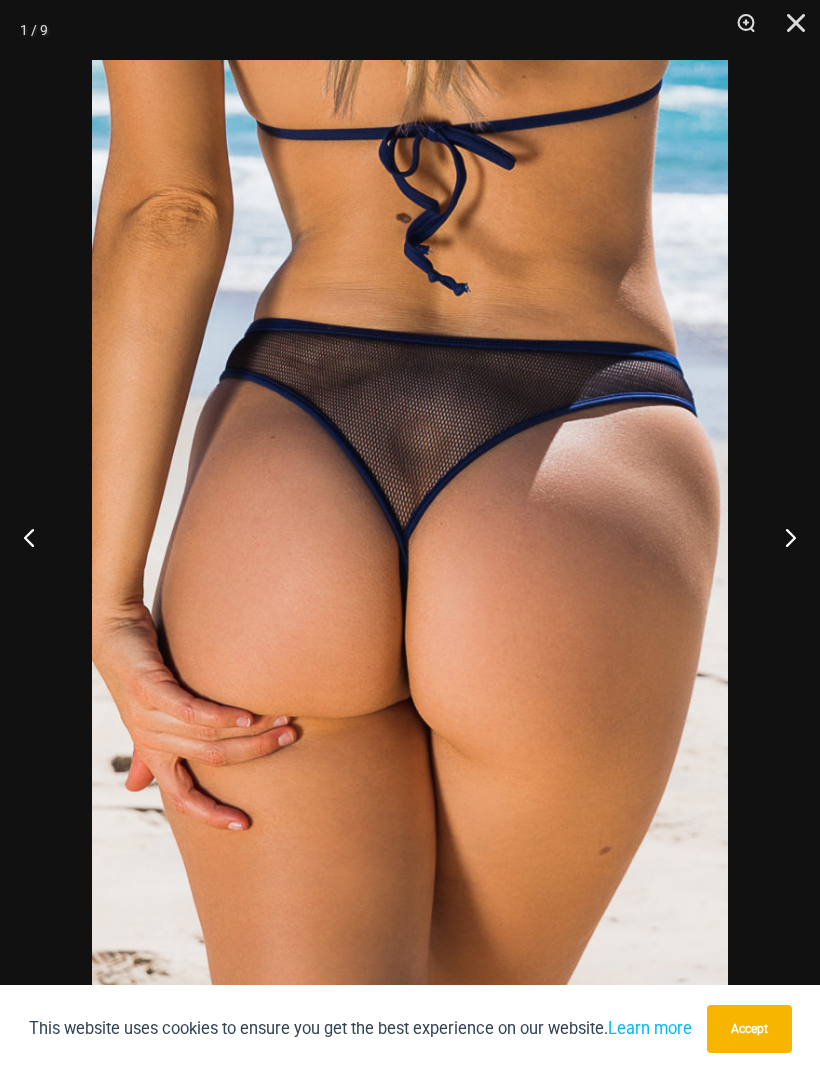 click at bounding box center [782, 537] 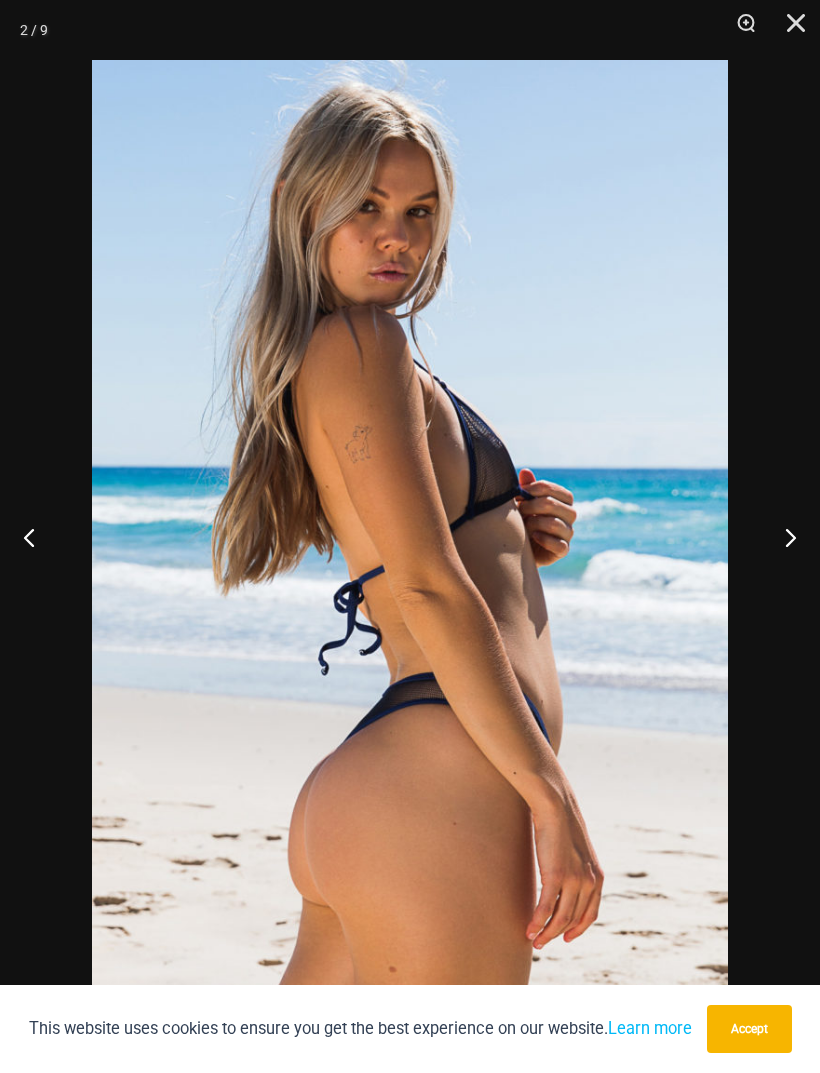 click at bounding box center [782, 537] 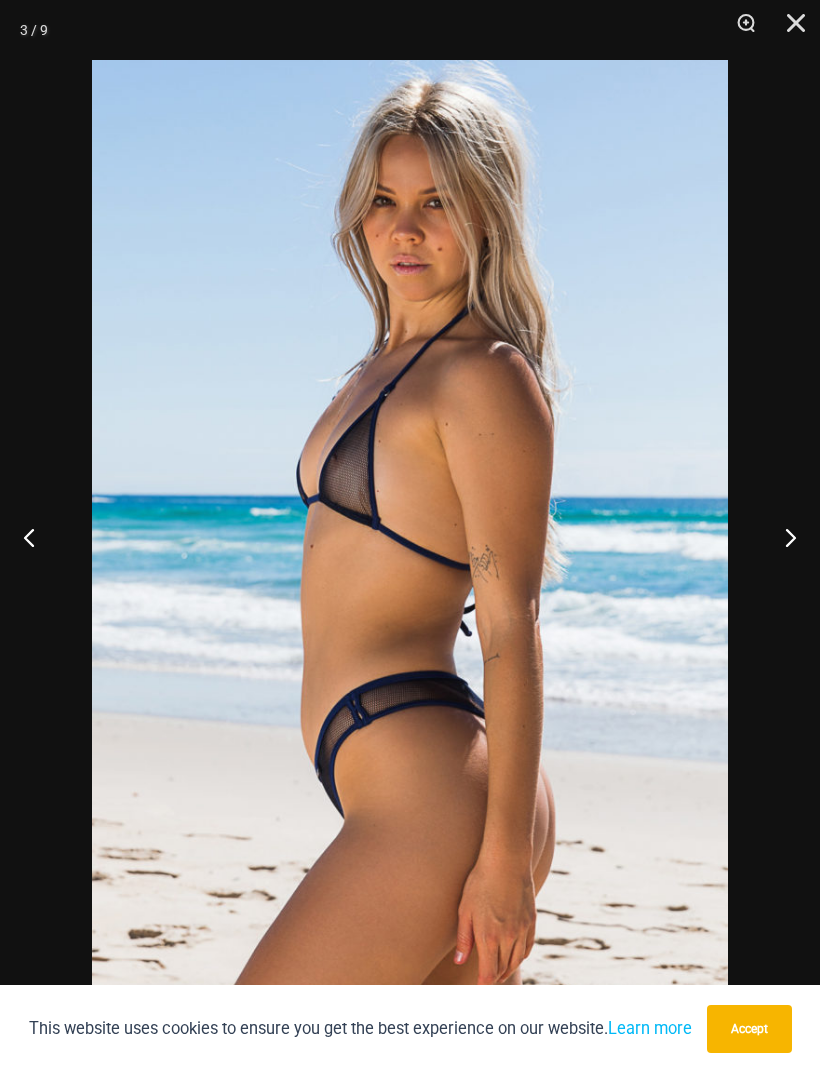 click at bounding box center (782, 537) 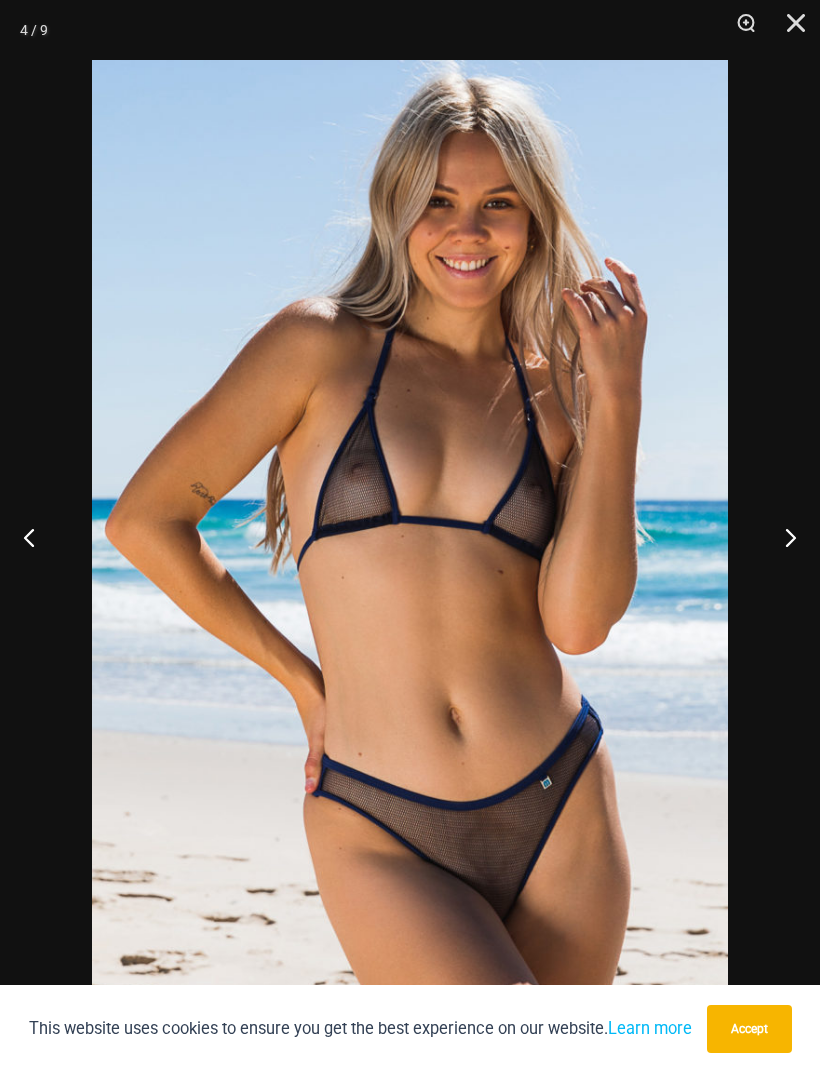 click at bounding box center [782, 537] 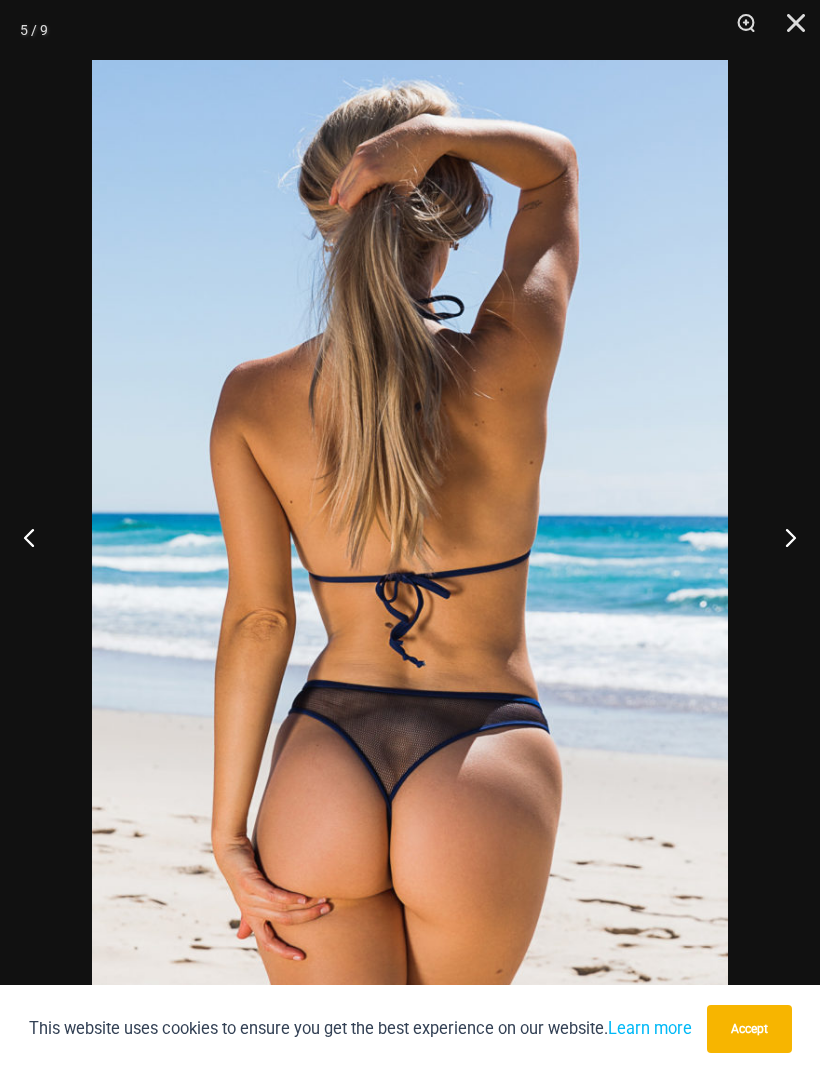 click at bounding box center [782, 537] 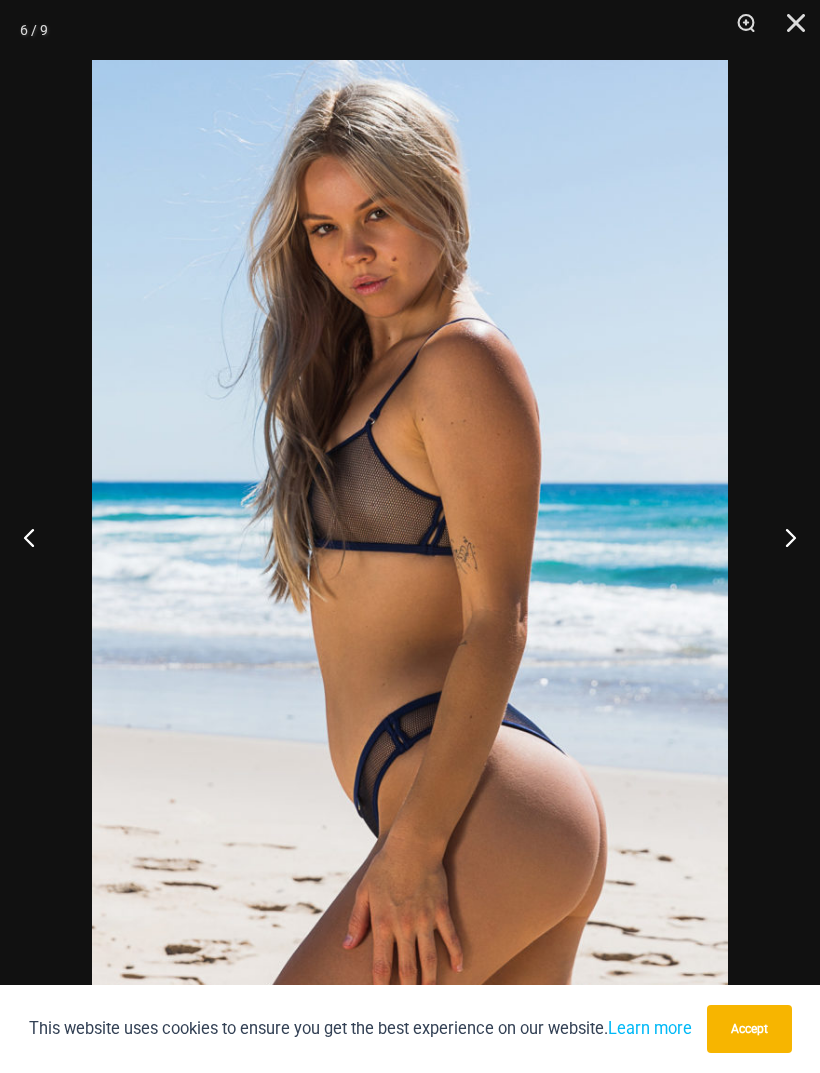 click at bounding box center [782, 537] 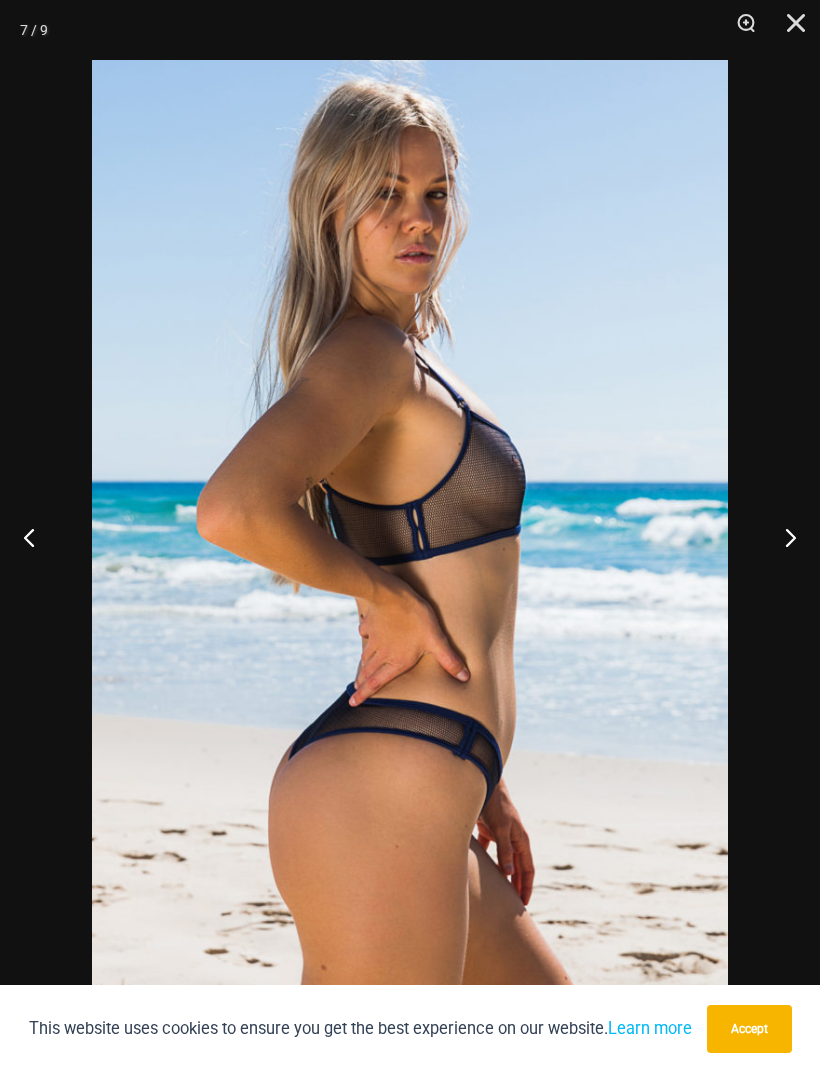 click at bounding box center (782, 537) 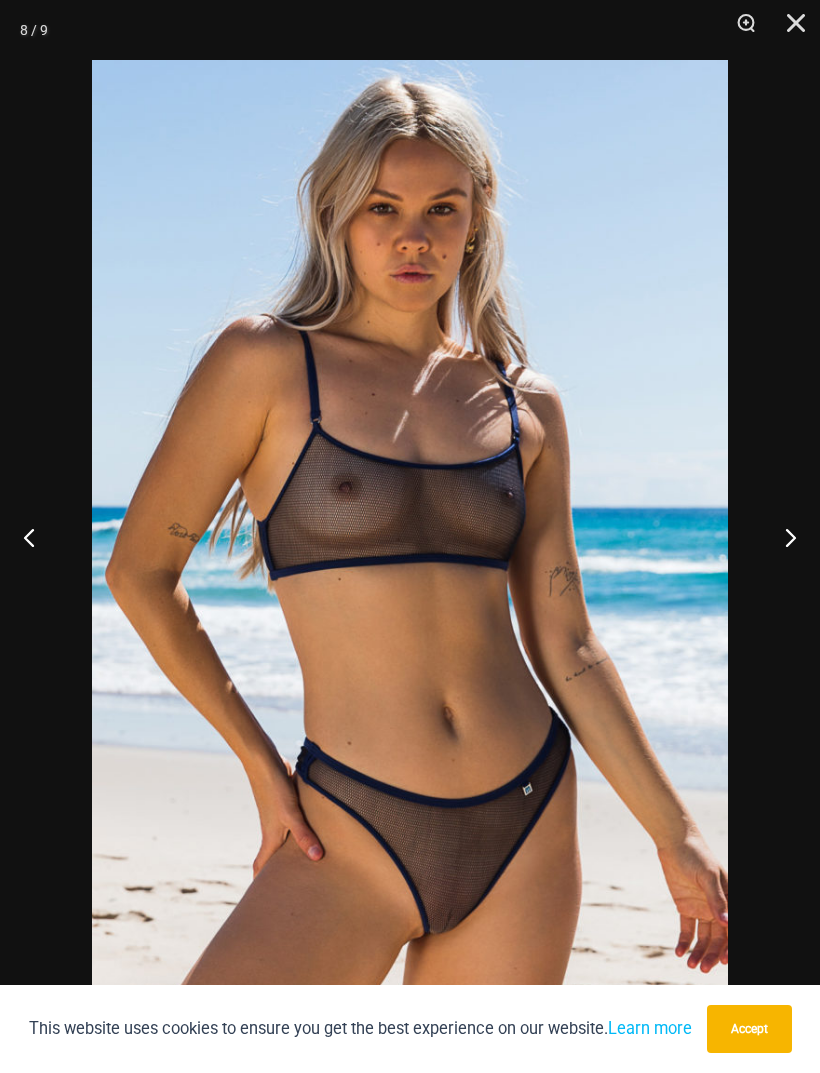click at bounding box center (789, 30) 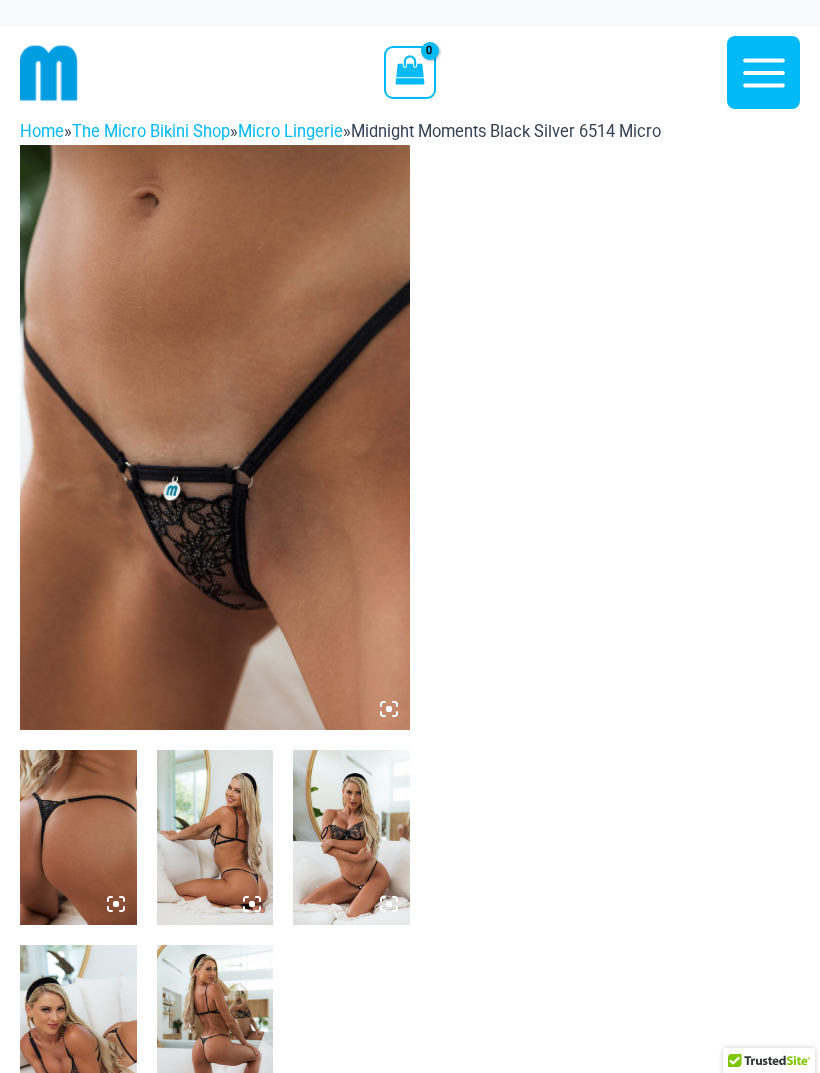 scroll, scrollTop: 0, scrollLeft: 0, axis: both 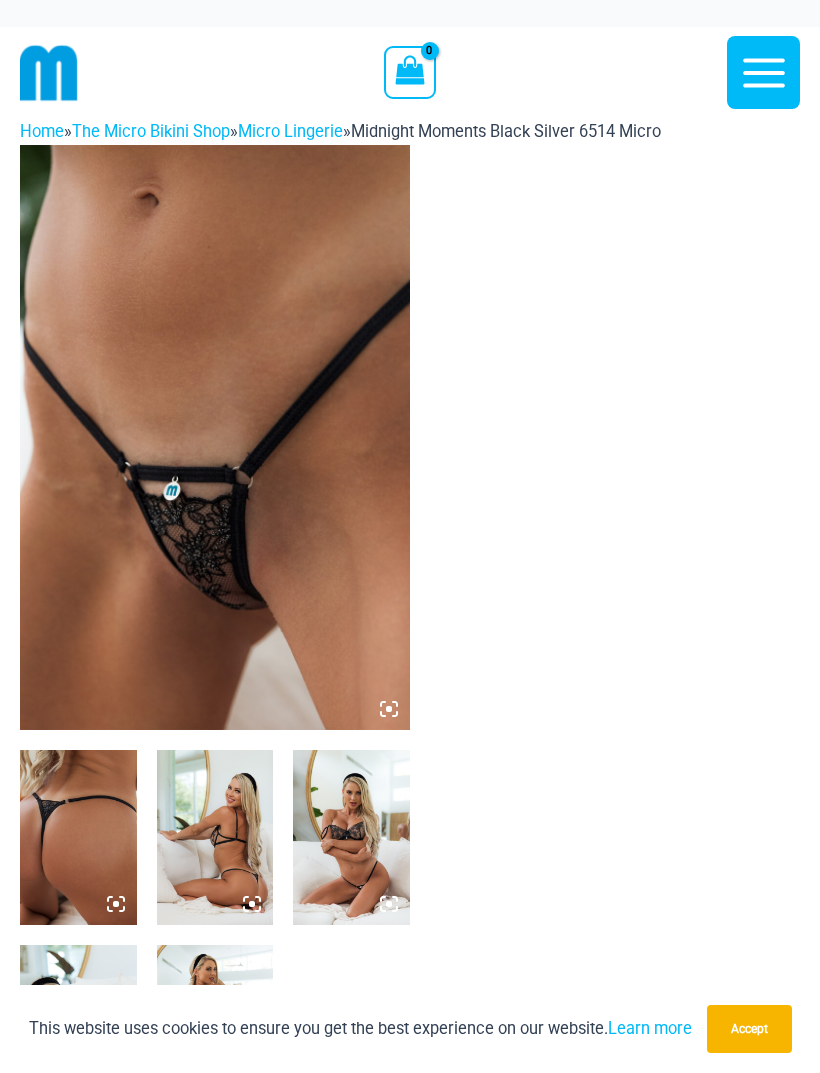 click at bounding box center (215, 437) 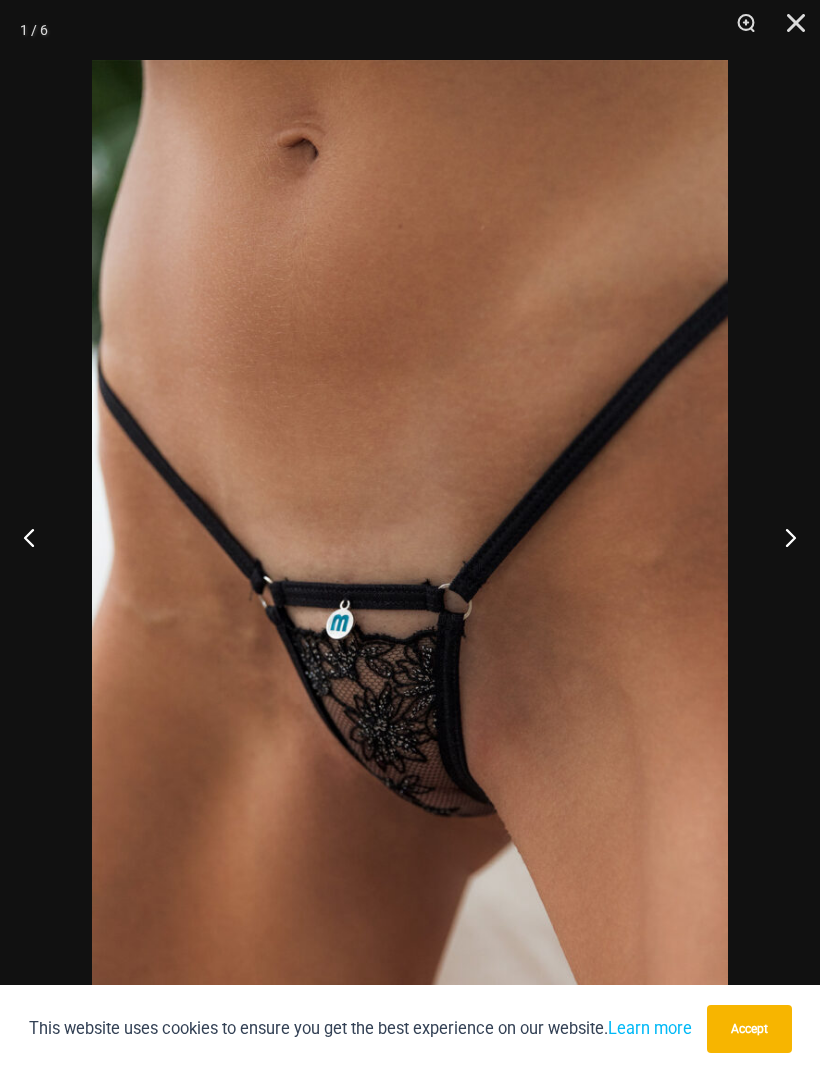 click at bounding box center (782, 537) 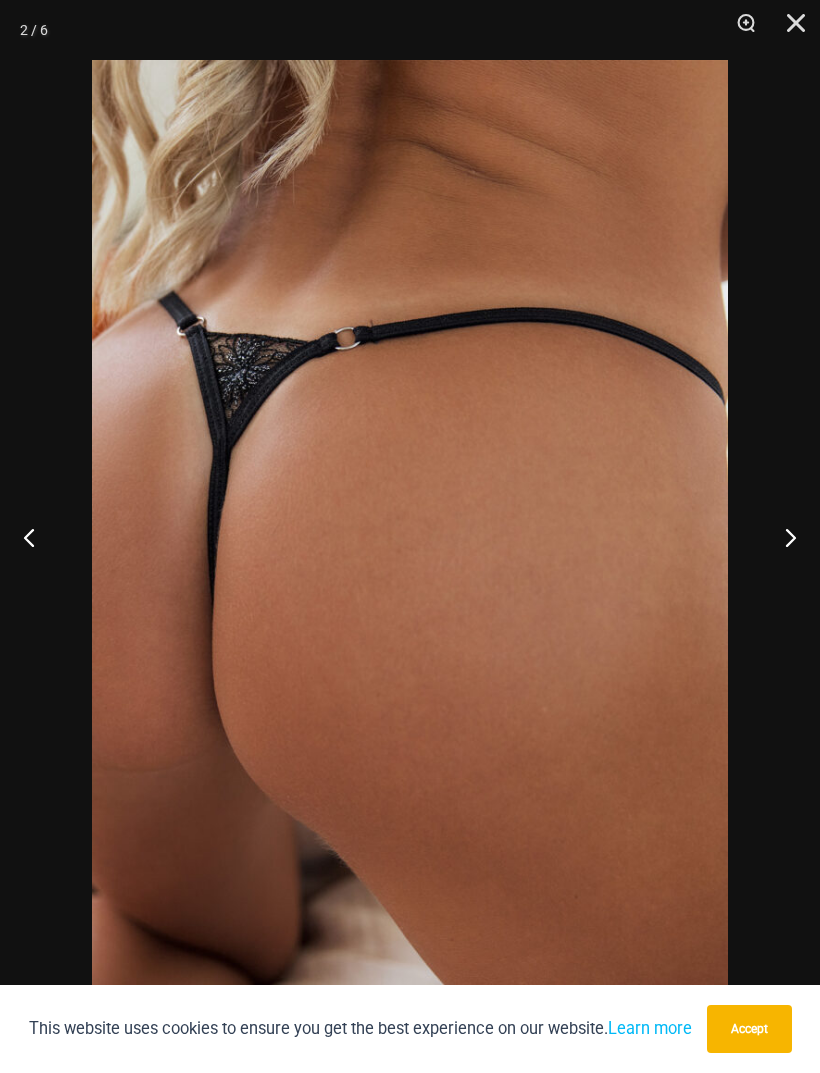 click at bounding box center [782, 537] 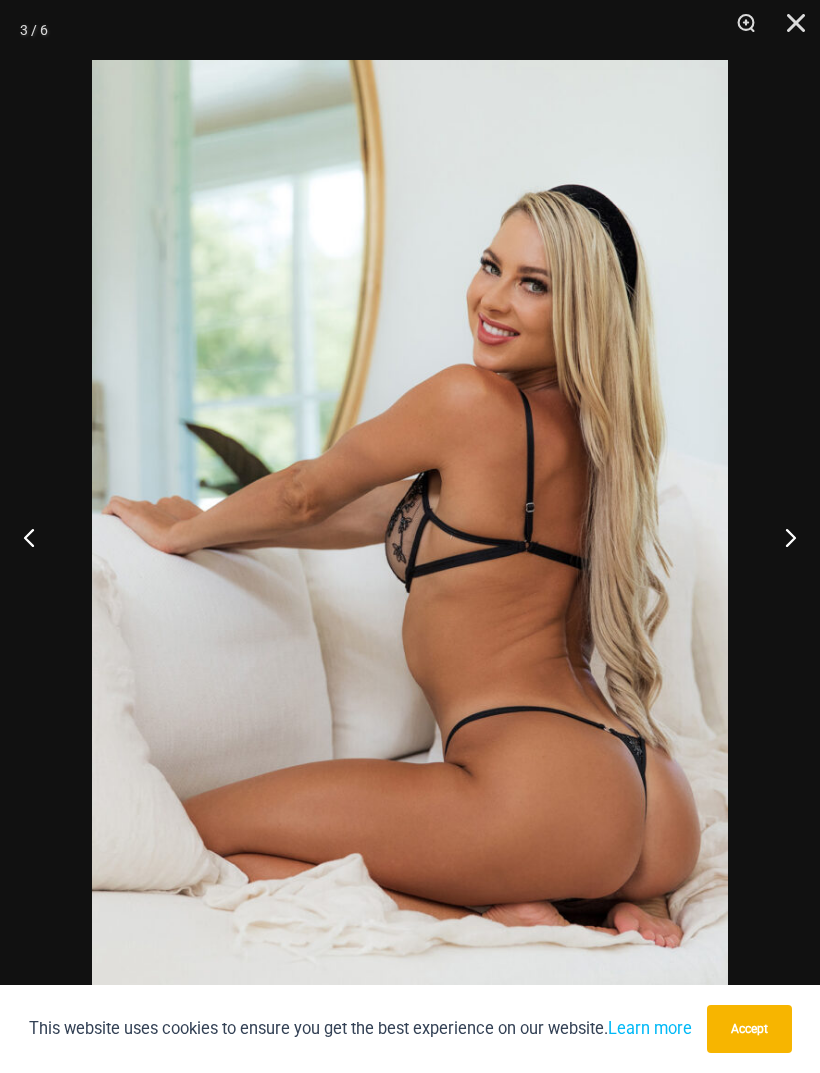 click at bounding box center (782, 537) 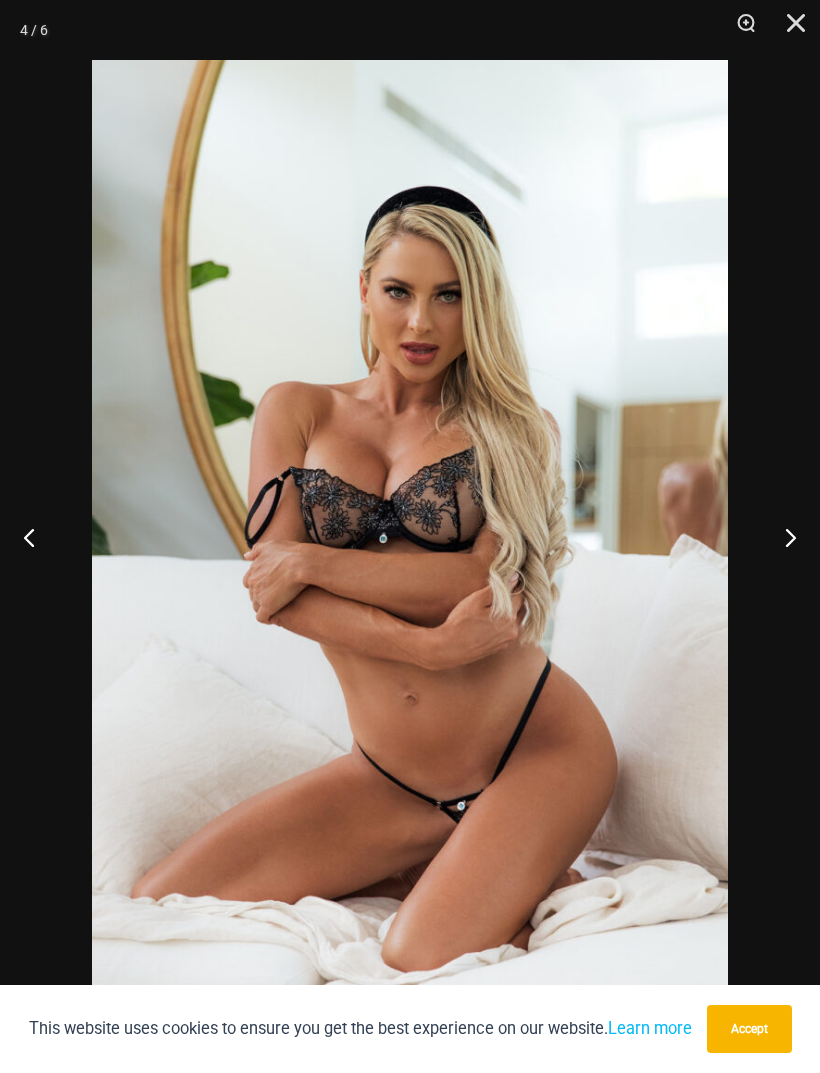 click at bounding box center [782, 537] 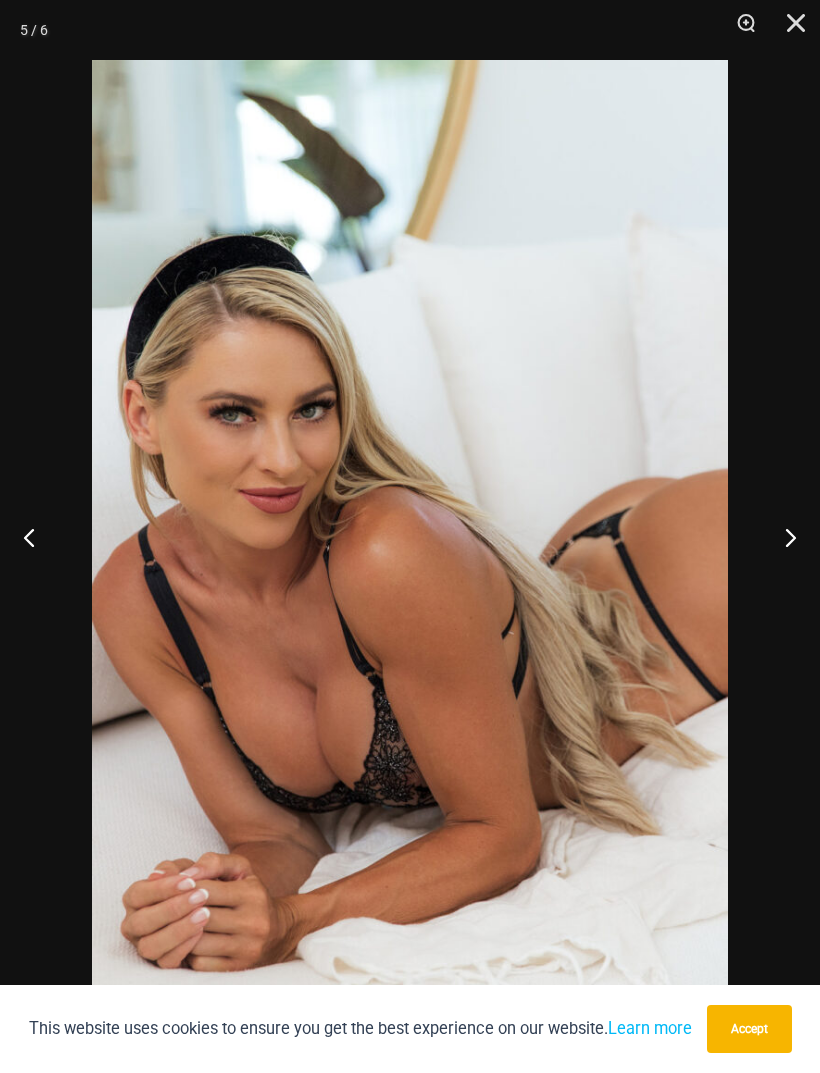 click at bounding box center [782, 537] 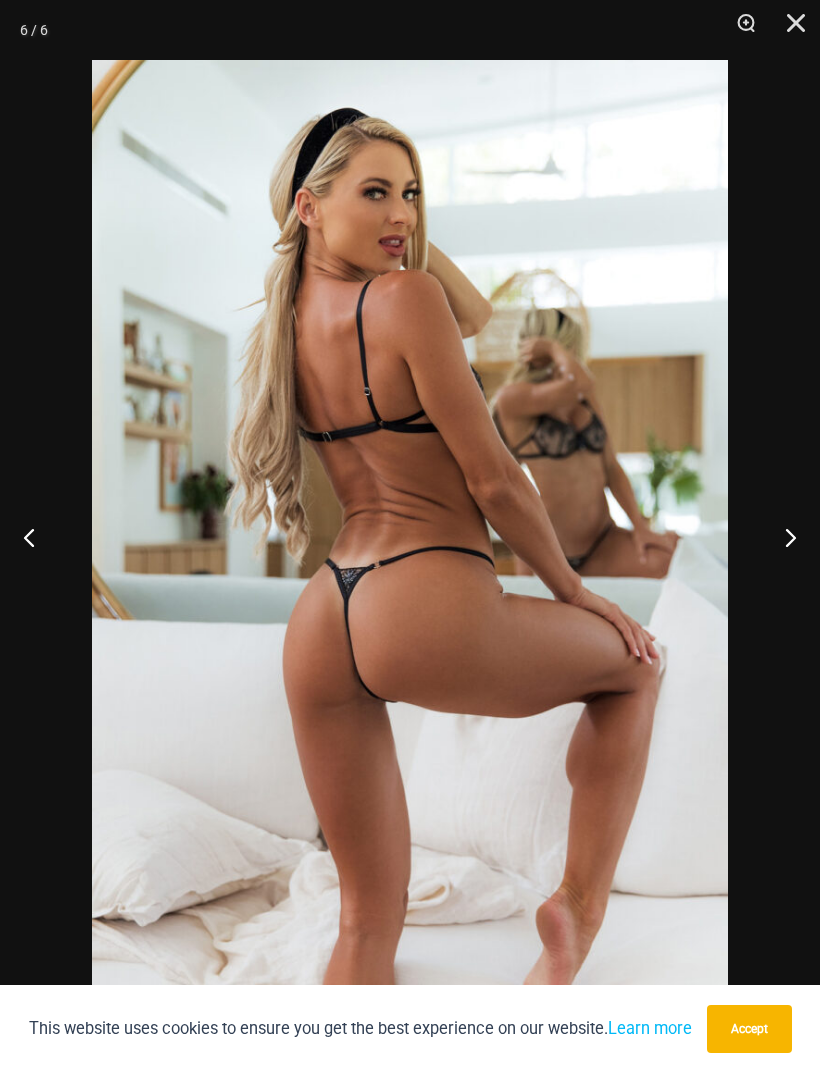 click at bounding box center (782, 537) 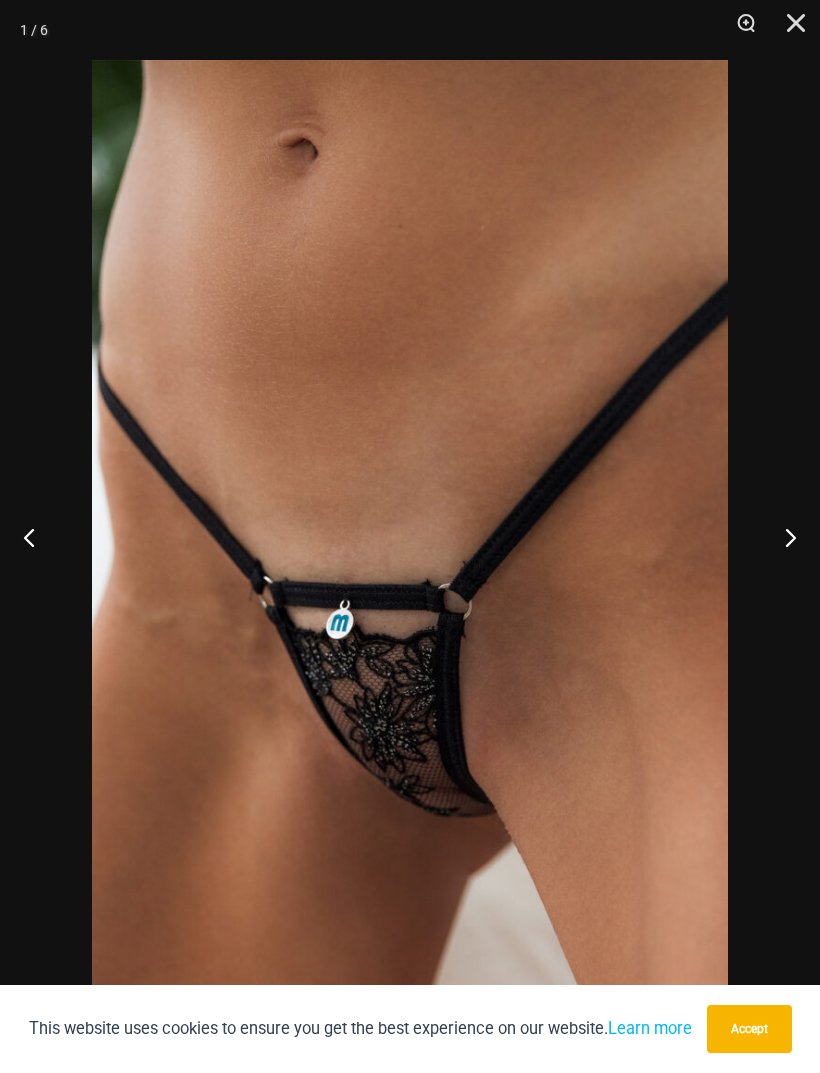 click at bounding box center (782, 537) 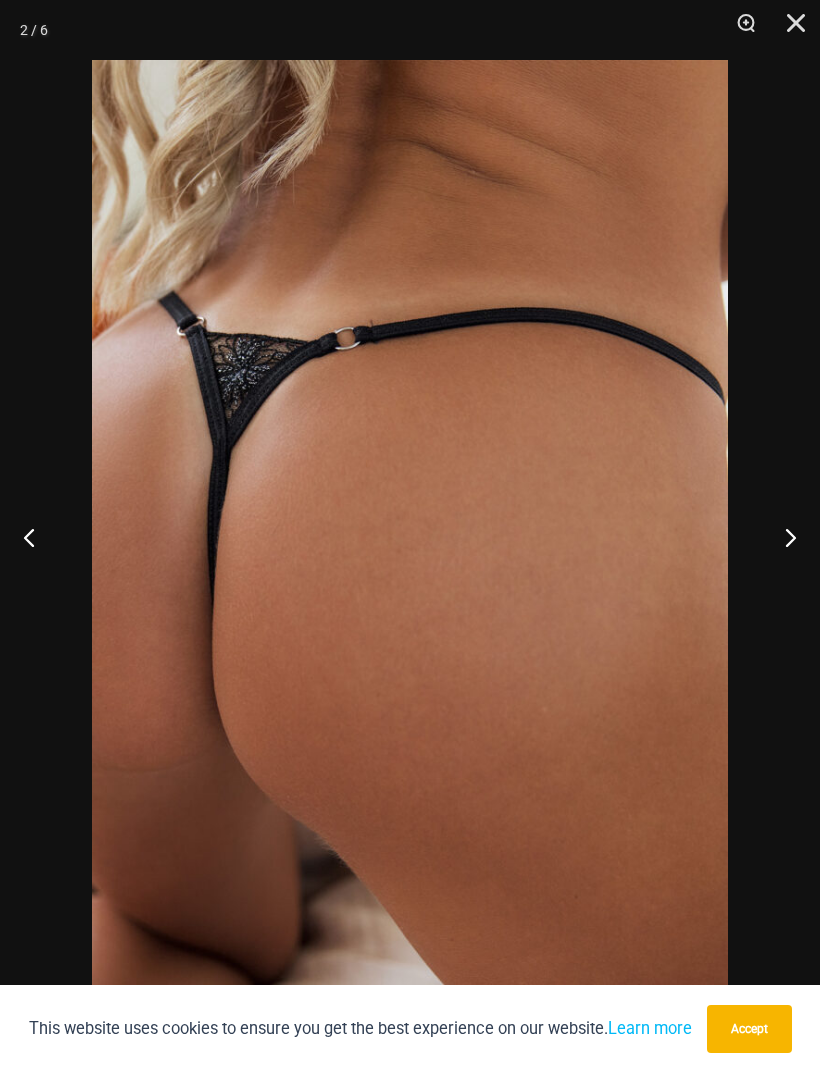 click at bounding box center [782, 537] 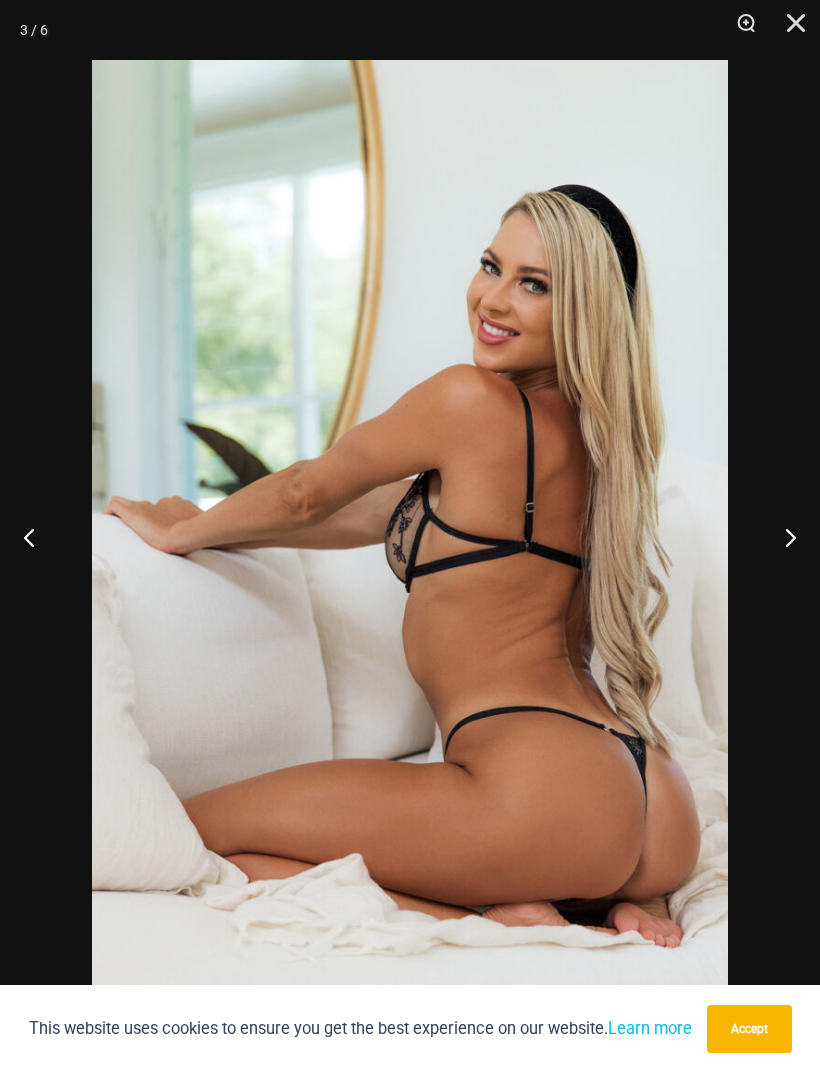click at bounding box center [789, 30] 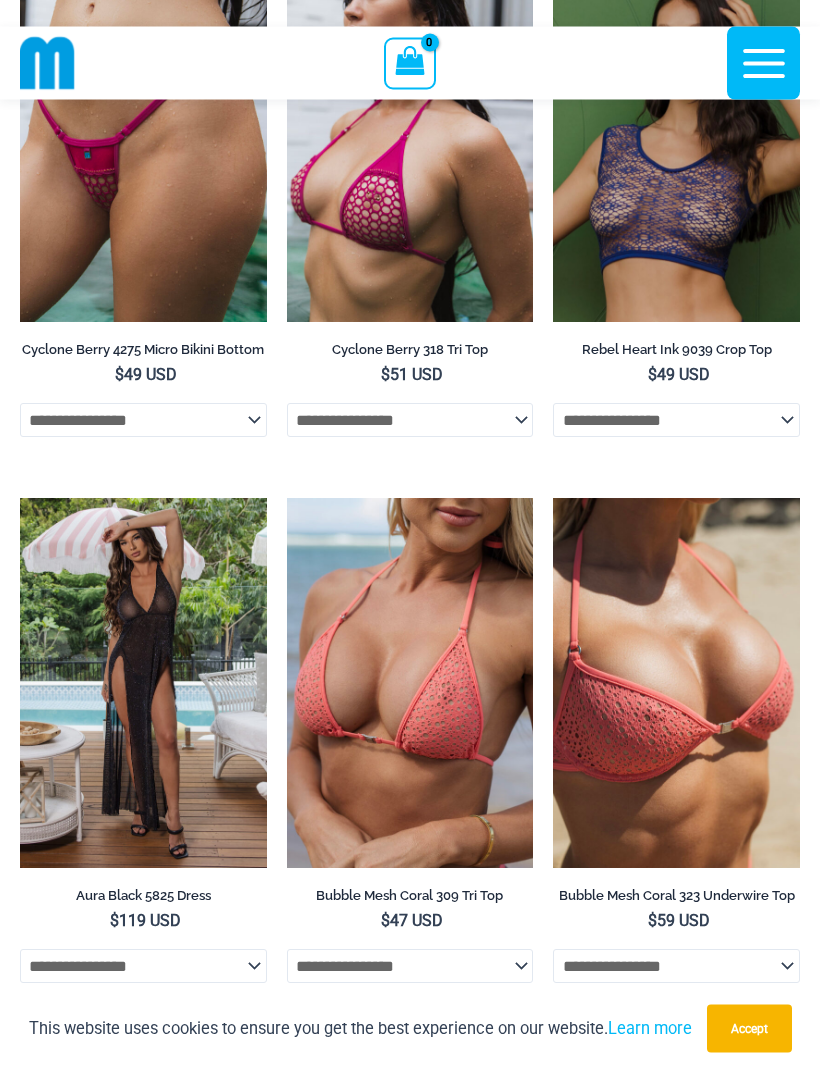 scroll, scrollTop: 249, scrollLeft: 0, axis: vertical 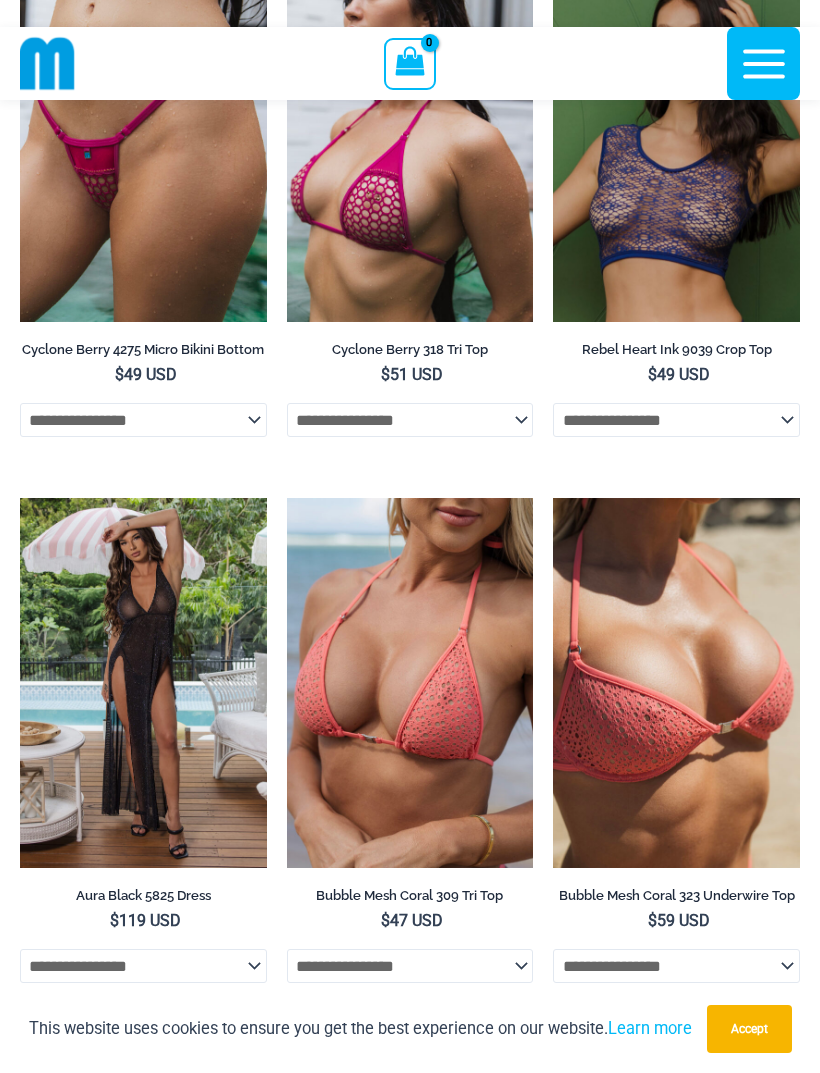 click at bounding box center (20, 498) 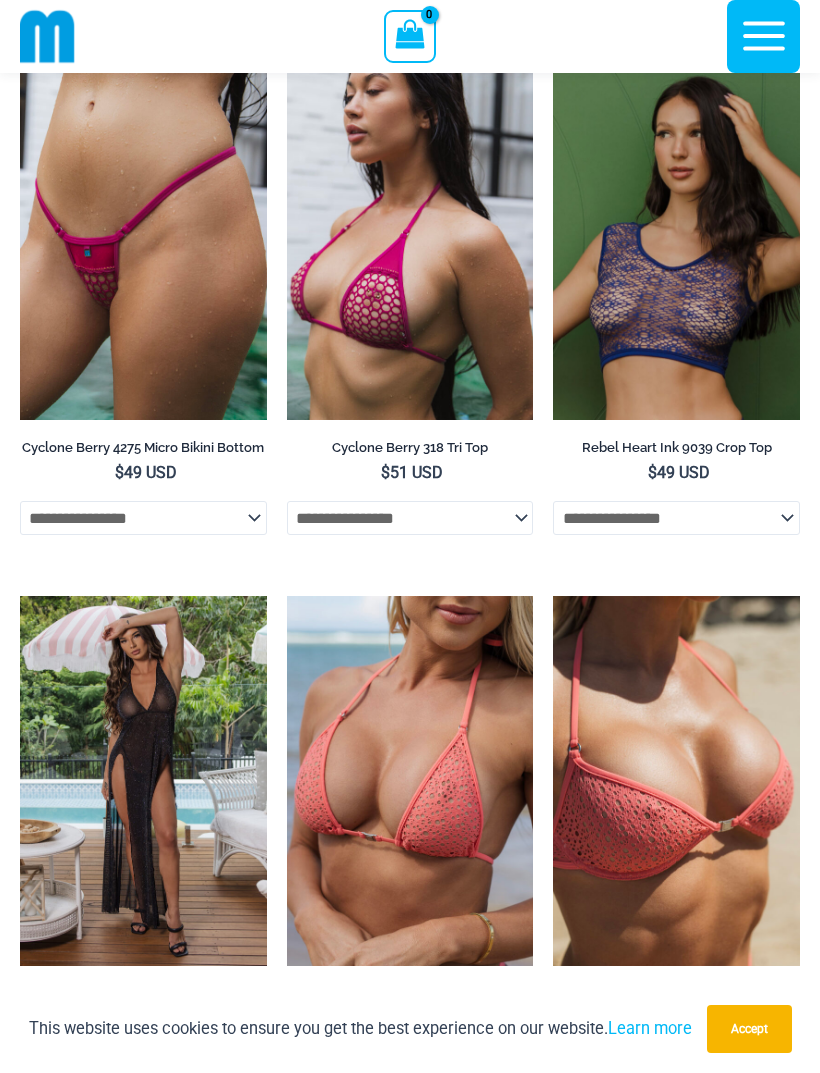 scroll, scrollTop: 0, scrollLeft: 0, axis: both 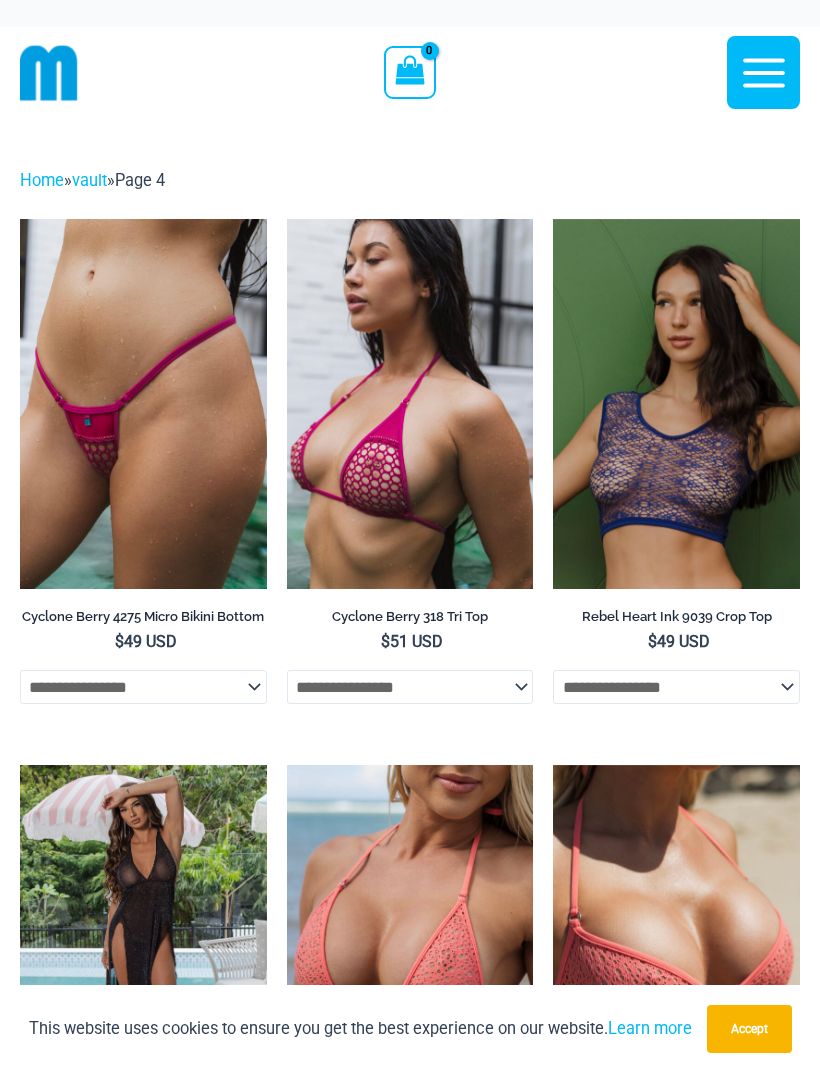 click 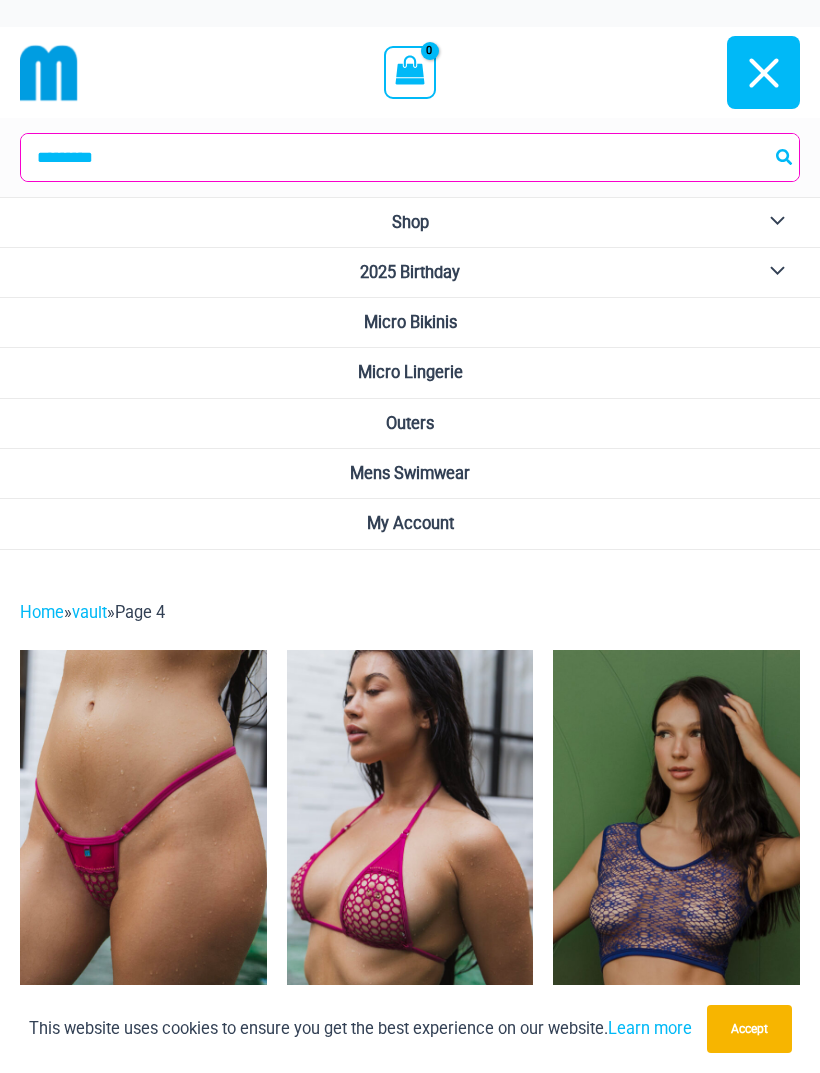 click on "Menu Toggle" at bounding box center (772, 222) 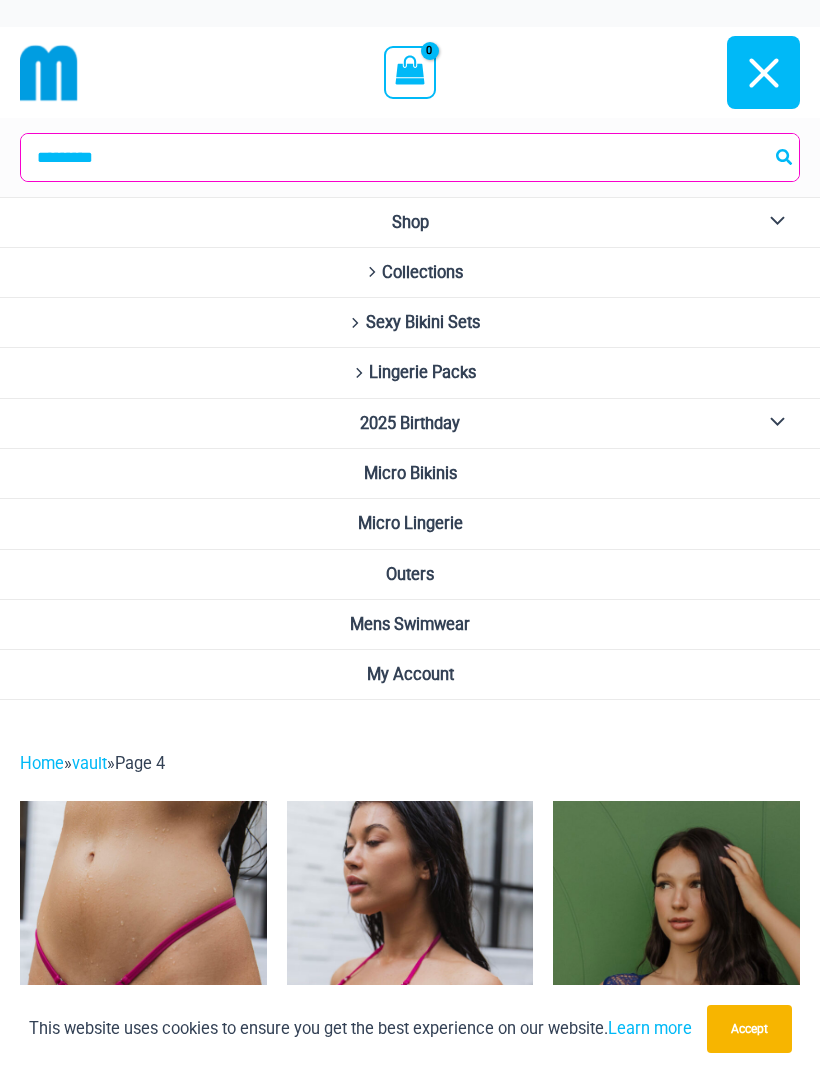click on "Outers" at bounding box center (410, 574) 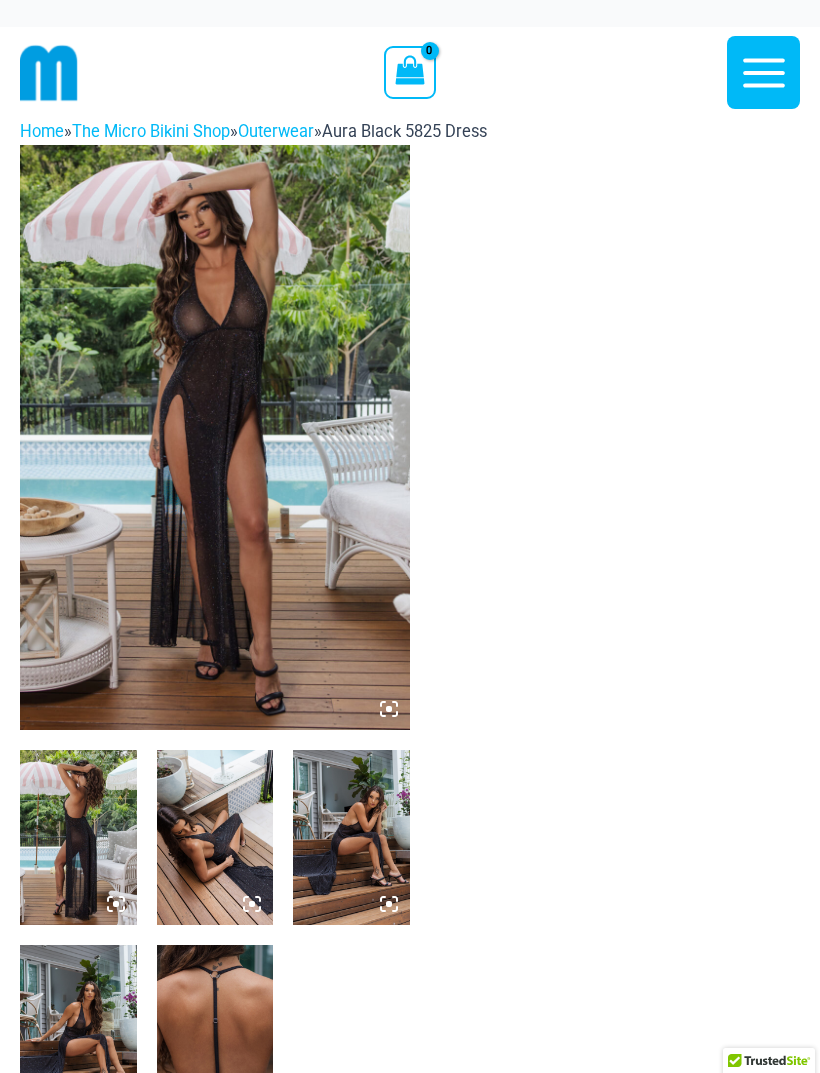 scroll, scrollTop: 0, scrollLeft: 0, axis: both 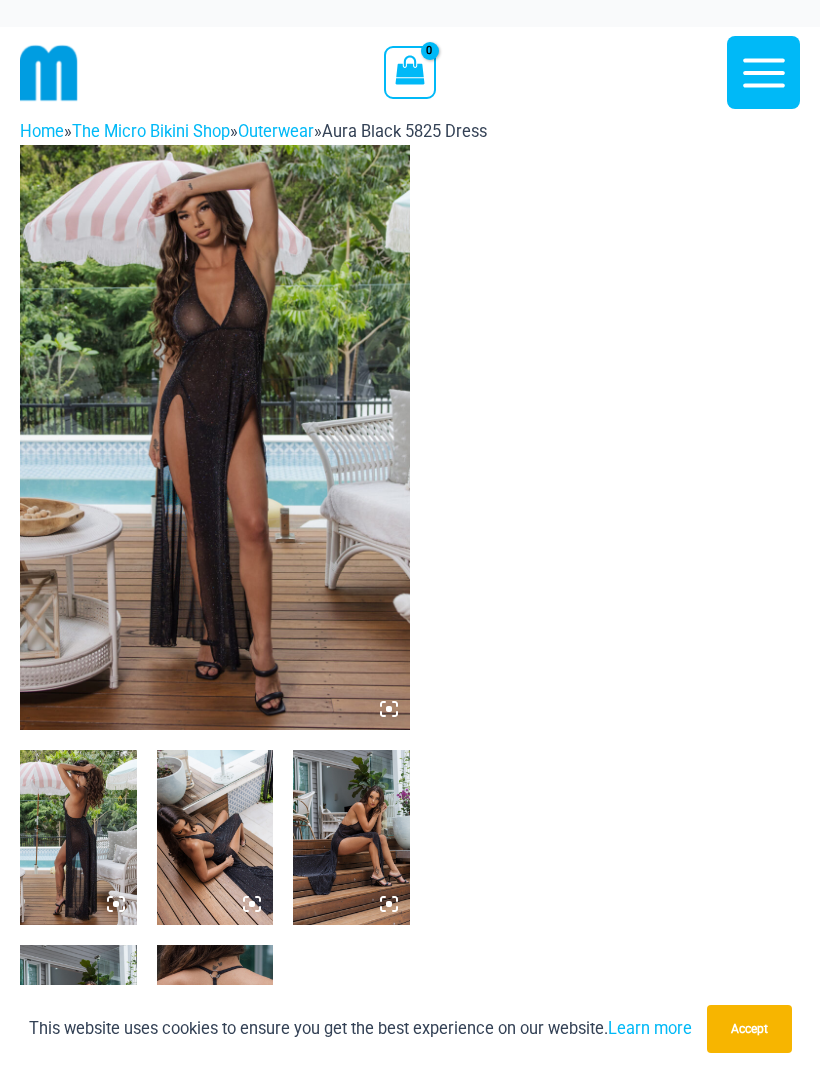 click at bounding box center (215, 437) 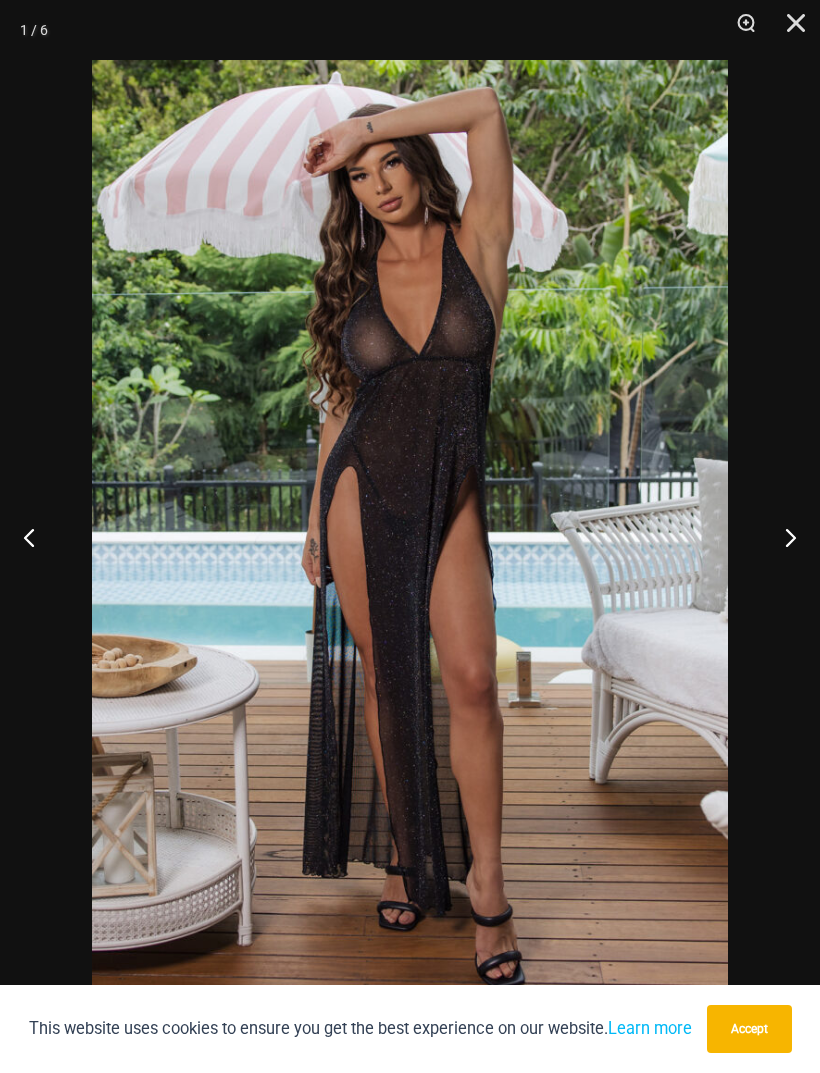 click at bounding box center (782, 537) 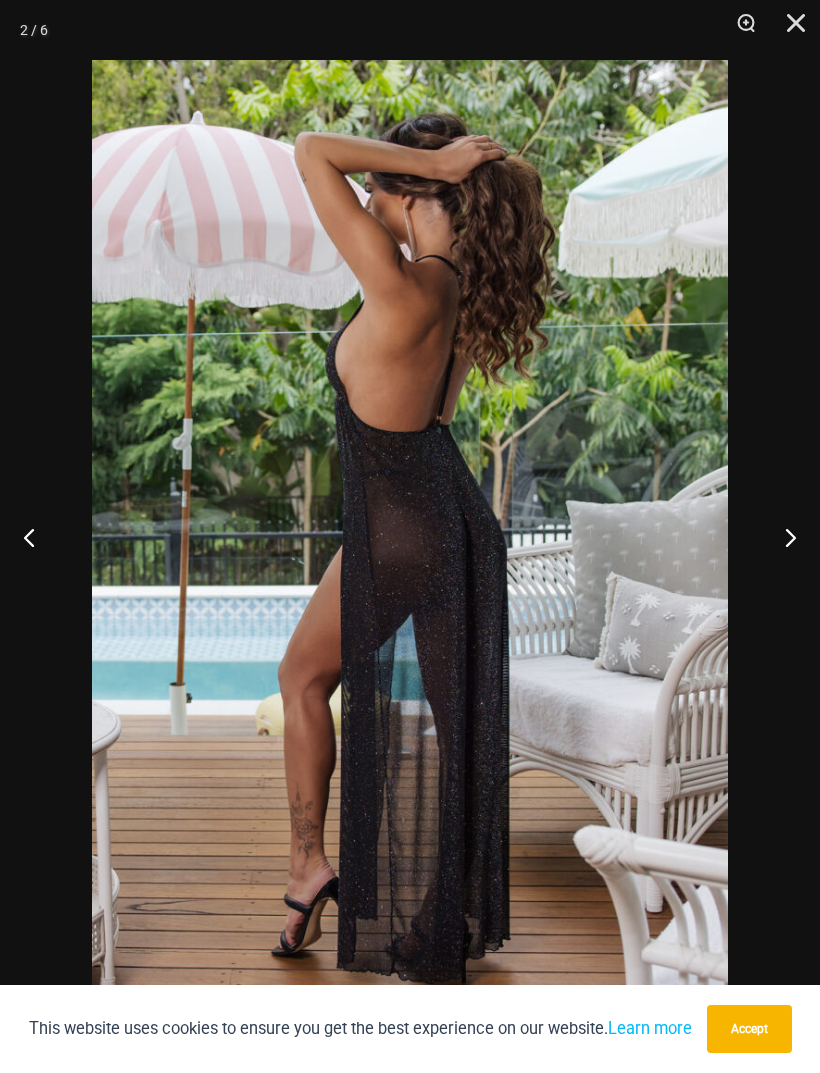 click at bounding box center (782, 537) 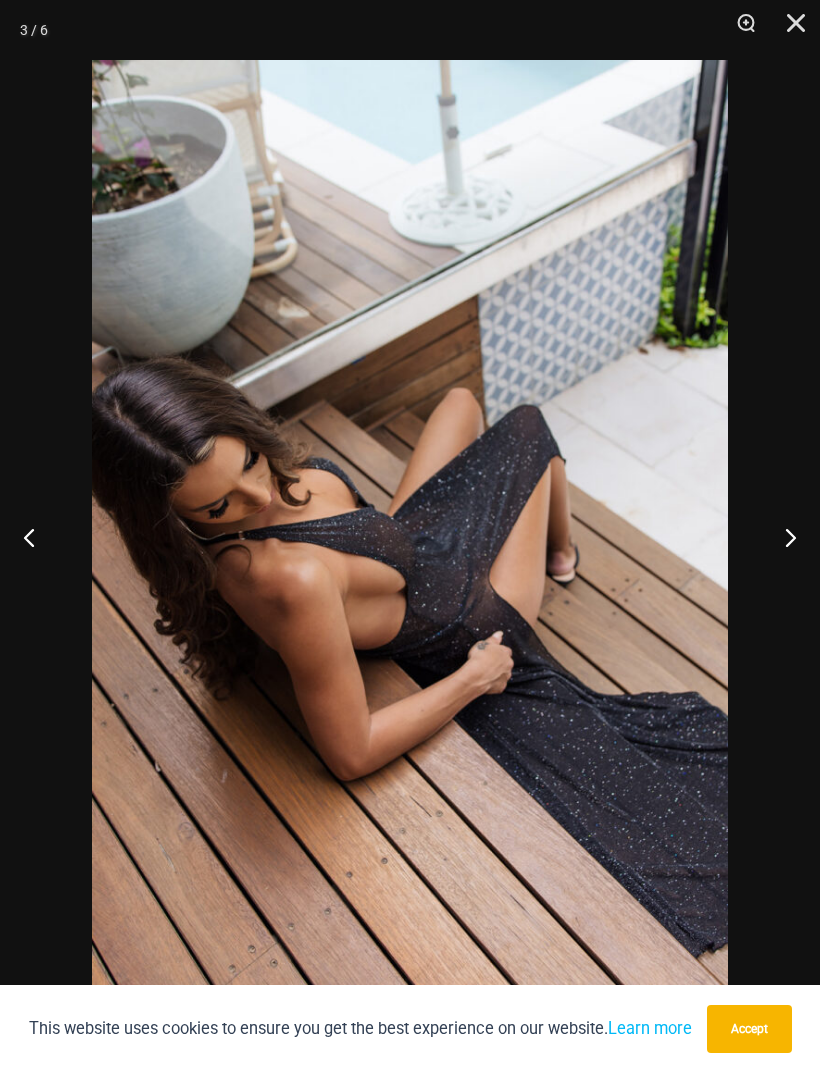 click at bounding box center (782, 537) 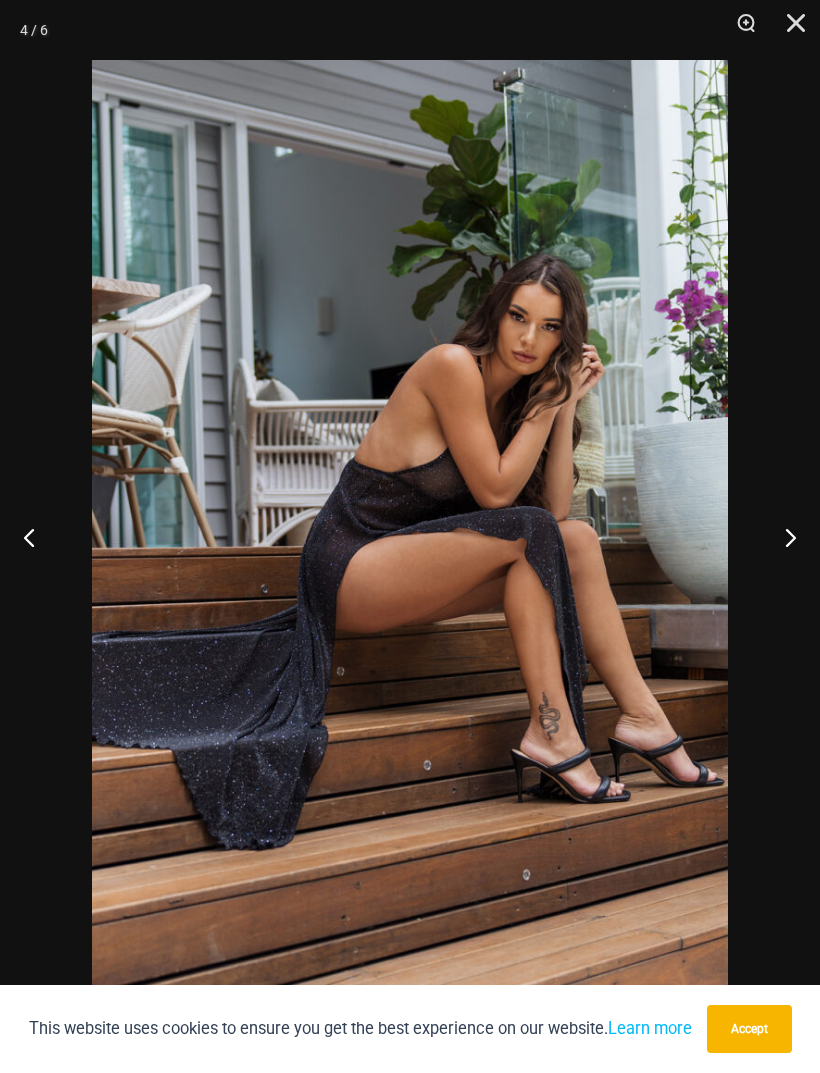 click at bounding box center (782, 537) 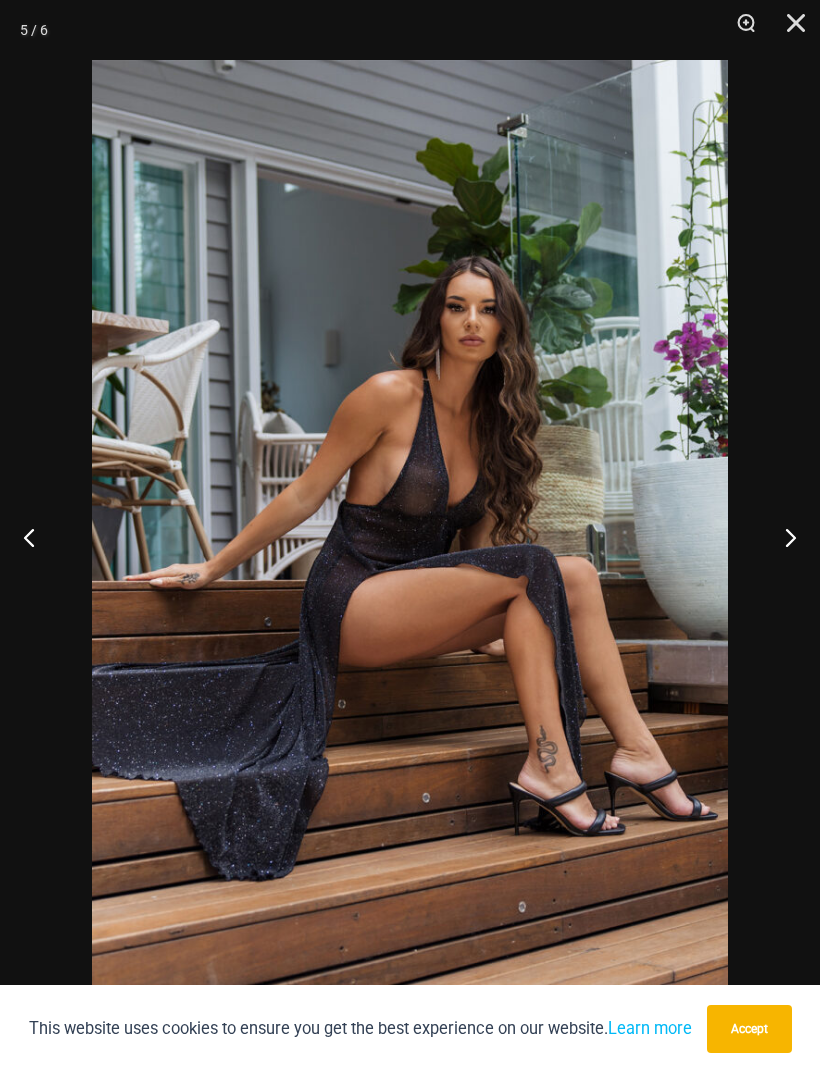 click at bounding box center [782, 537] 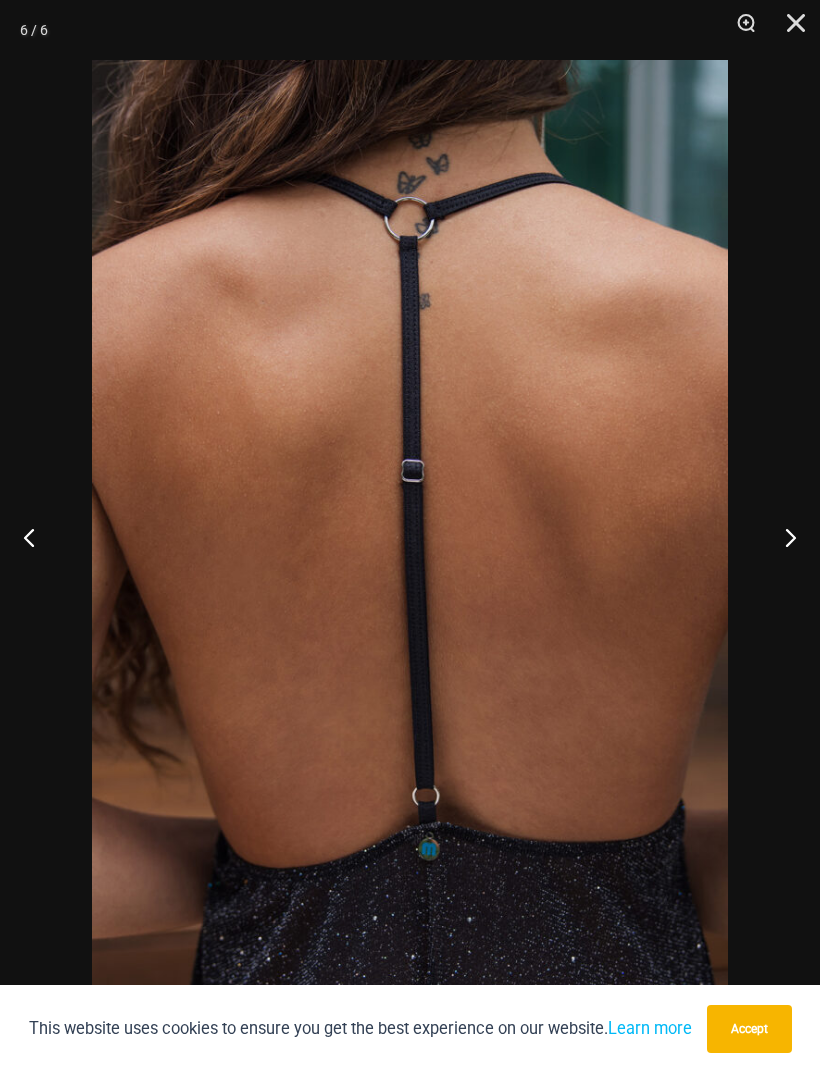 click at bounding box center [782, 537] 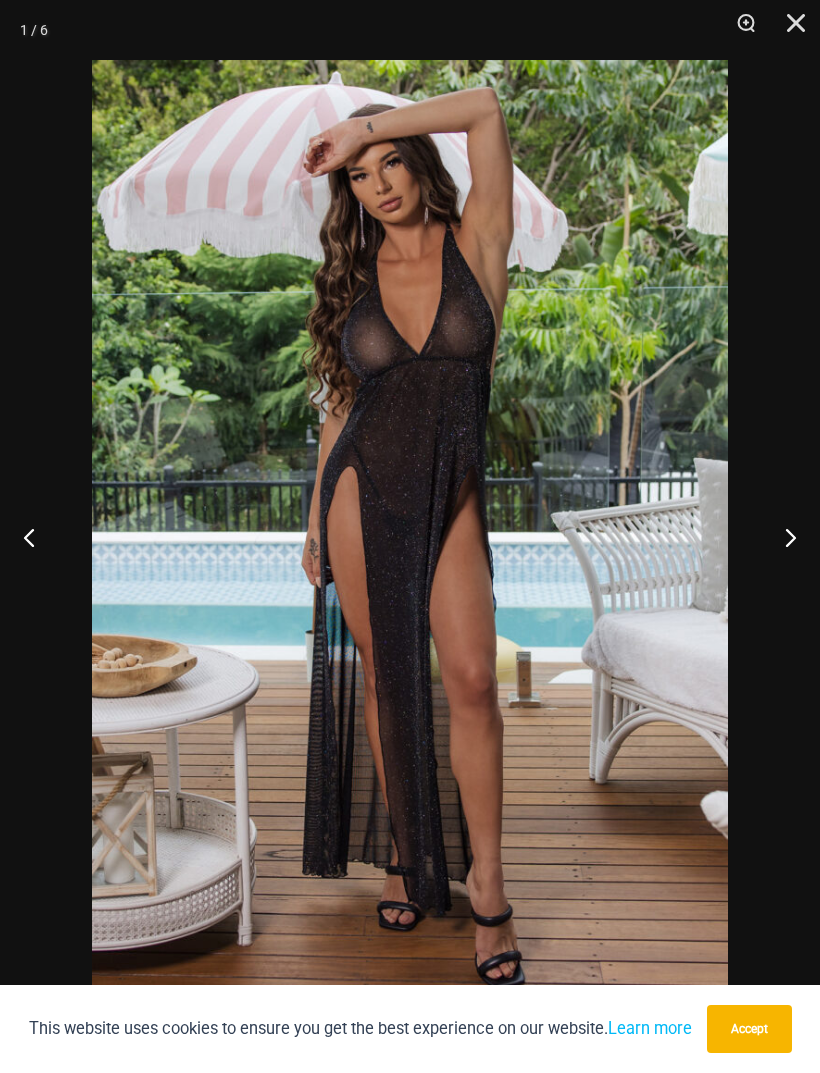 click at bounding box center [782, 537] 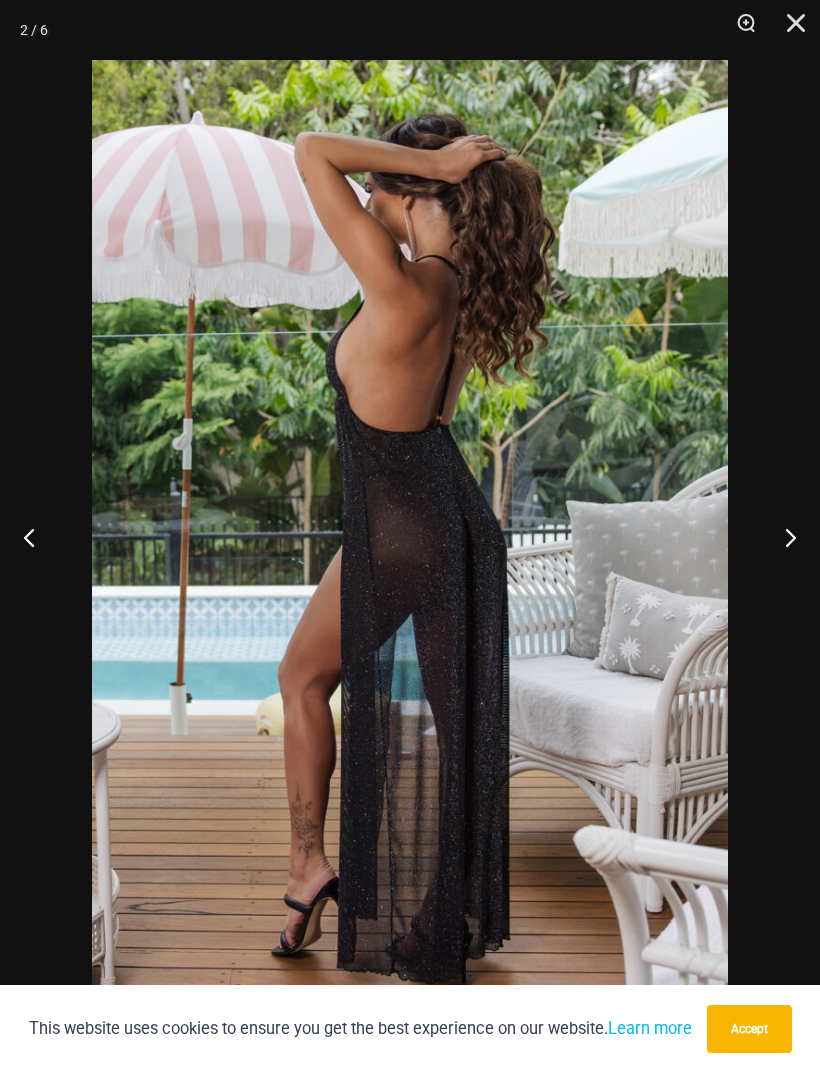 click at bounding box center [782, 537] 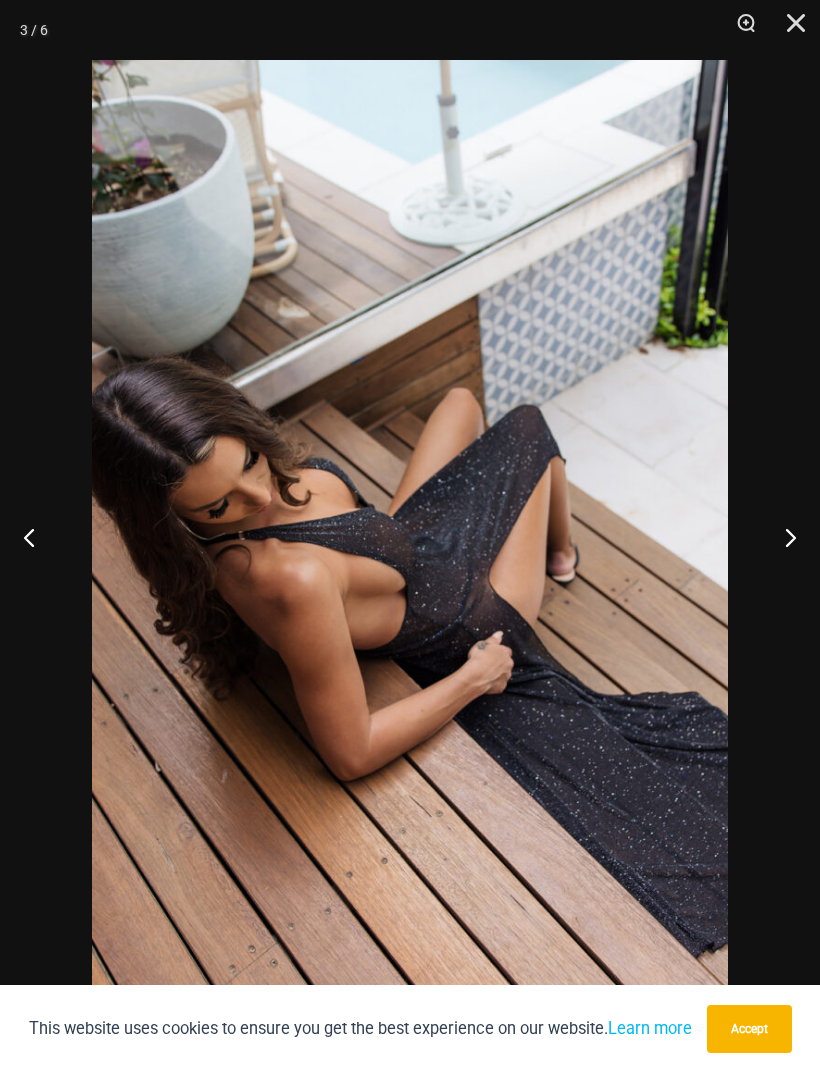 click at bounding box center [782, 537] 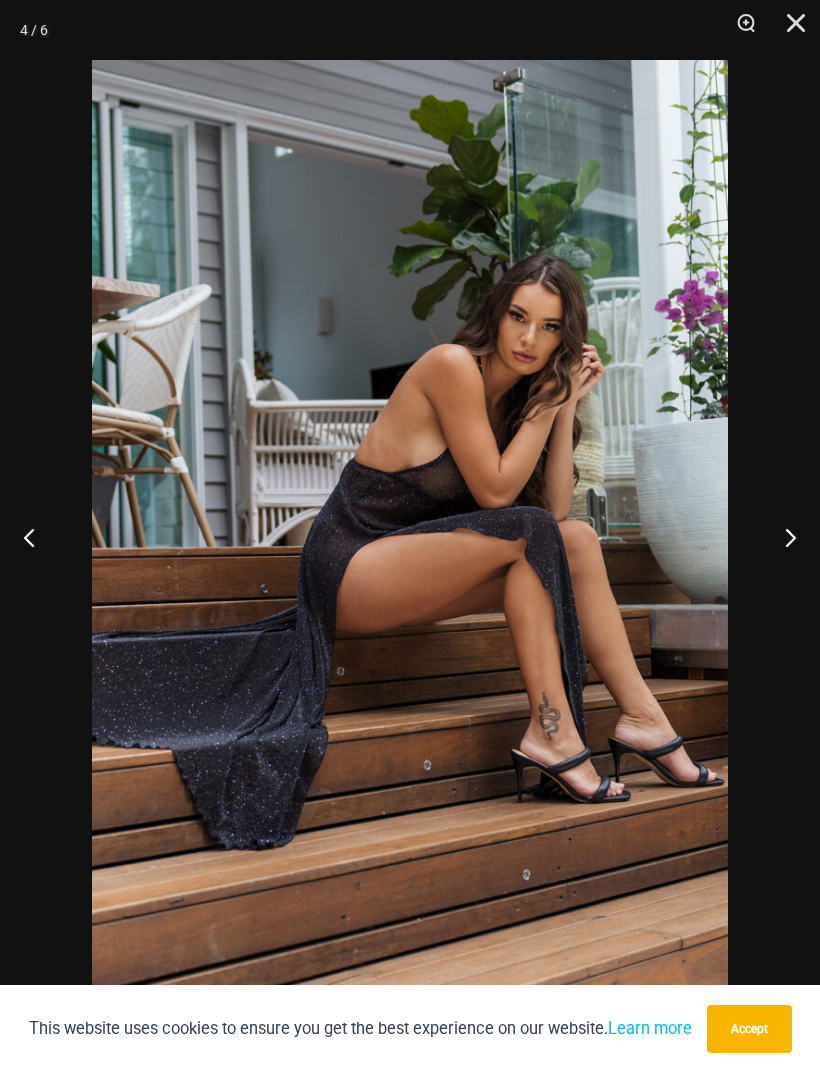 click at bounding box center [782, 537] 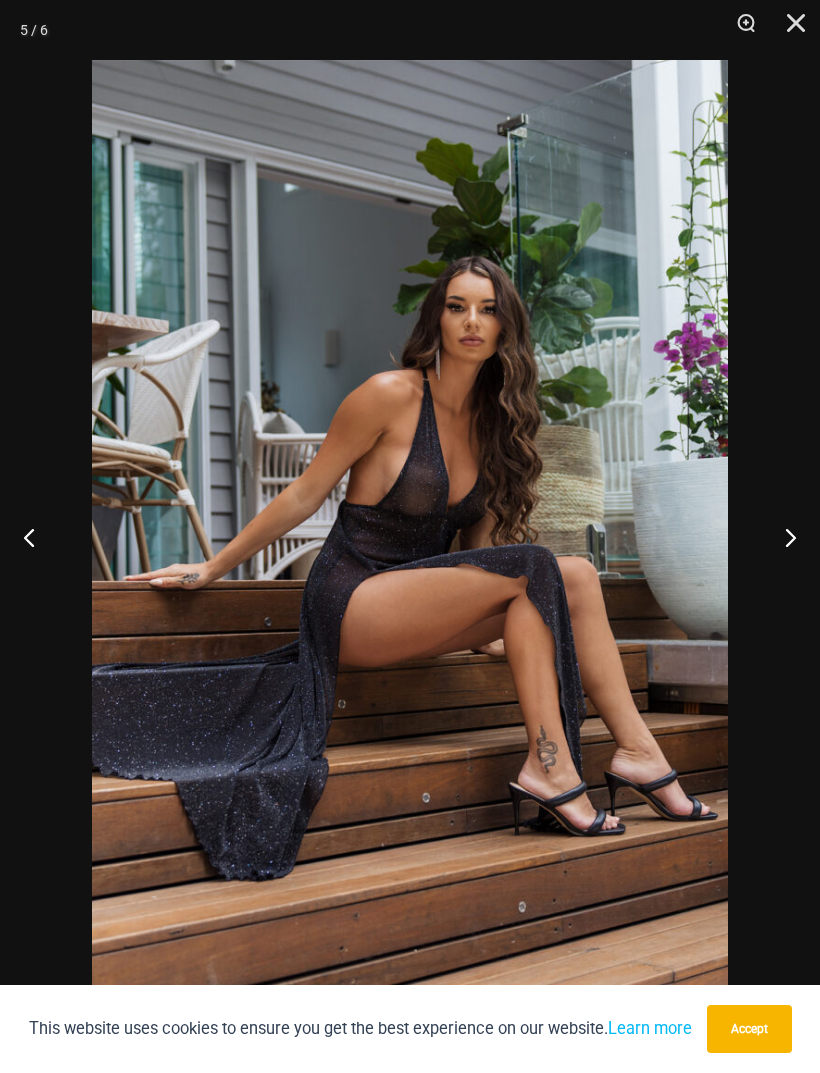 click at bounding box center (782, 537) 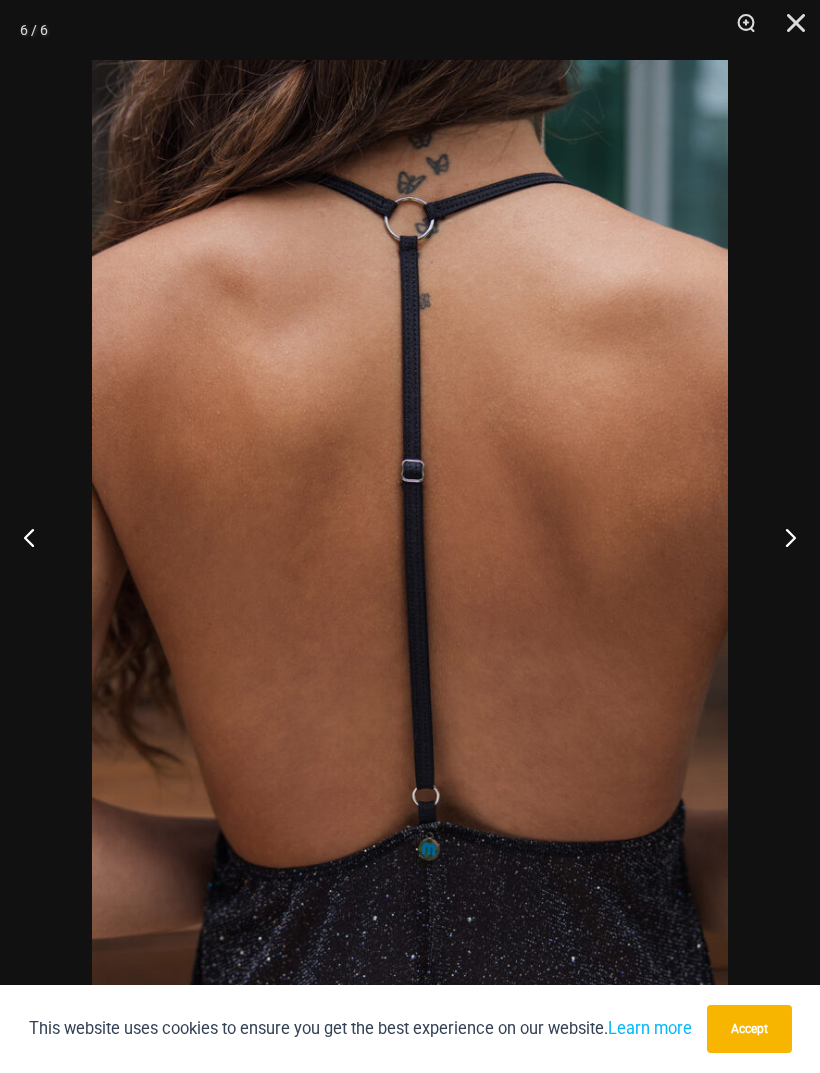 click at bounding box center (782, 537) 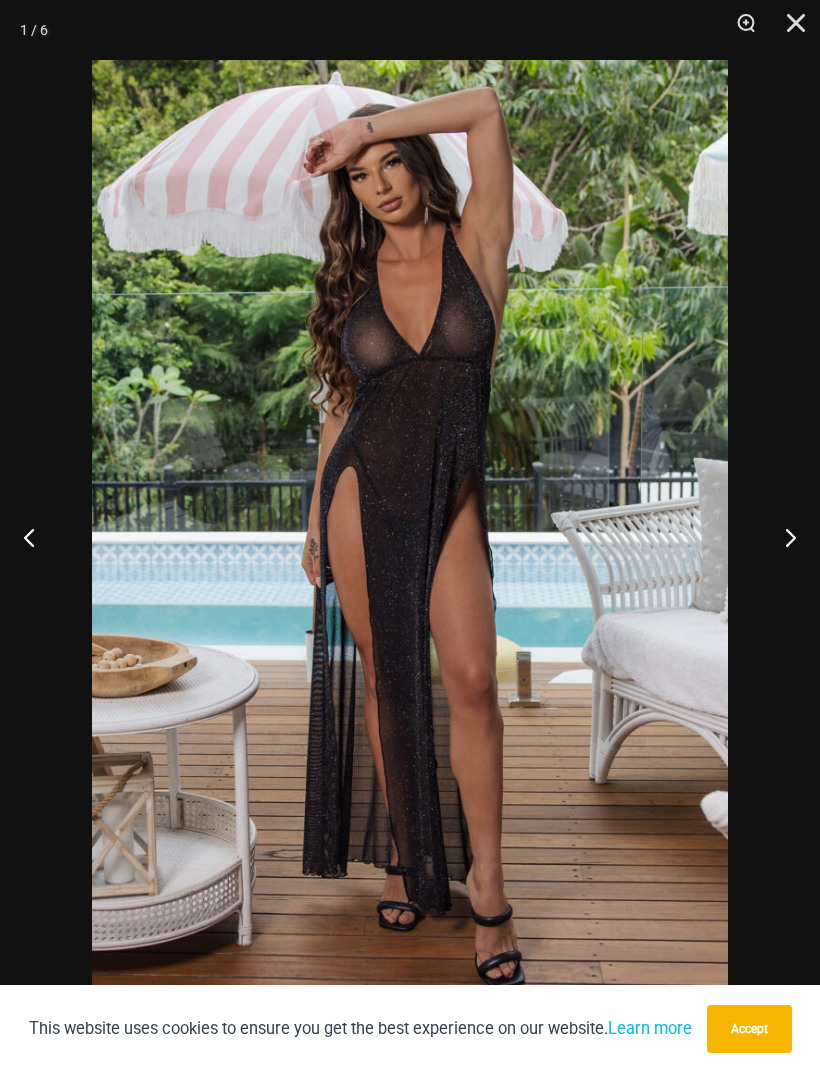 click at bounding box center (789, 30) 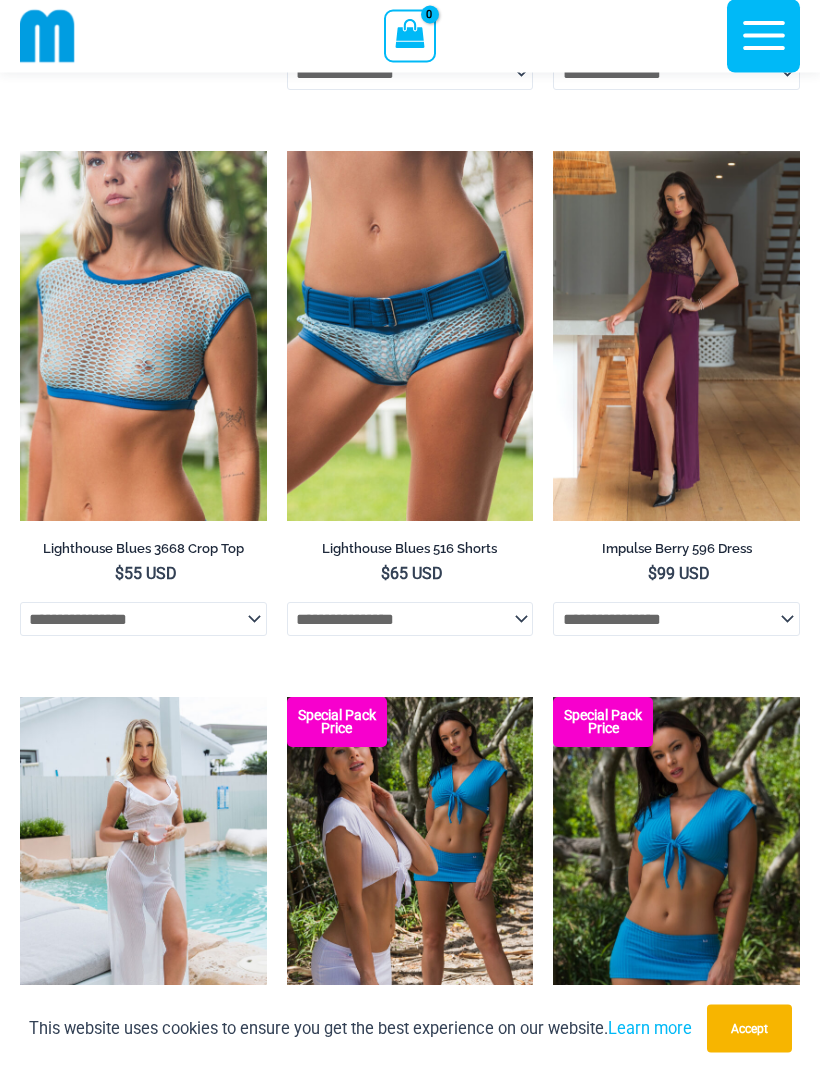 scroll, scrollTop: 2879, scrollLeft: 0, axis: vertical 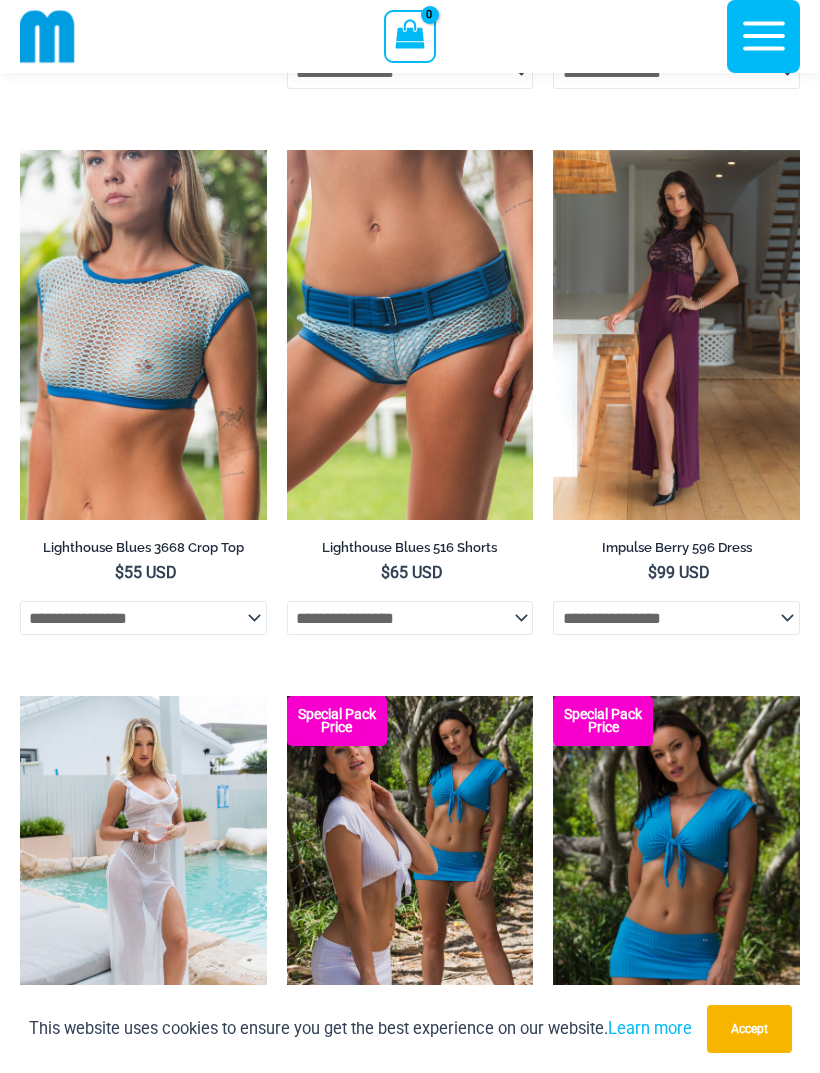 click at bounding box center (553, 150) 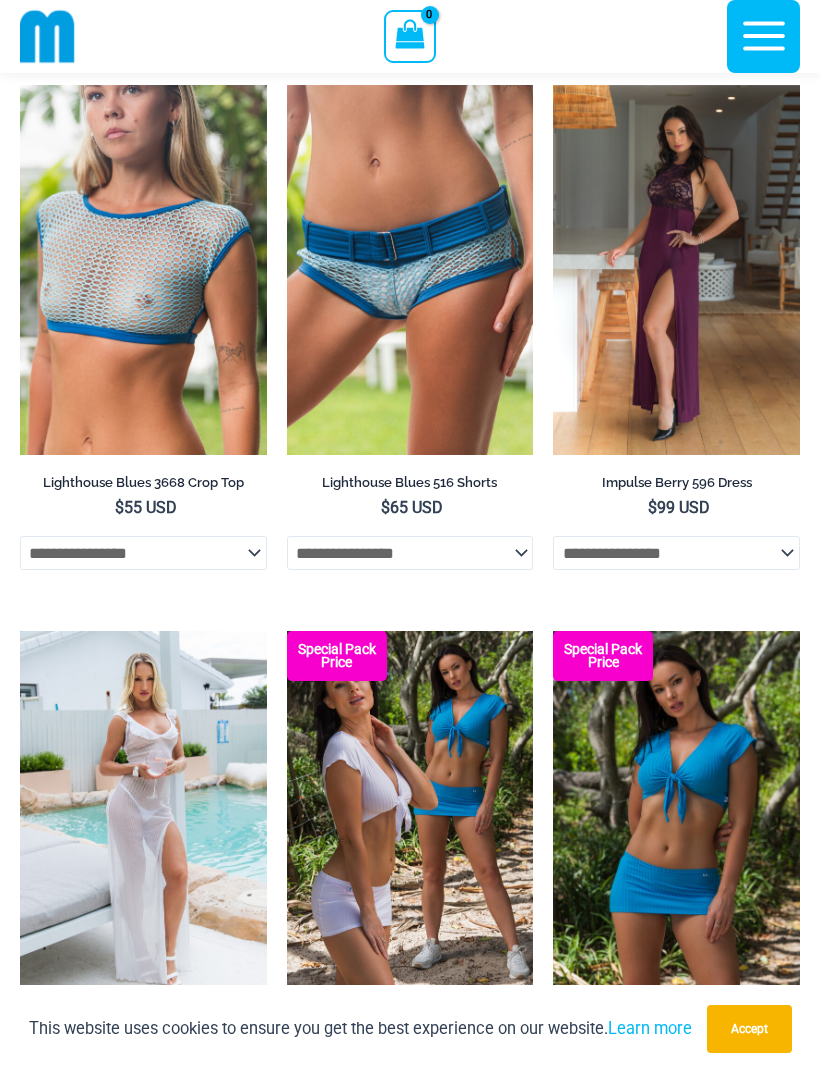 scroll, scrollTop: 2977, scrollLeft: 0, axis: vertical 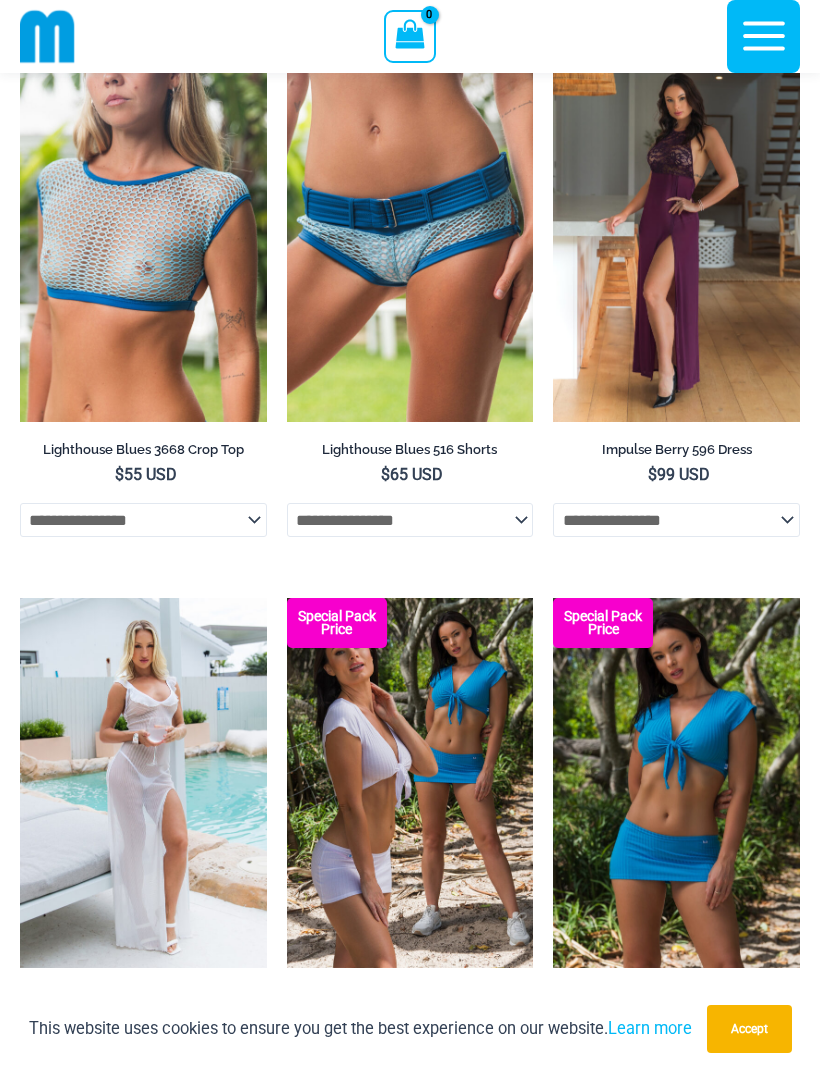click at bounding box center [20, 598] 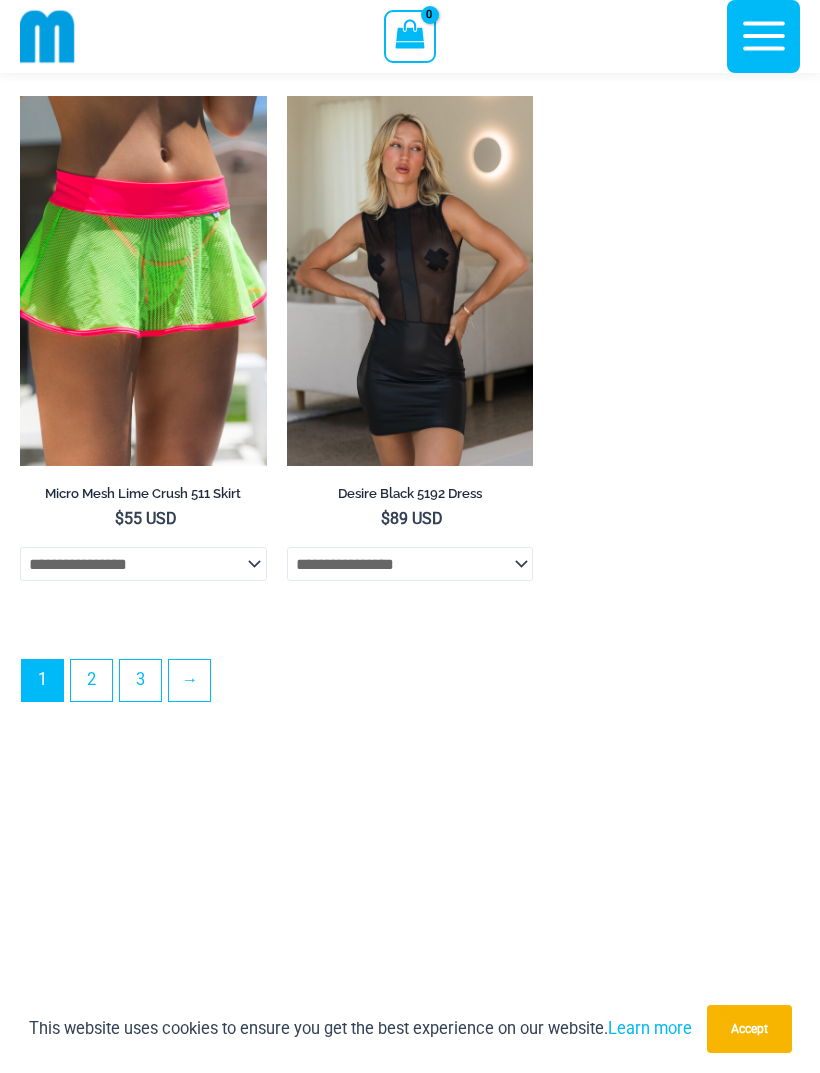 scroll, scrollTop: 5675, scrollLeft: 0, axis: vertical 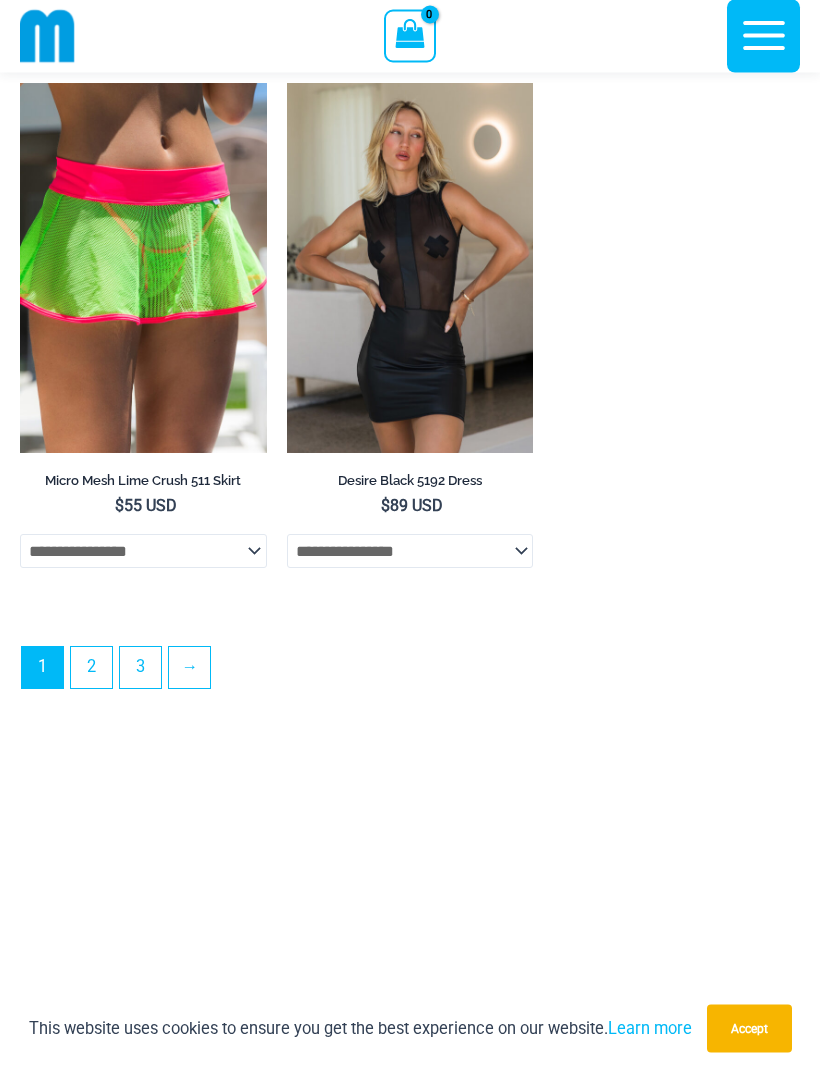 click on "2" at bounding box center (91, 668) 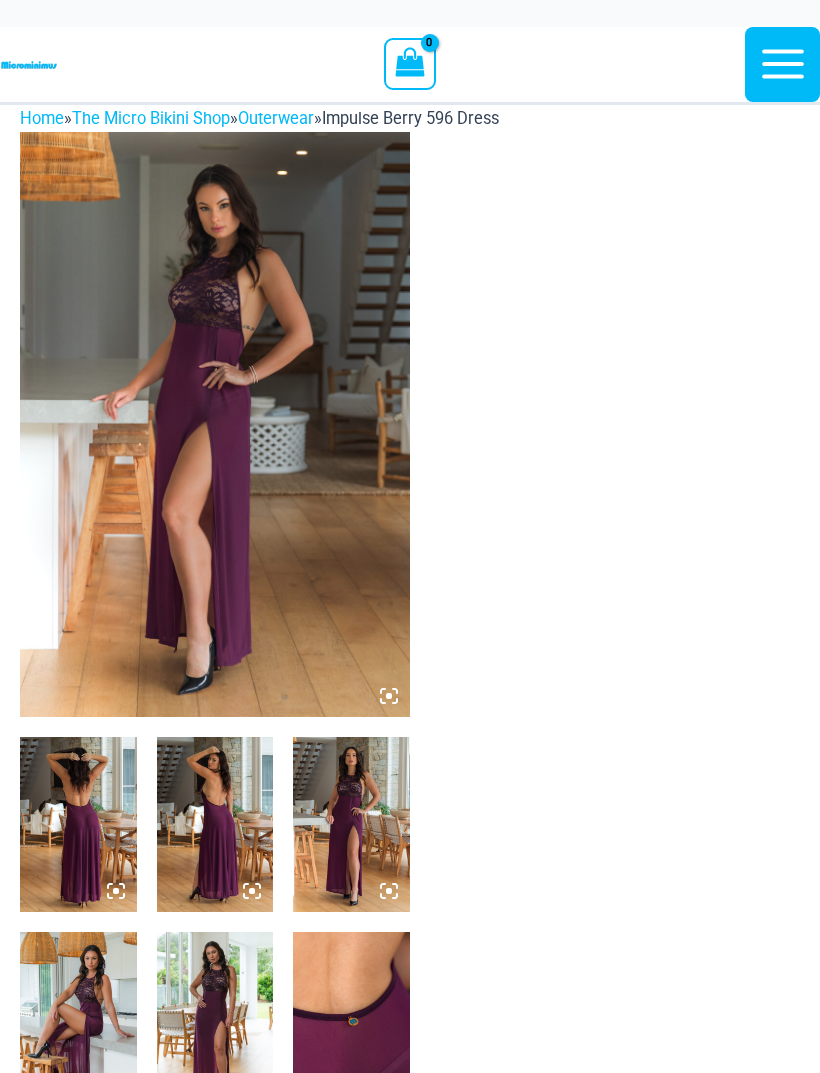 scroll, scrollTop: 0, scrollLeft: 0, axis: both 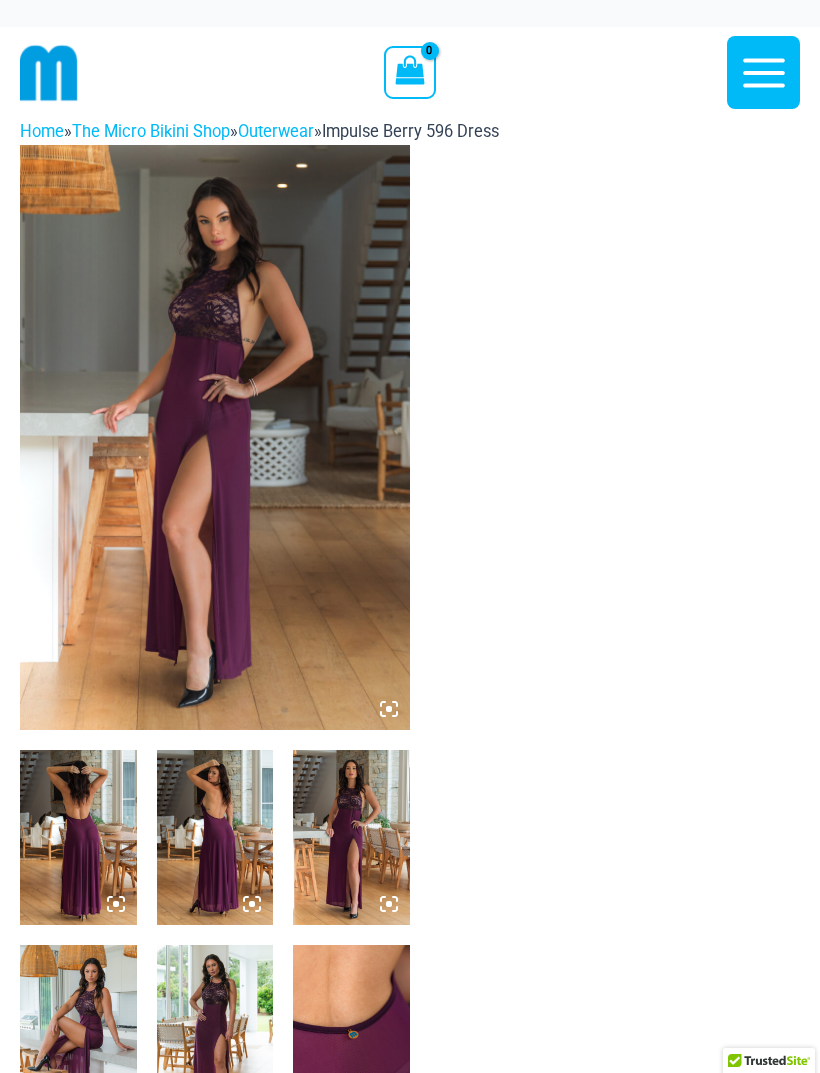 click at bounding box center [215, 437] 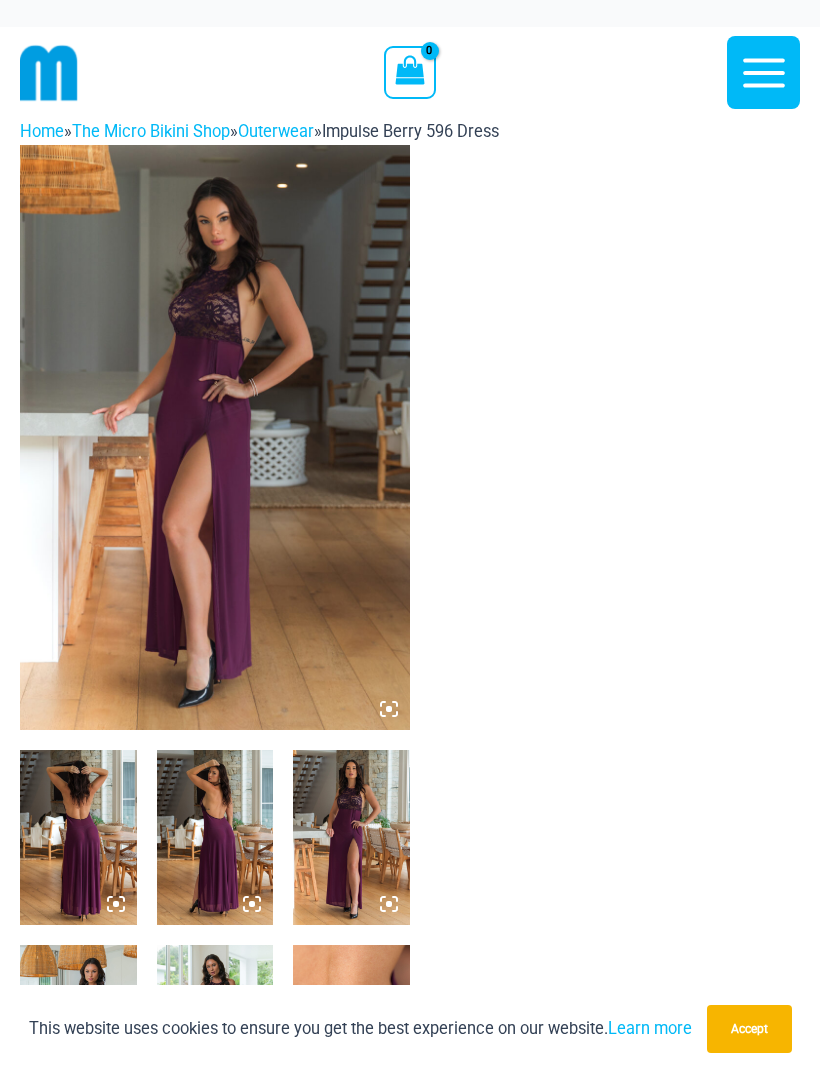 click at bounding box center [215, 437] 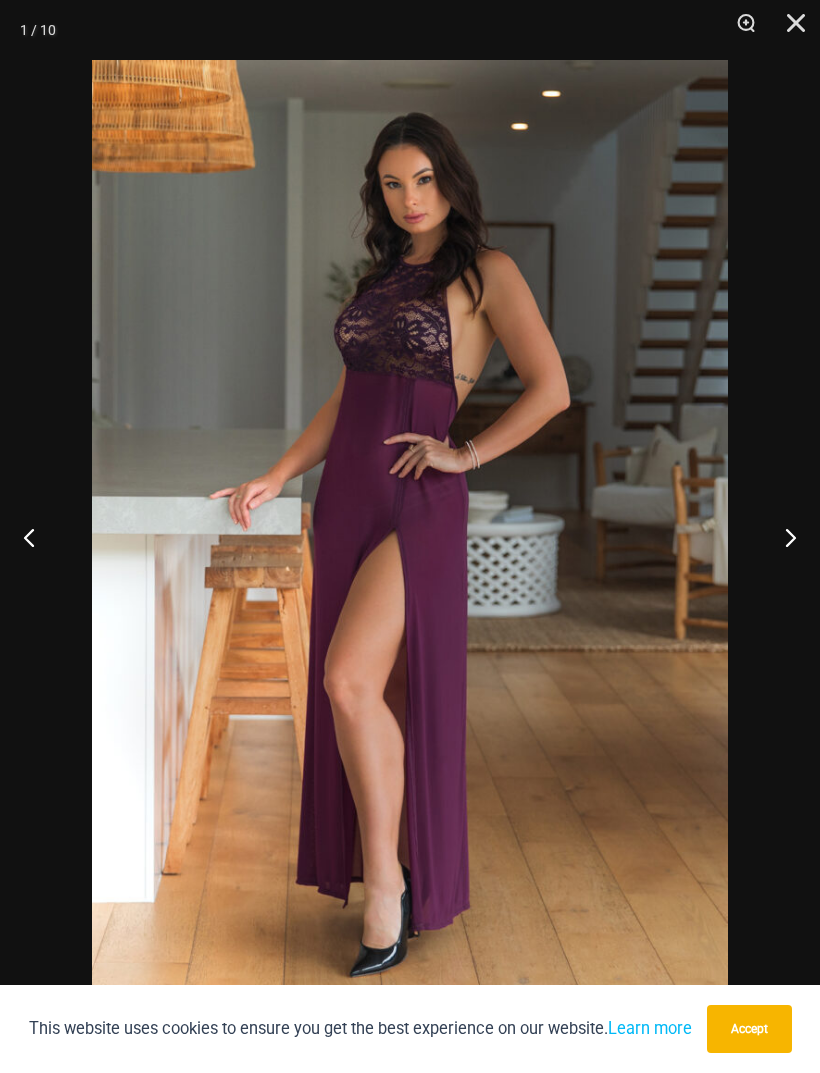 click at bounding box center [782, 537] 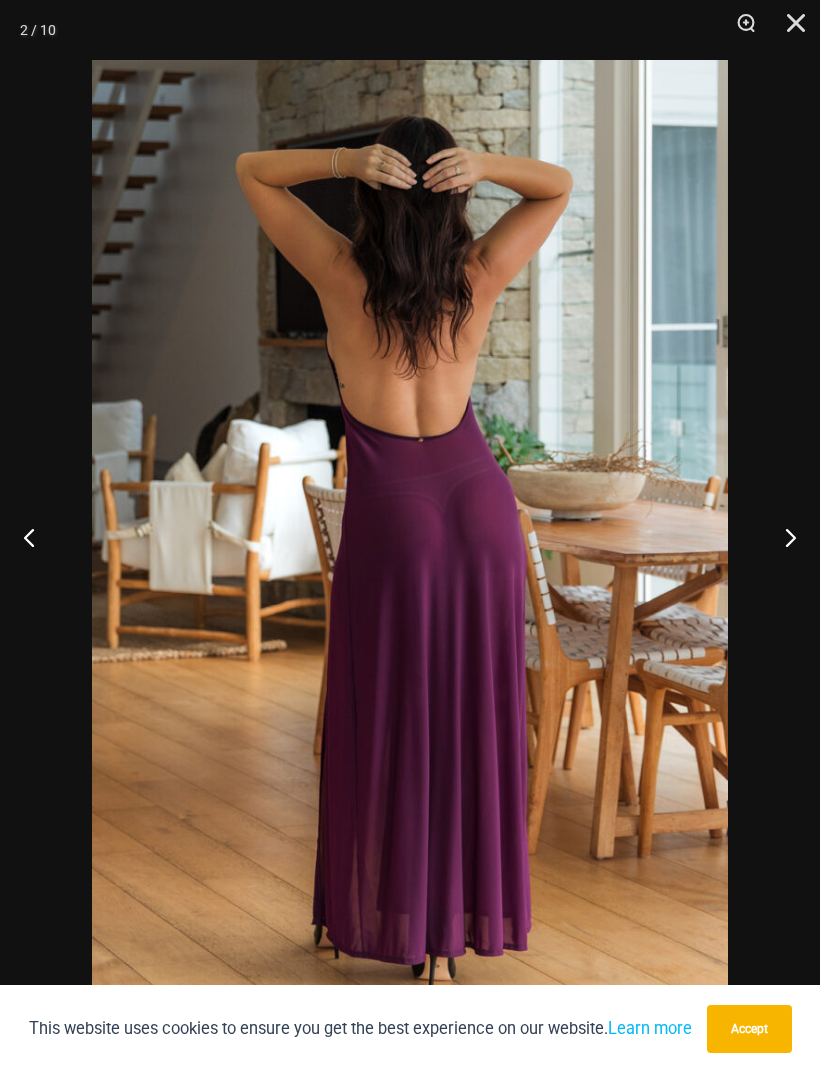 click at bounding box center (782, 537) 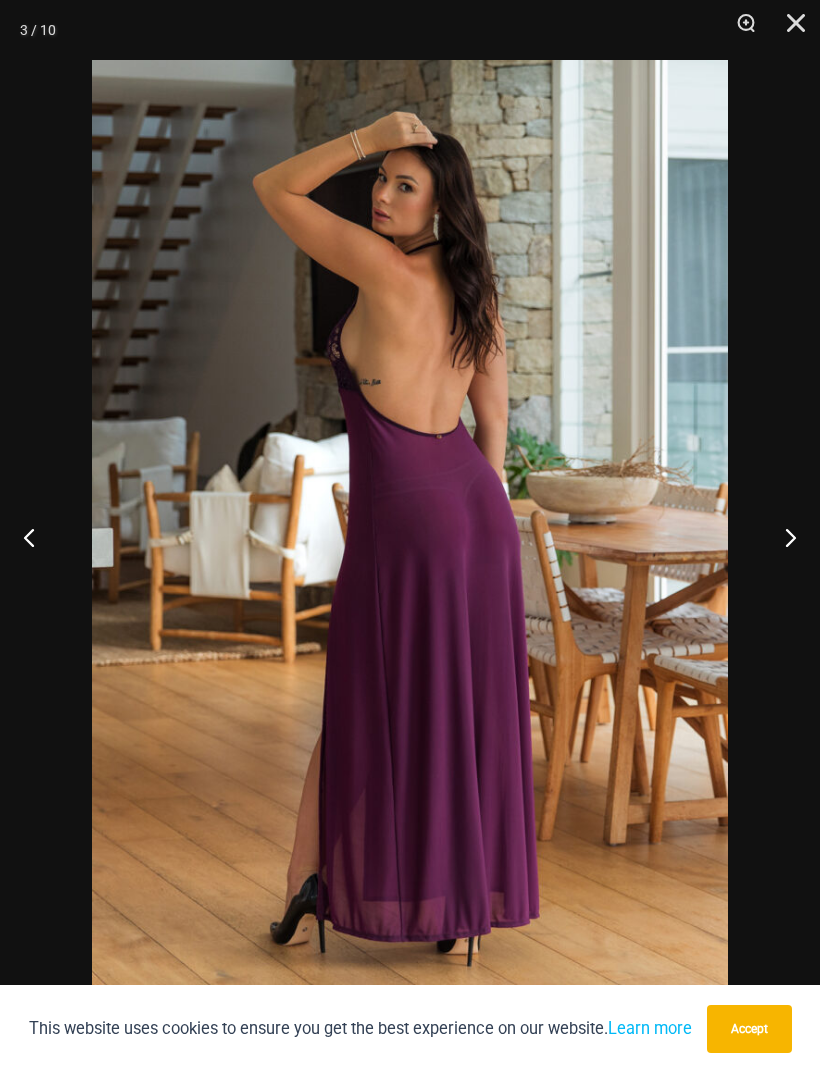 click at bounding box center (782, 537) 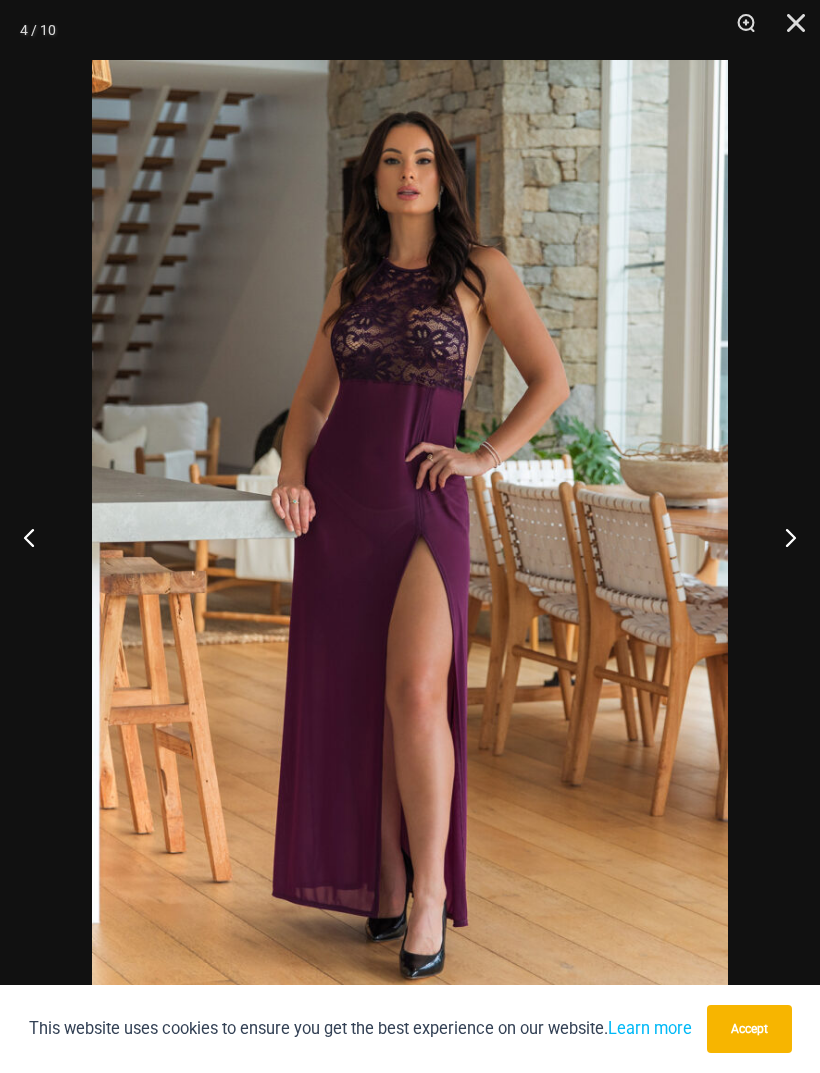click at bounding box center (782, 537) 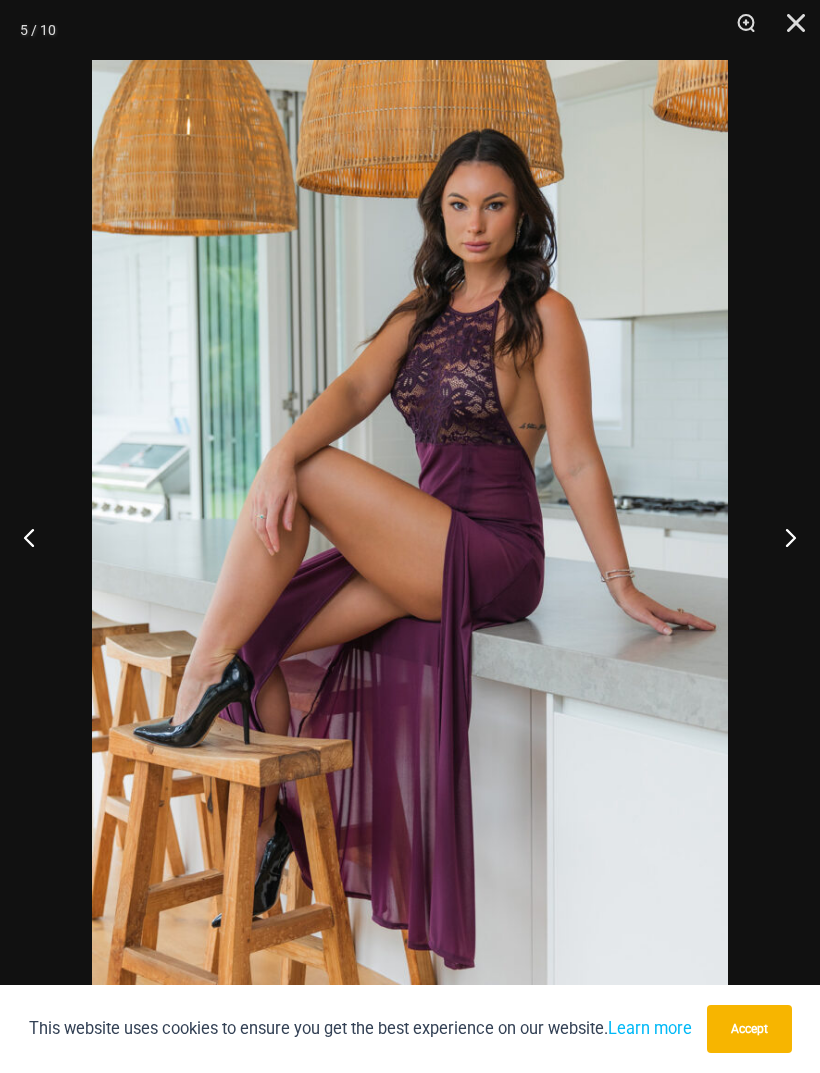 click at bounding box center (782, 537) 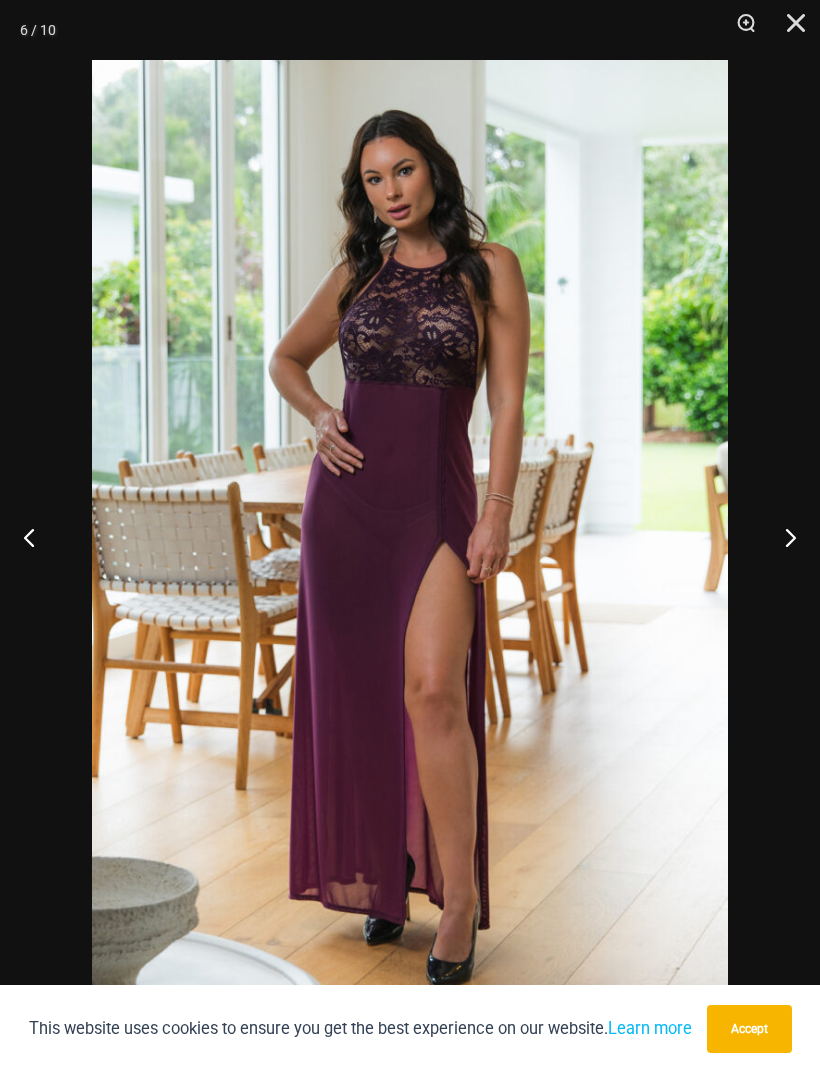 click at bounding box center (782, 537) 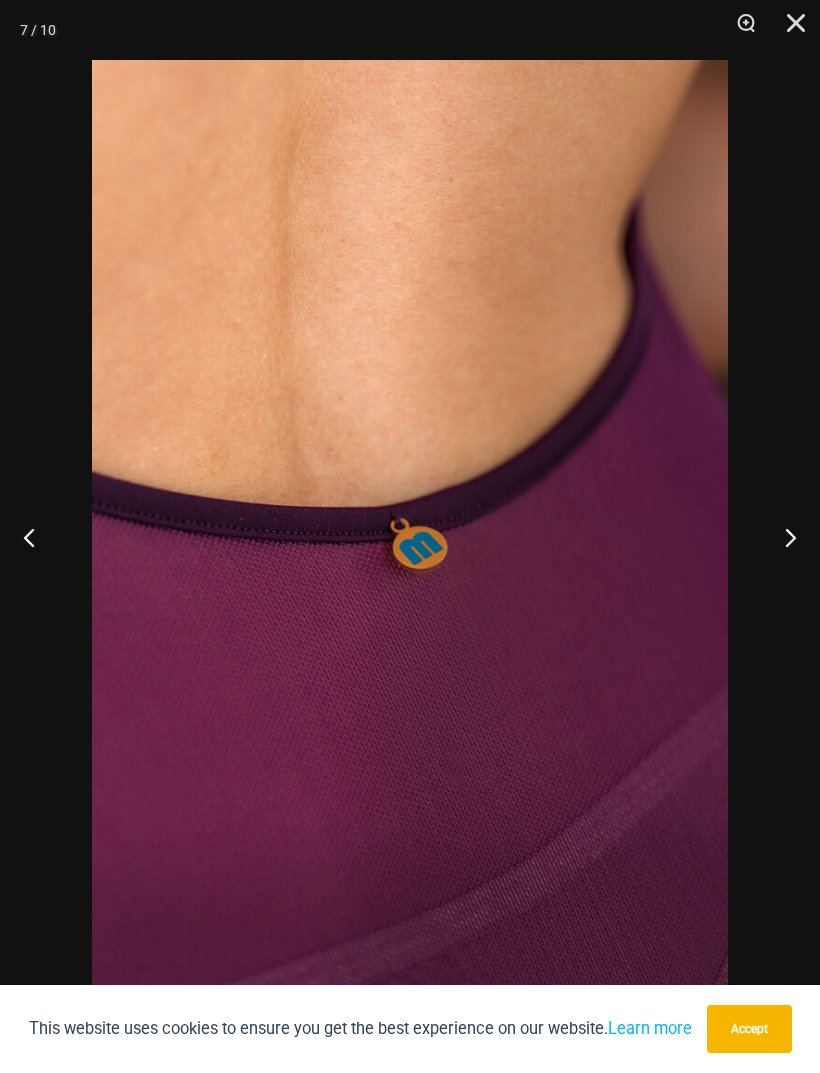 click at bounding box center (782, 537) 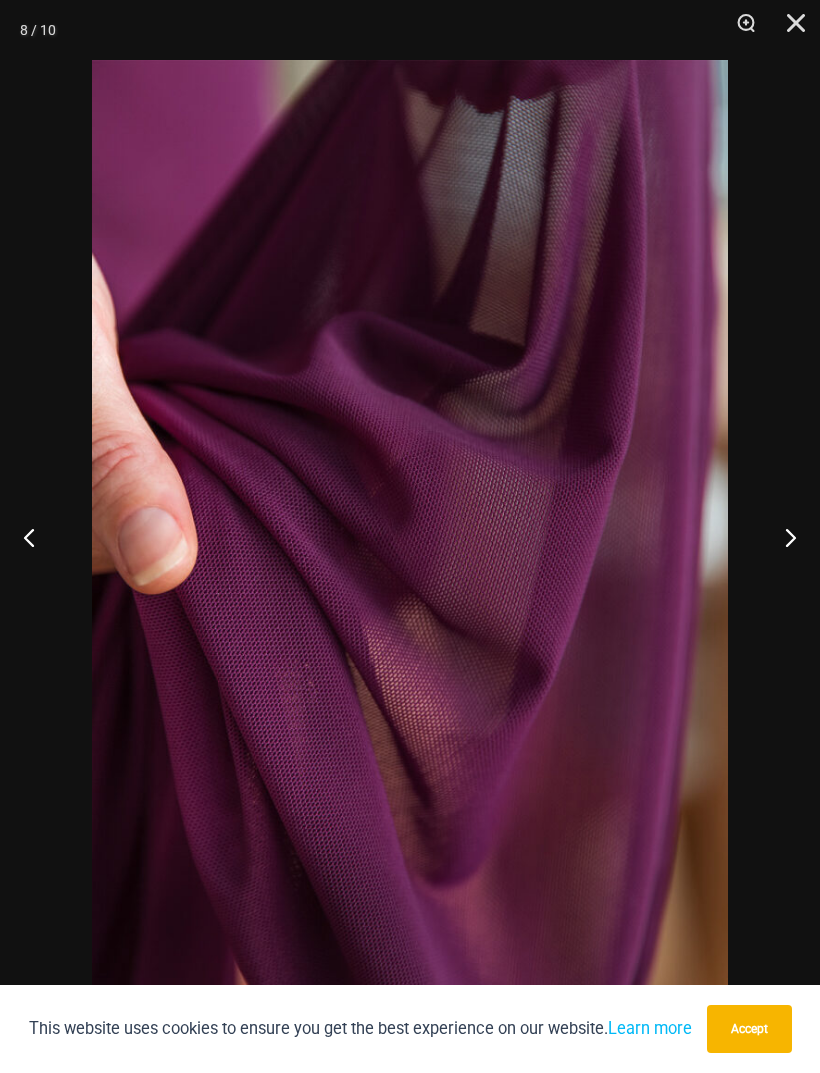 click at bounding box center [782, 537] 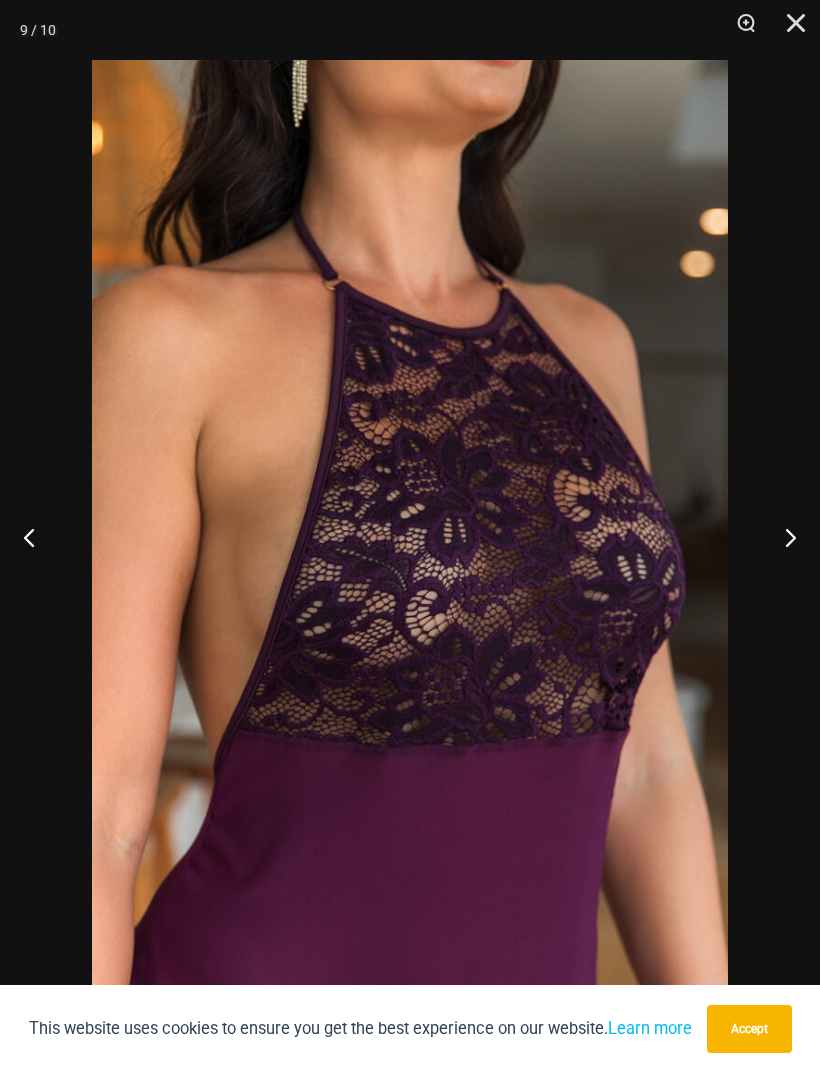 click at bounding box center (782, 537) 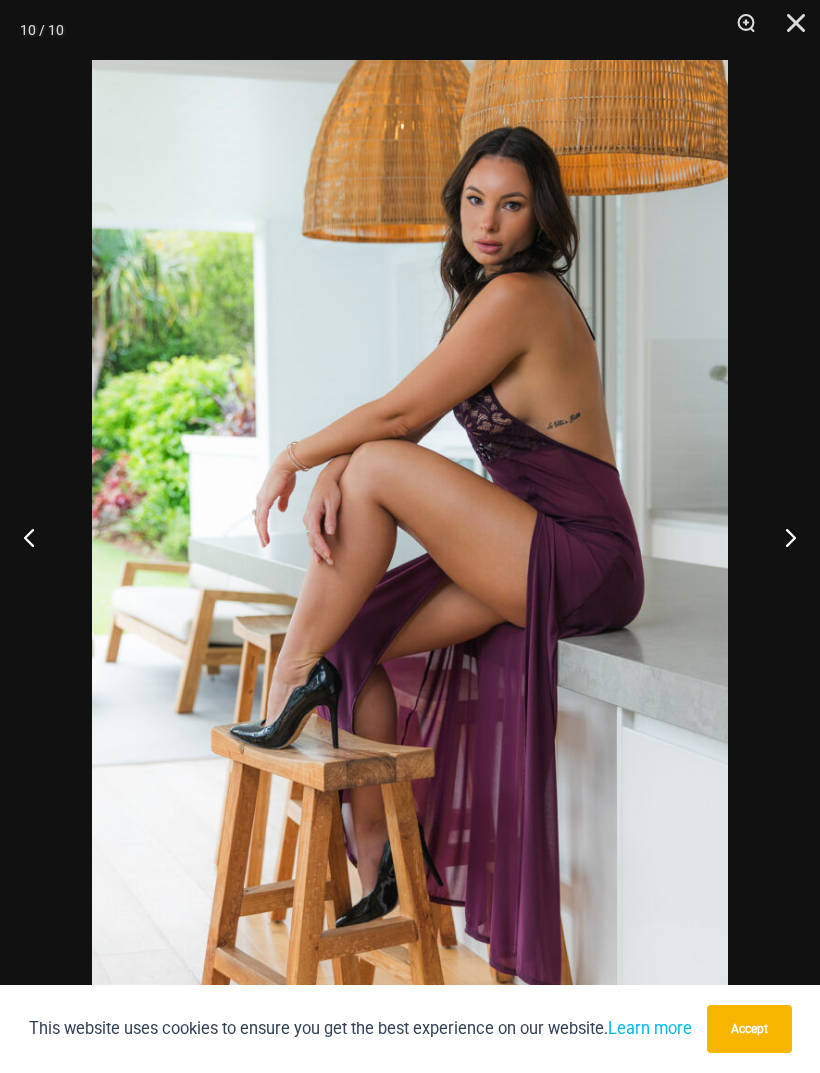click at bounding box center [782, 537] 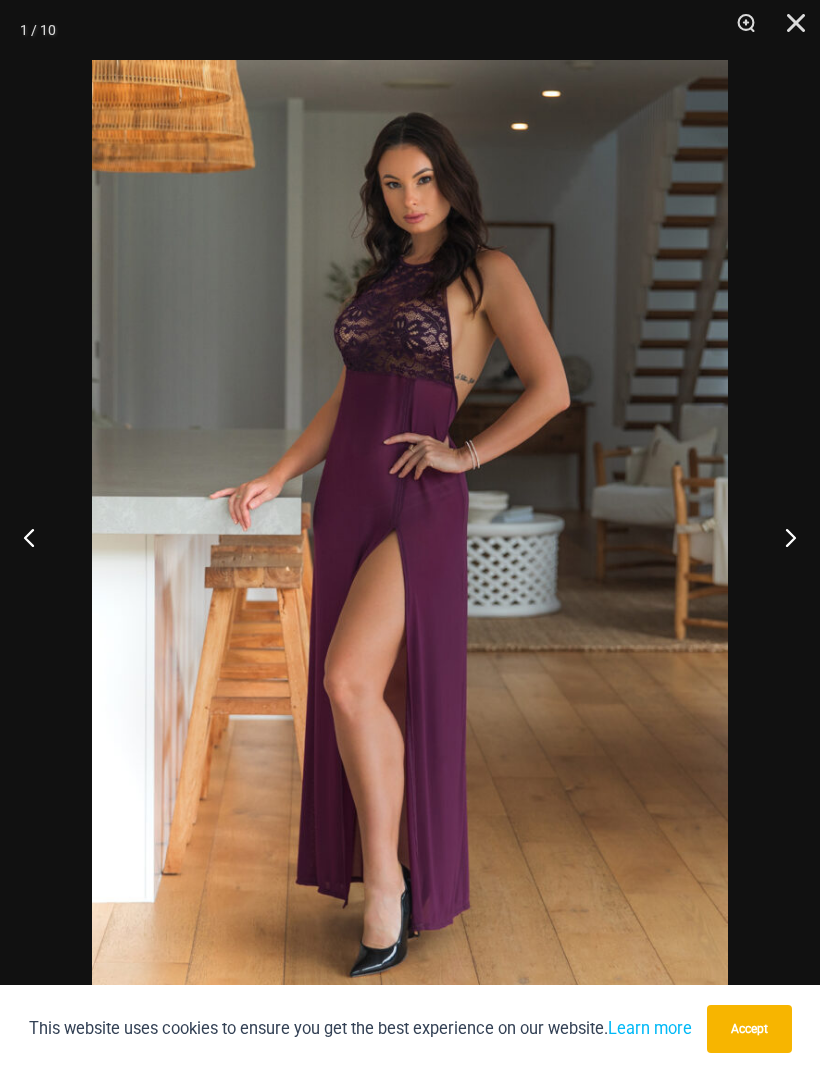 click at bounding box center (782, 537) 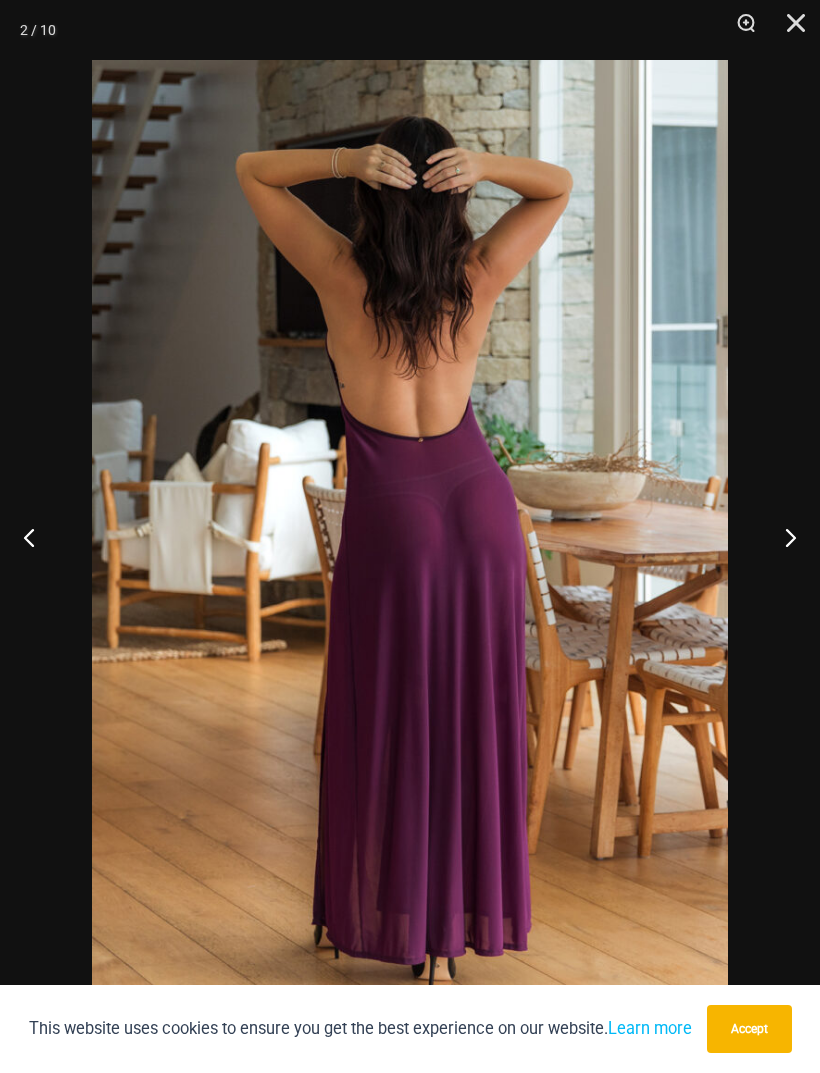 click at bounding box center [782, 537] 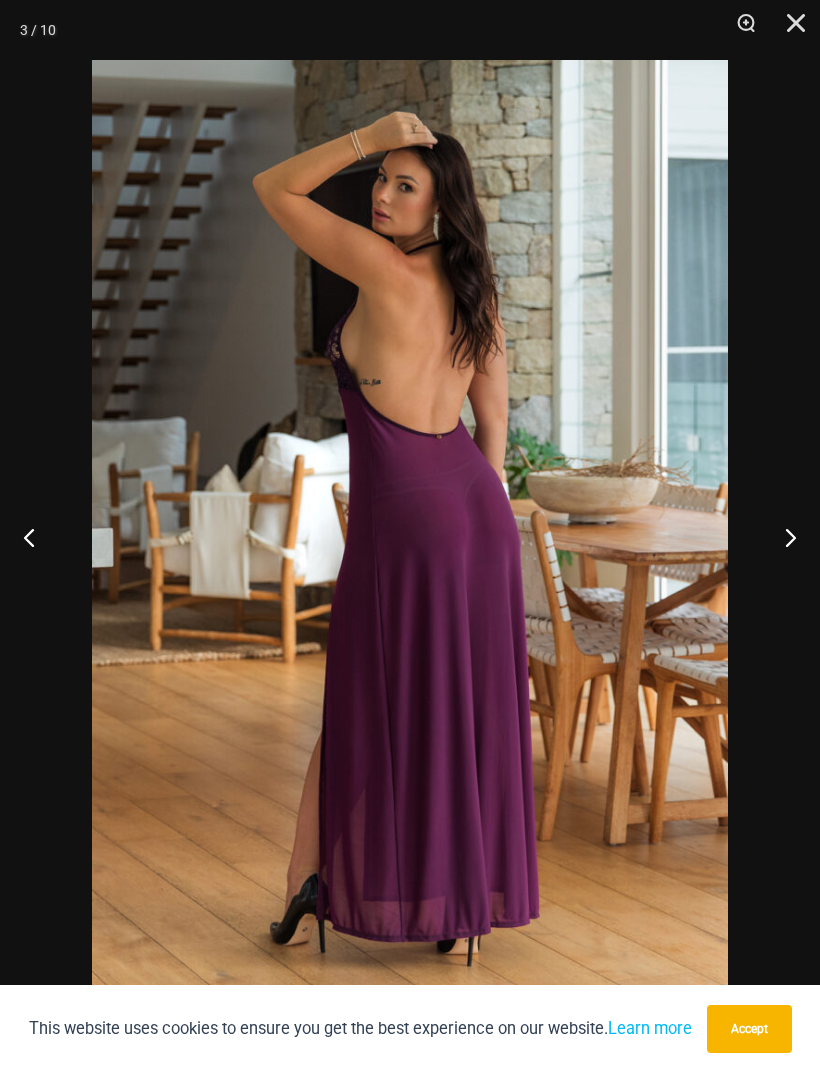click at bounding box center (789, 30) 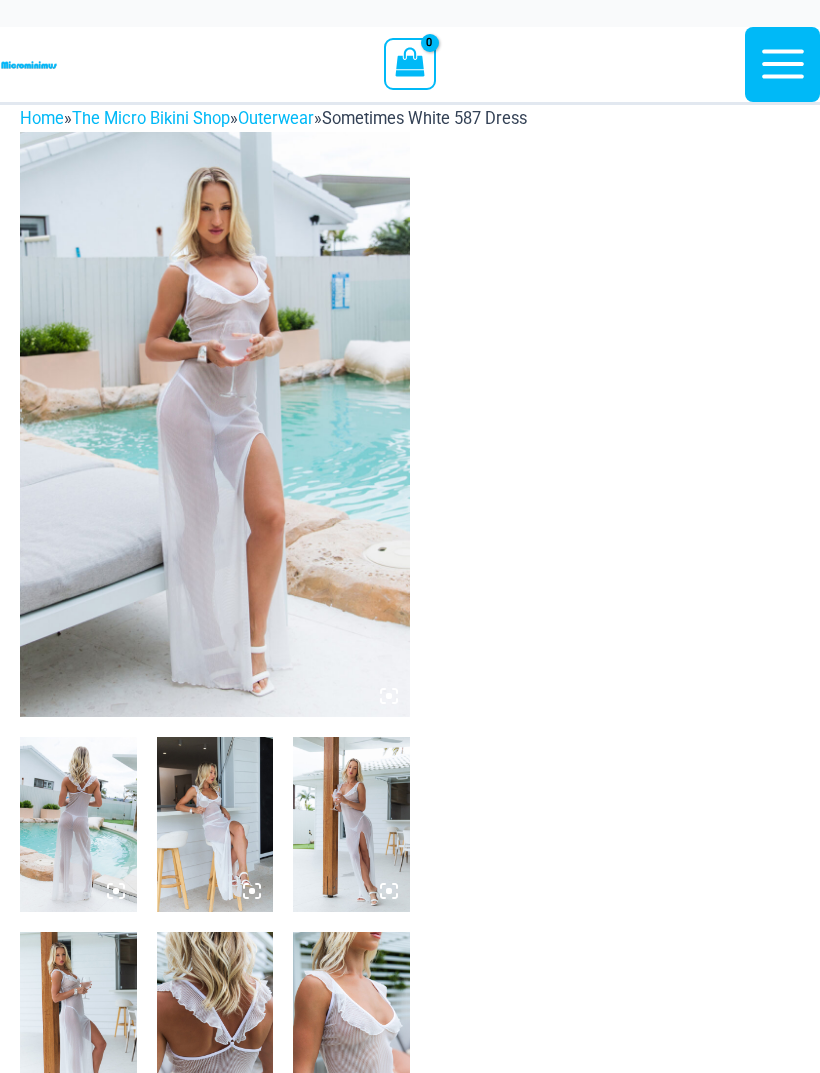 scroll, scrollTop: 0, scrollLeft: 0, axis: both 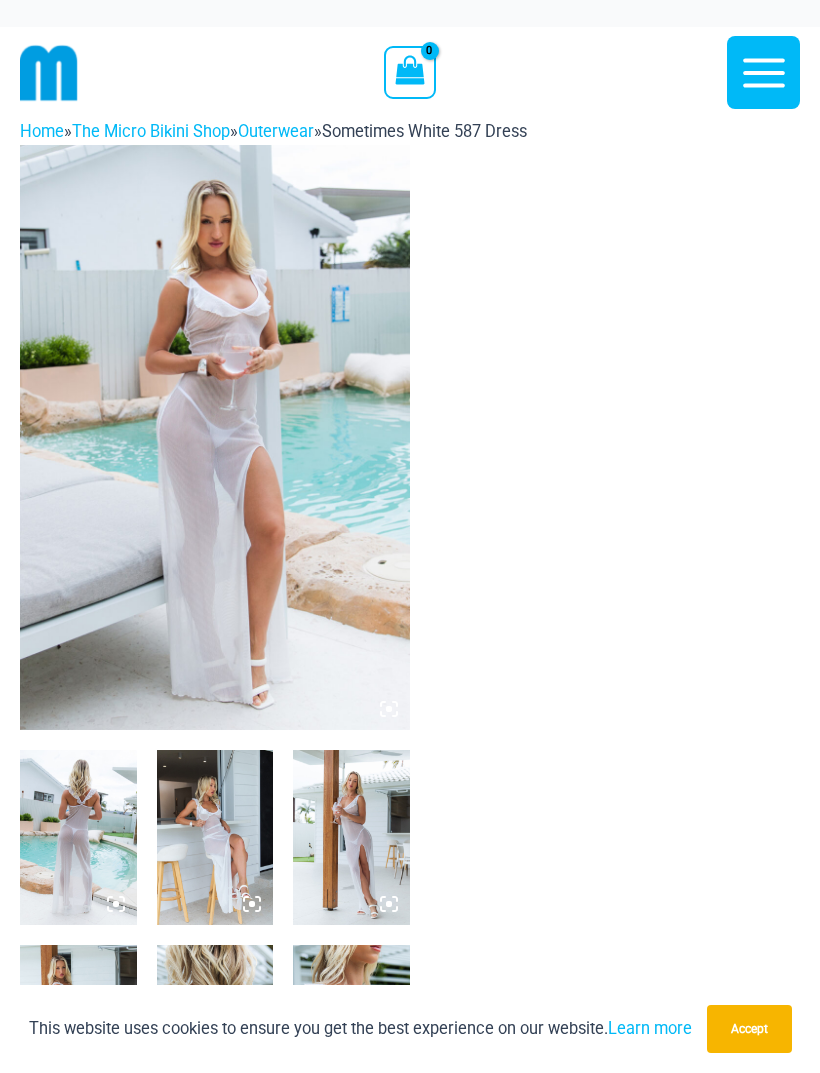 click at bounding box center (215, 437) 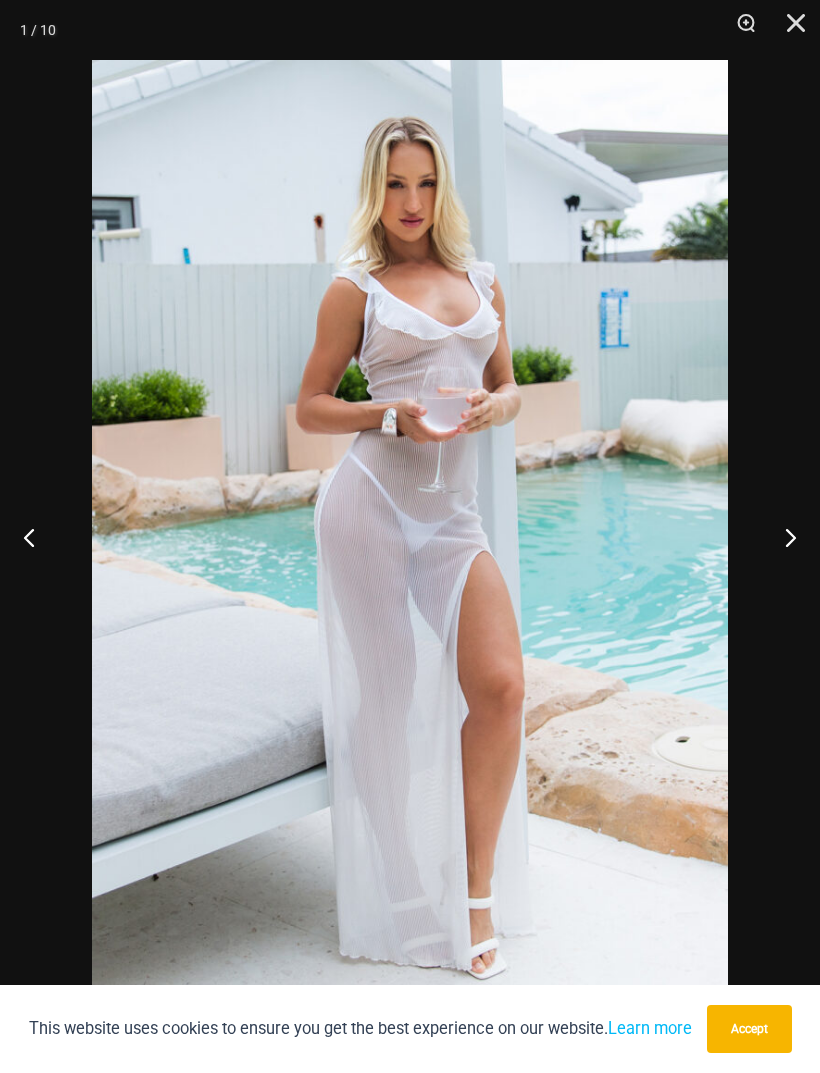 click at bounding box center [782, 537] 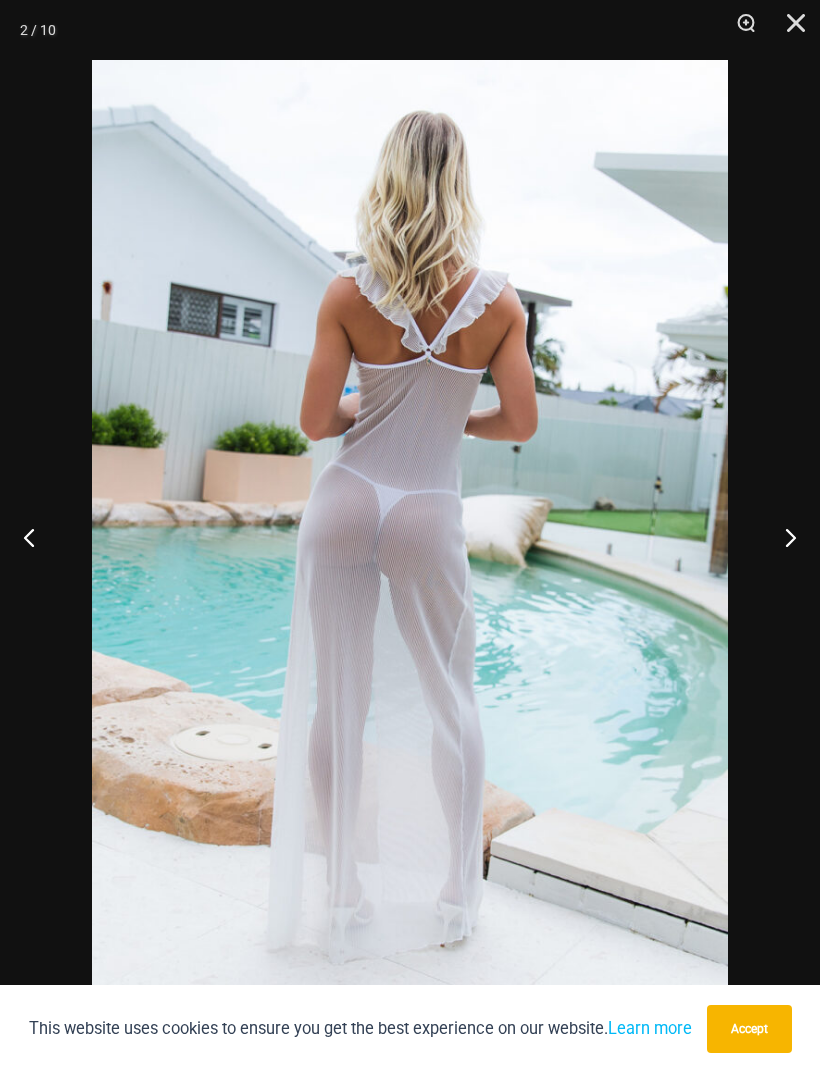 click at bounding box center (782, 537) 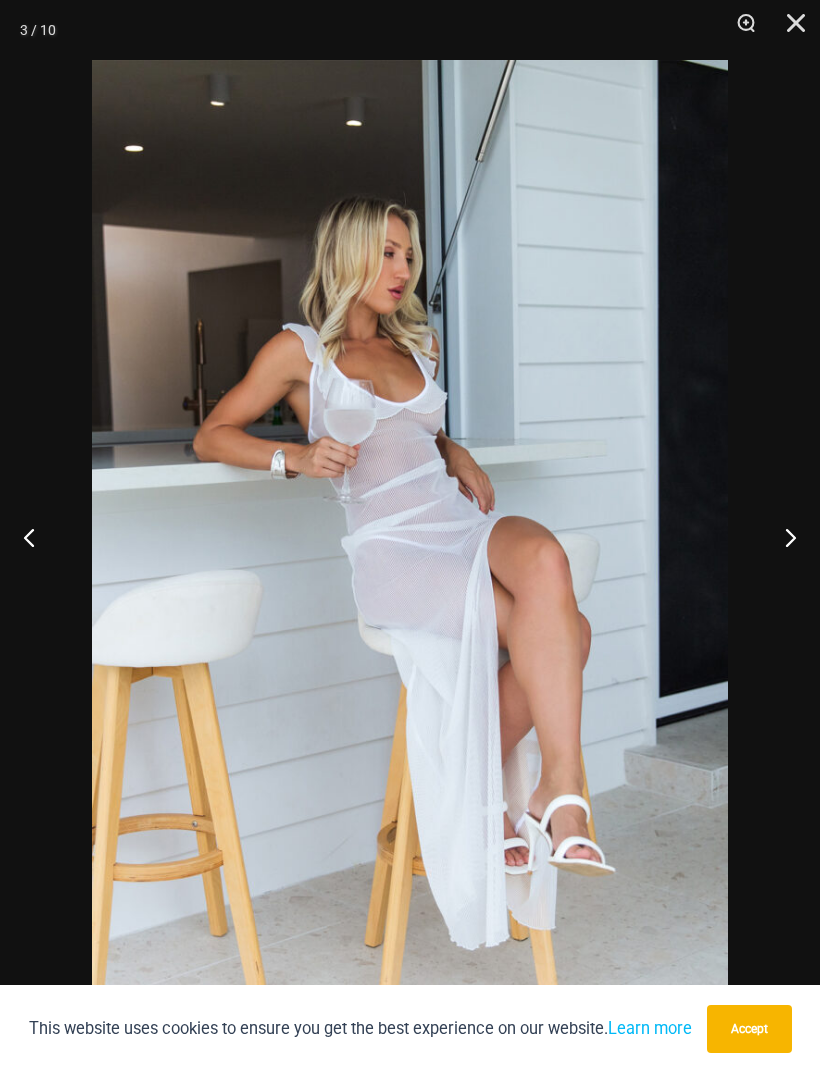 click at bounding box center [782, 537] 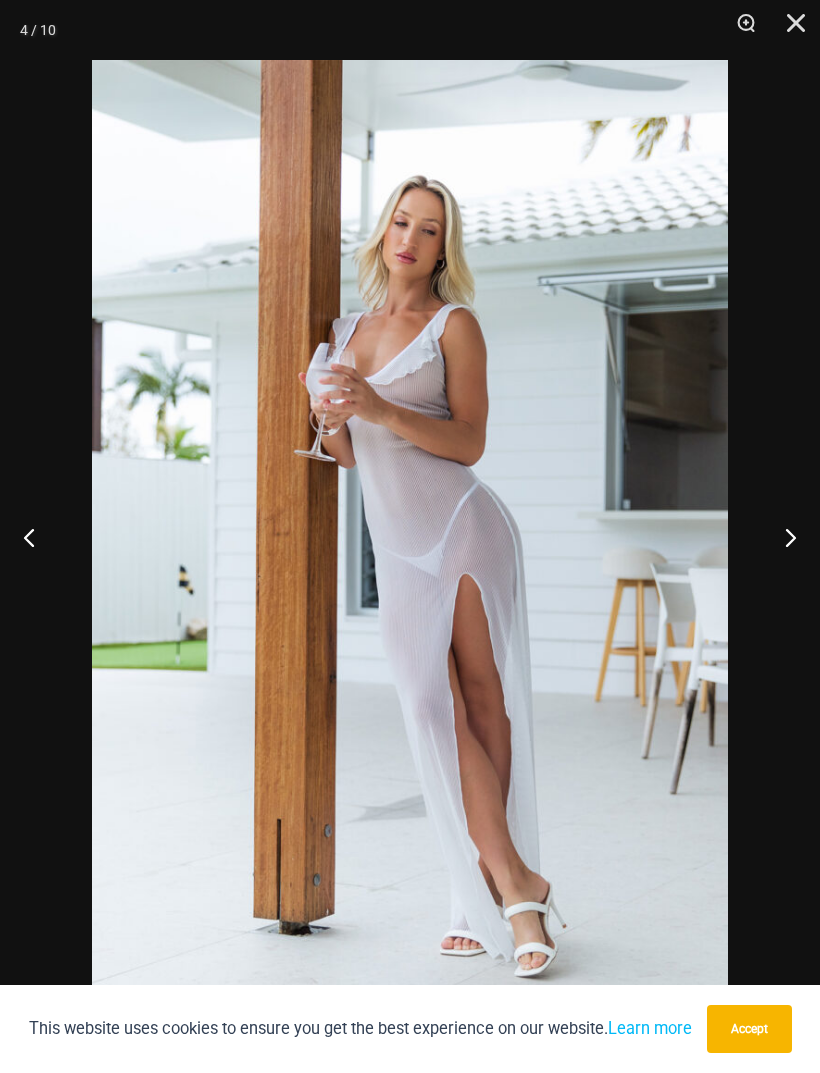 click at bounding box center (782, 537) 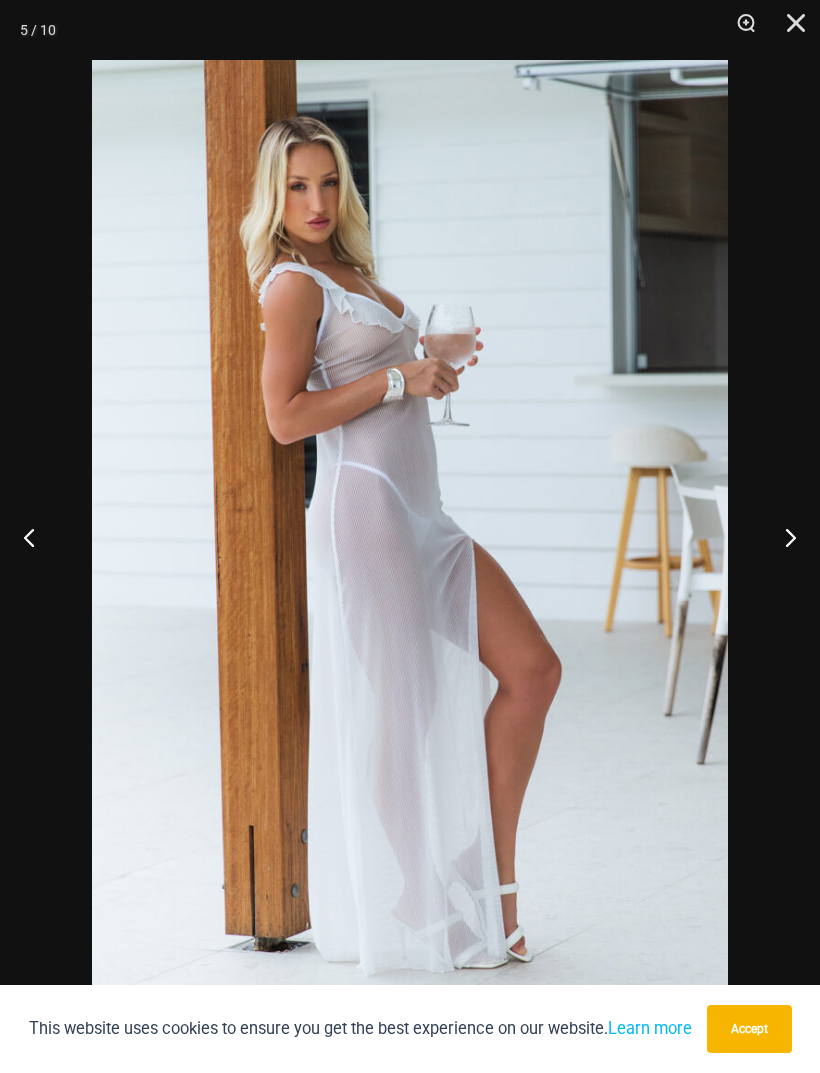 click at bounding box center [782, 537] 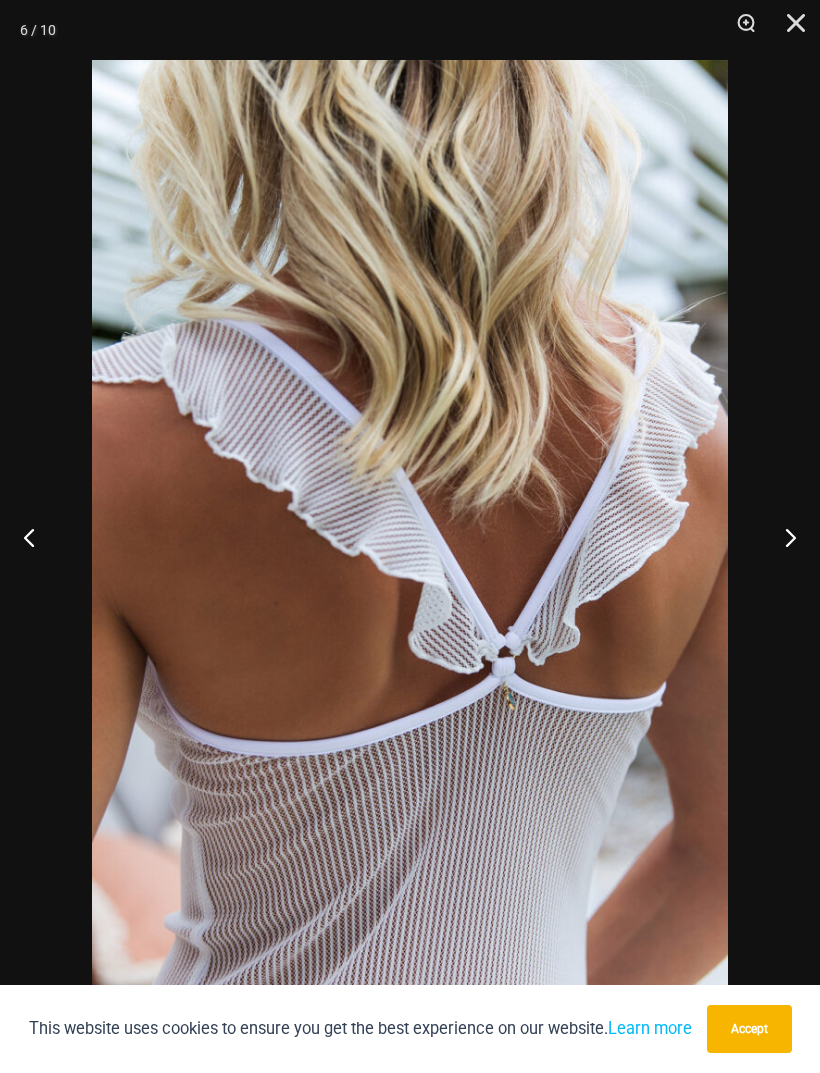 click at bounding box center [782, 537] 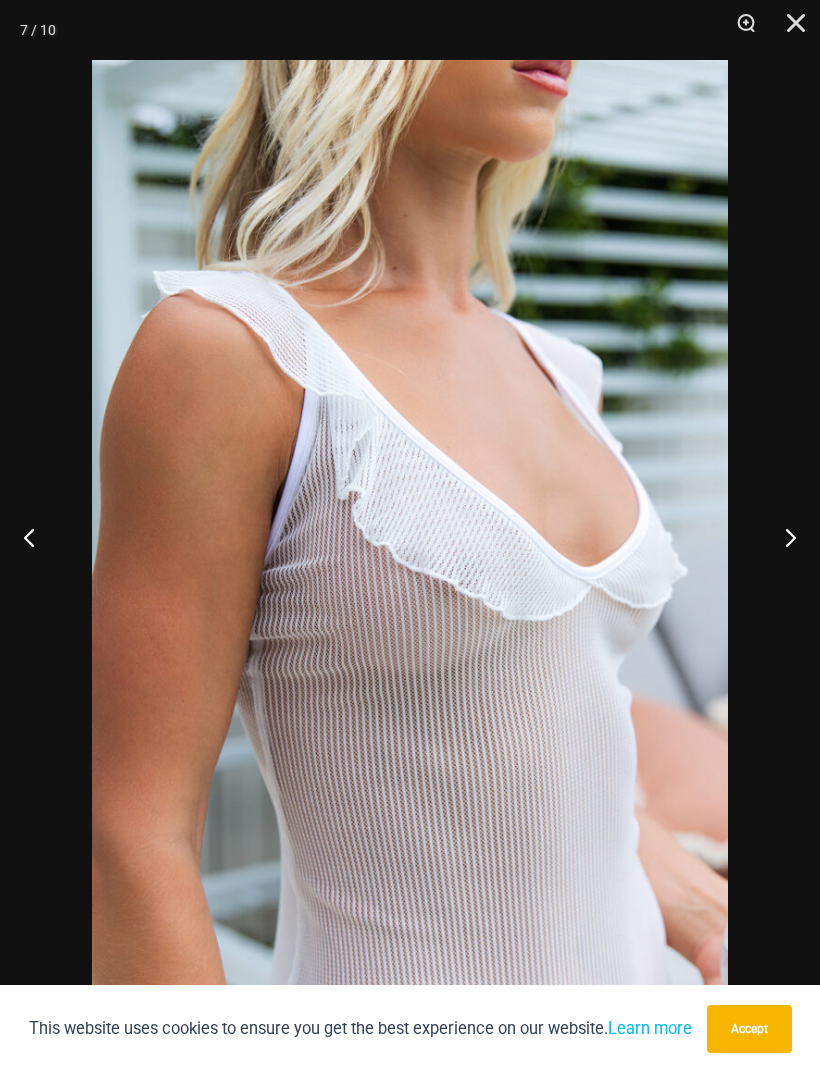 click at bounding box center (782, 537) 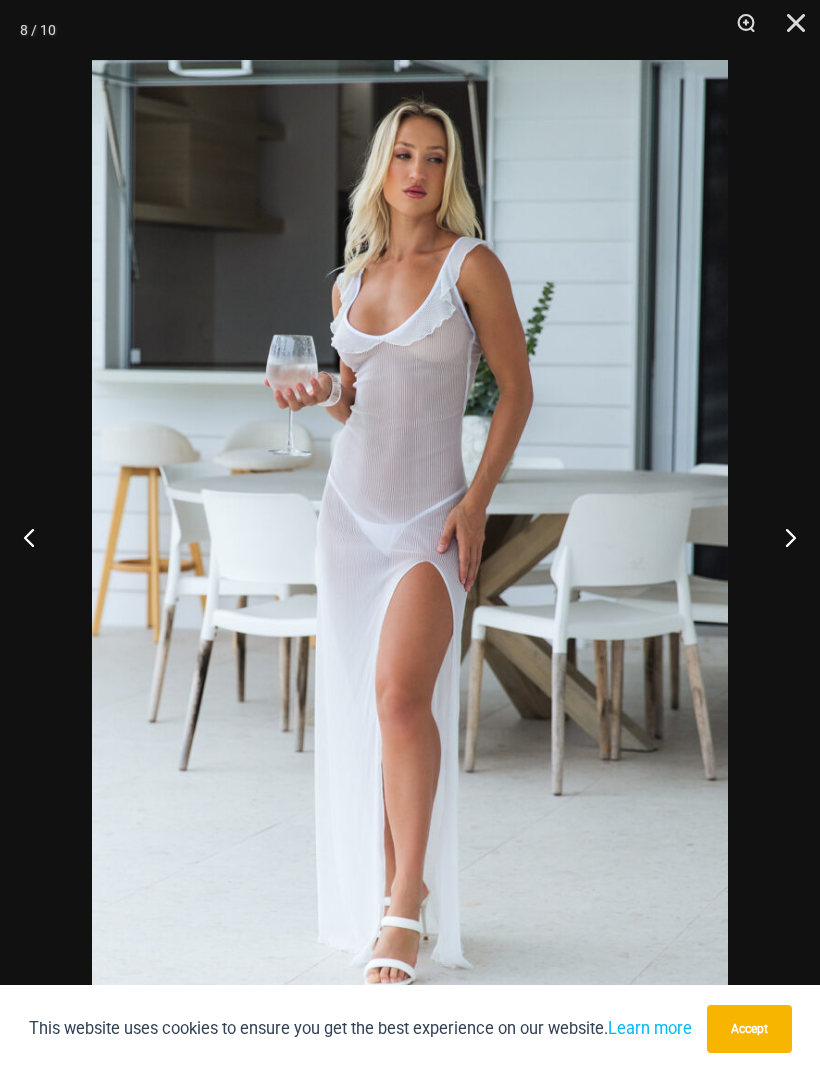 click at bounding box center (782, 537) 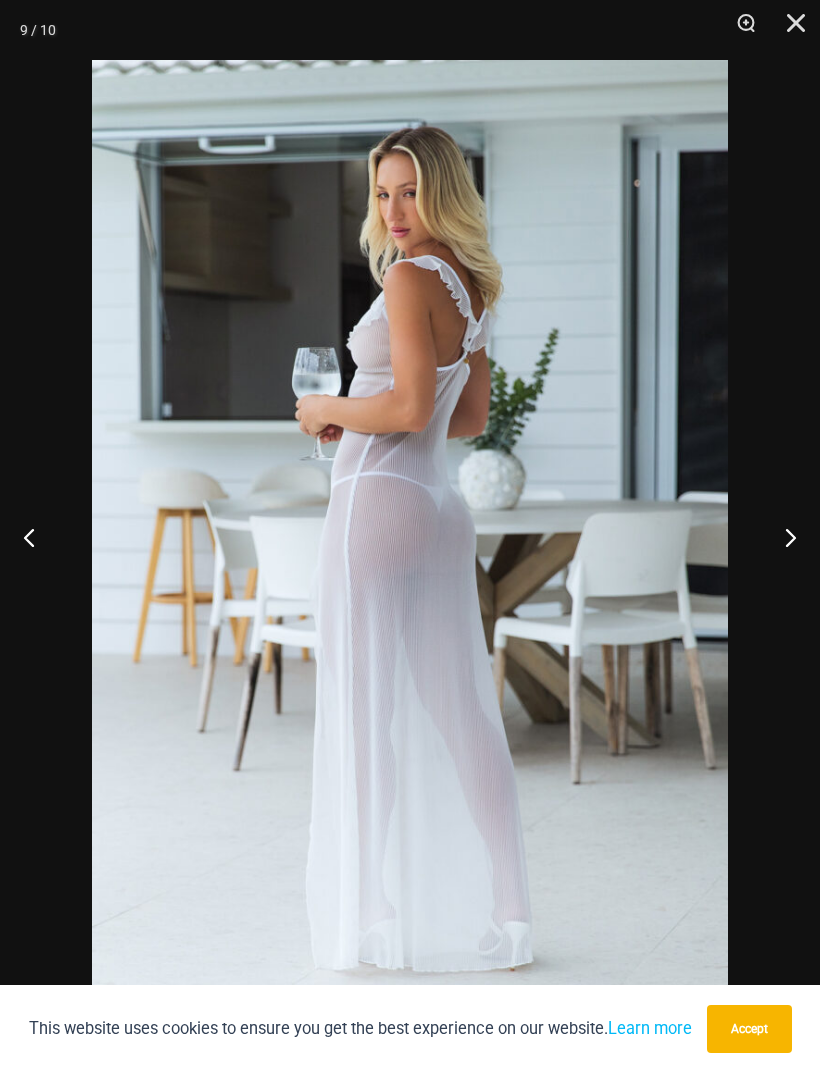 click at bounding box center [782, 537] 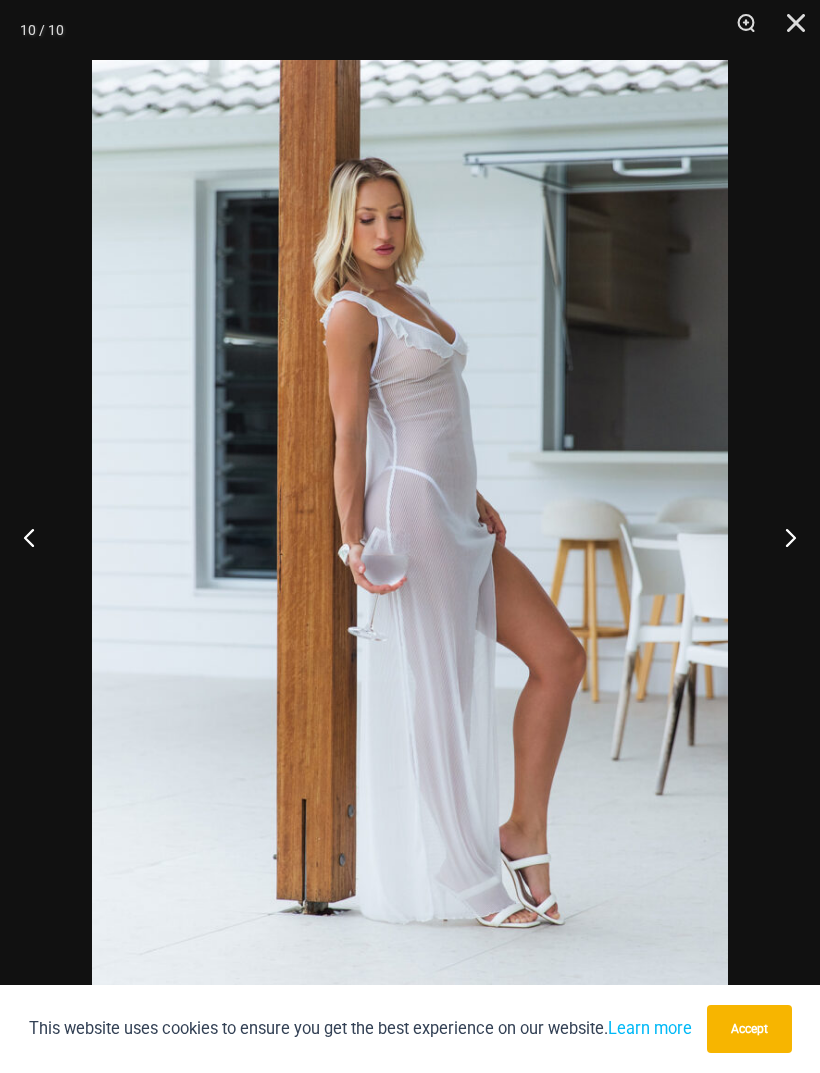click at bounding box center [782, 537] 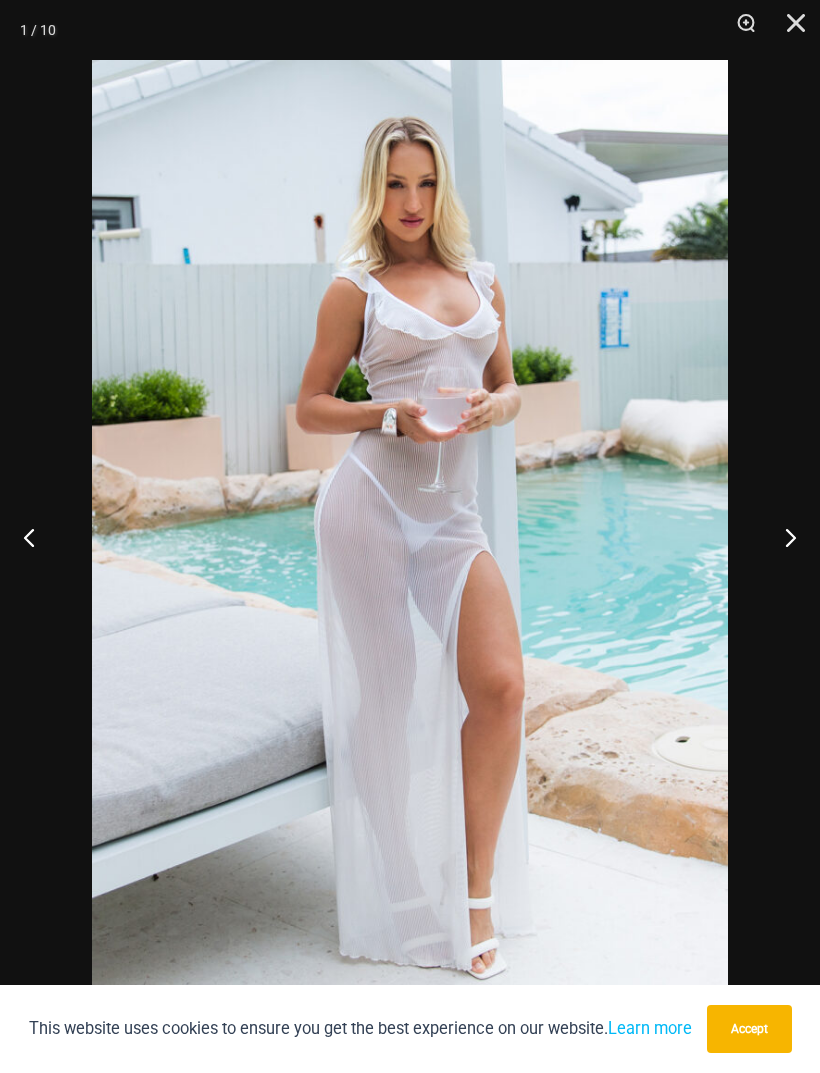 click at bounding box center (782, 537) 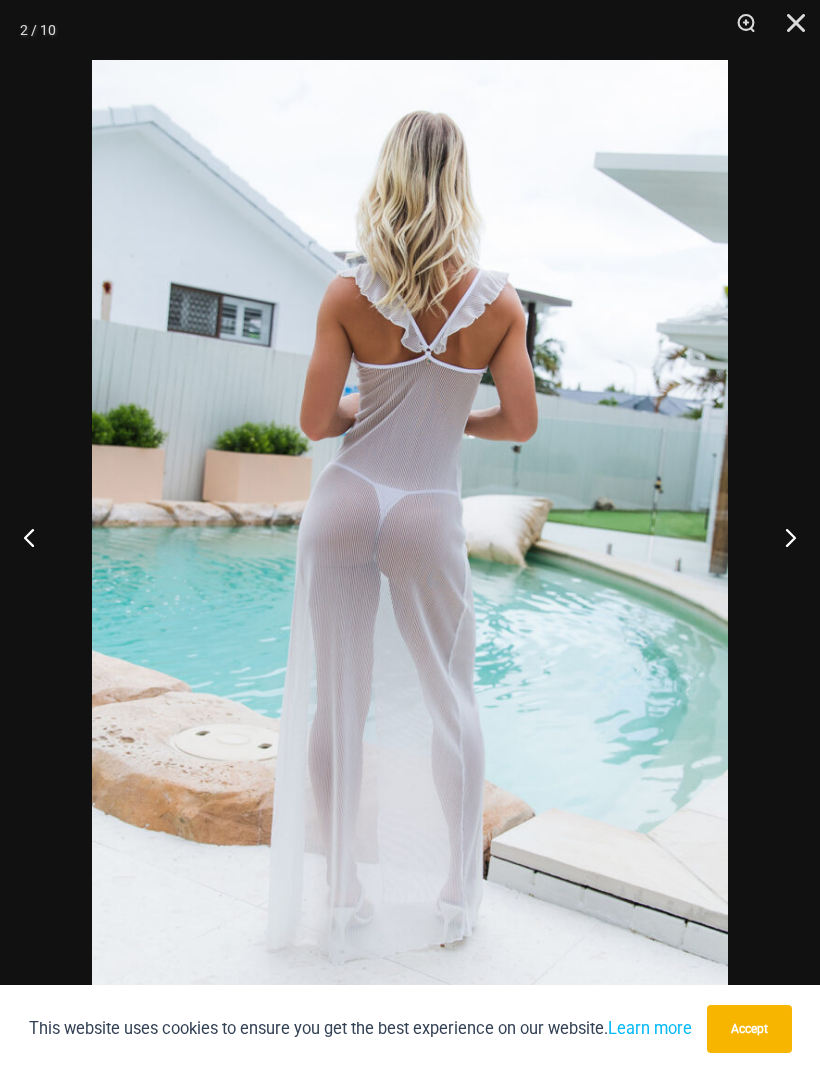click at bounding box center (789, 30) 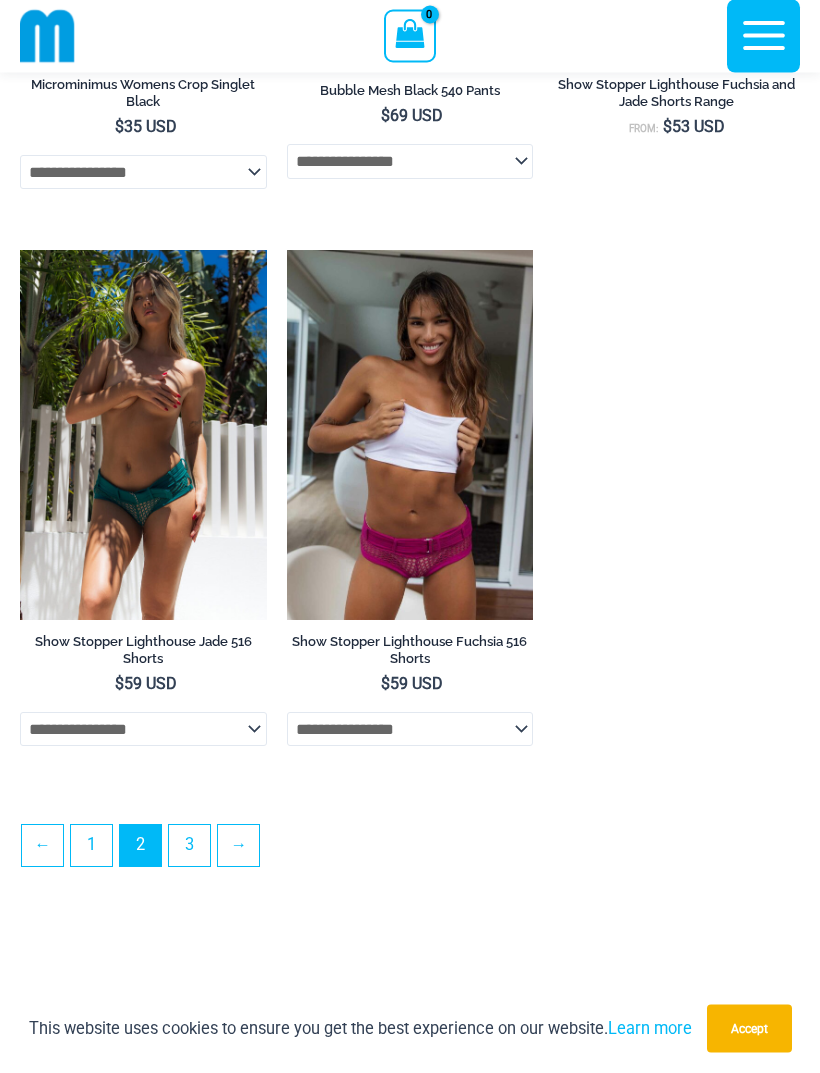scroll, scrollTop: 5400, scrollLeft: 0, axis: vertical 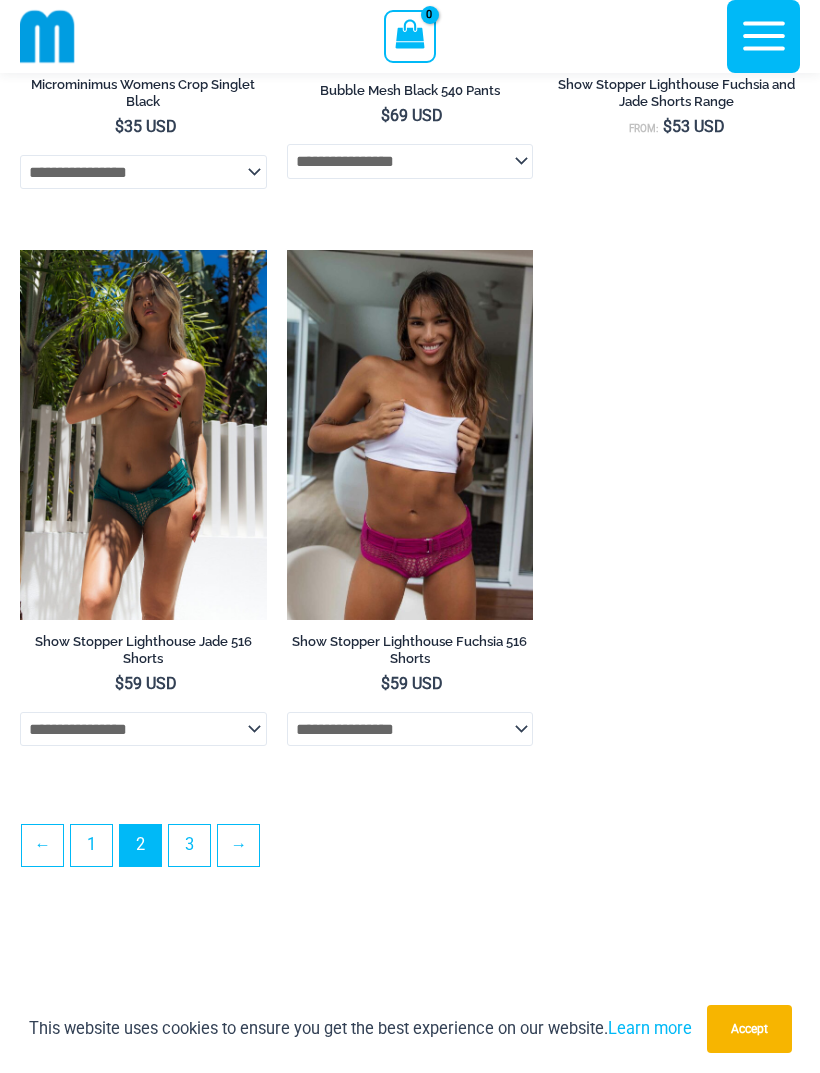 click on "3" at bounding box center (189, 845) 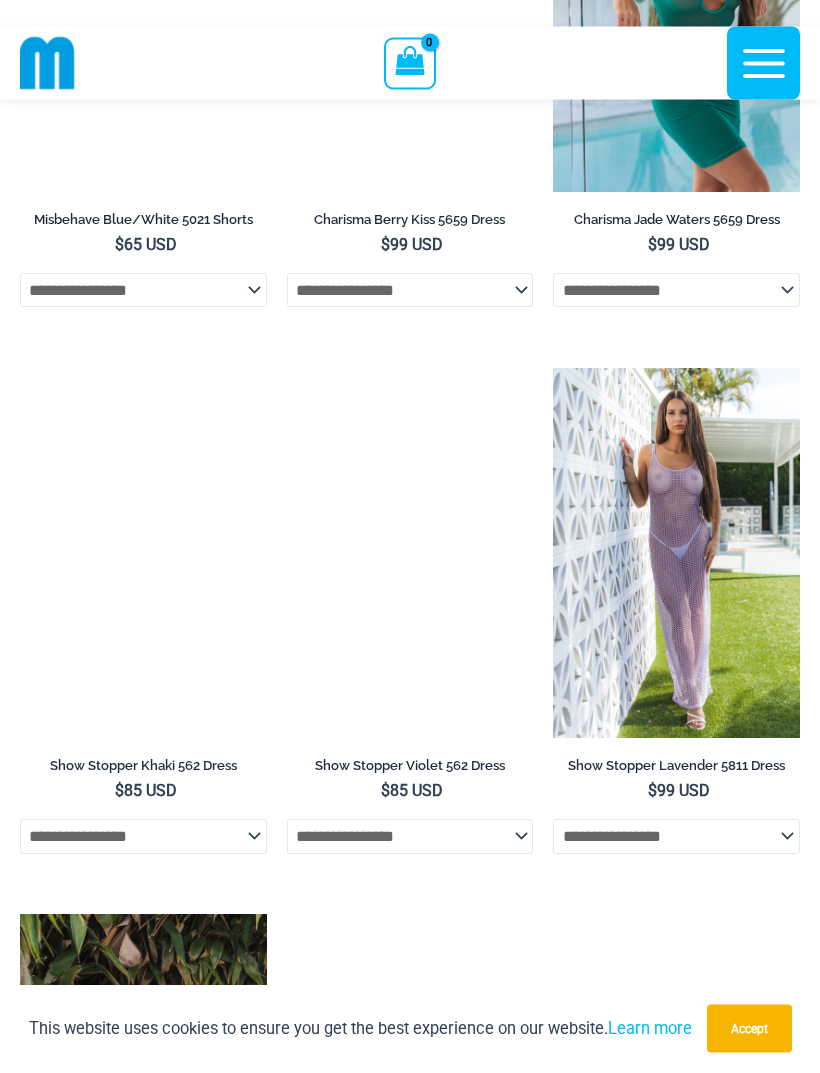 scroll, scrollTop: 1472, scrollLeft: 0, axis: vertical 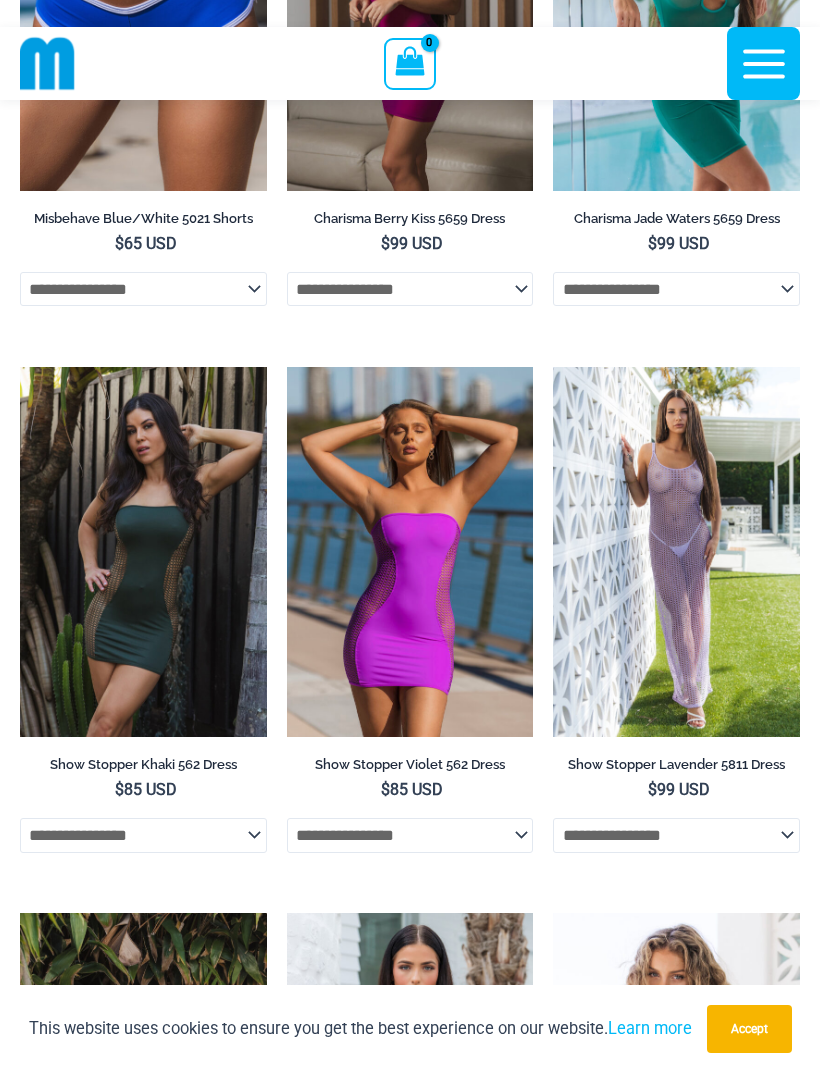 click at bounding box center (553, 367) 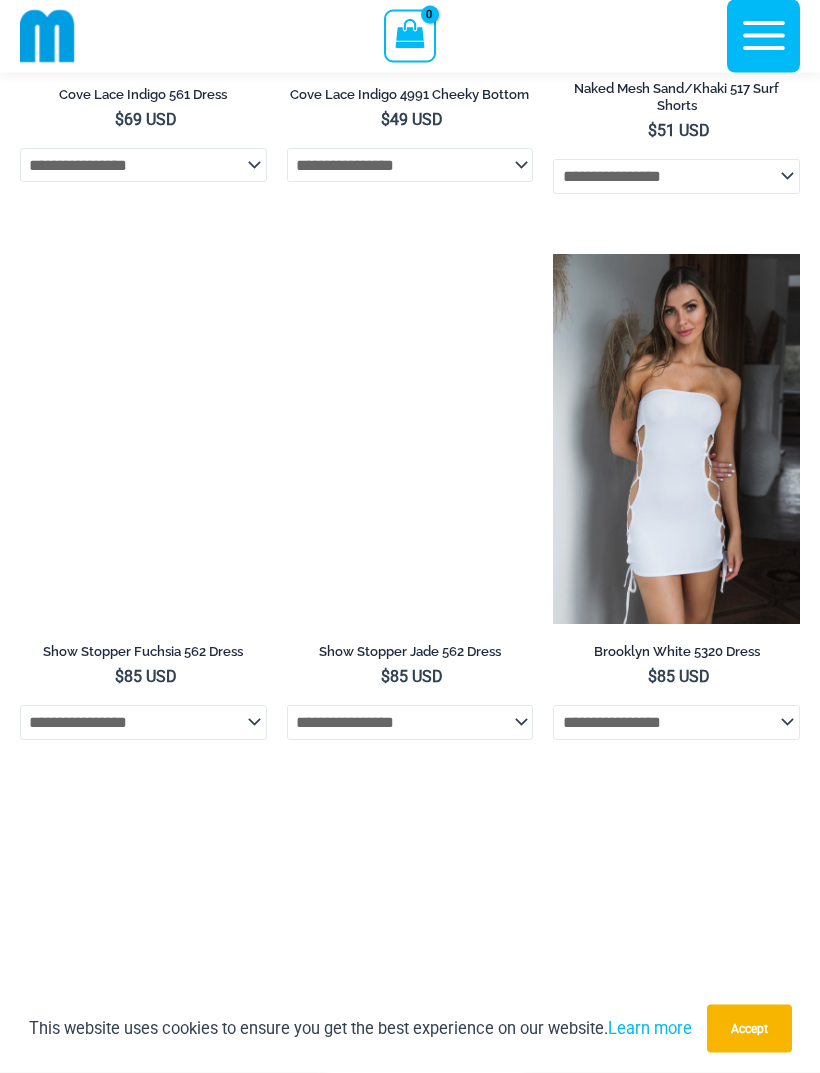 scroll, scrollTop: 3791, scrollLeft: 0, axis: vertical 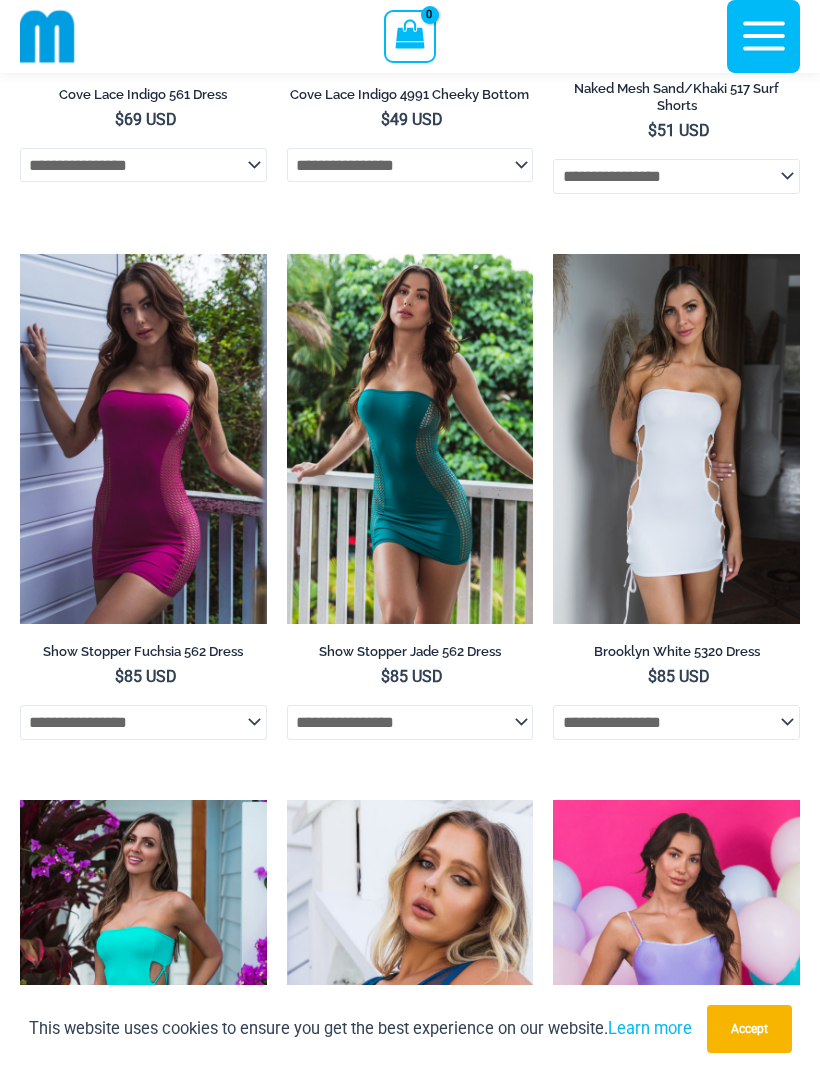 click at bounding box center [553, 254] 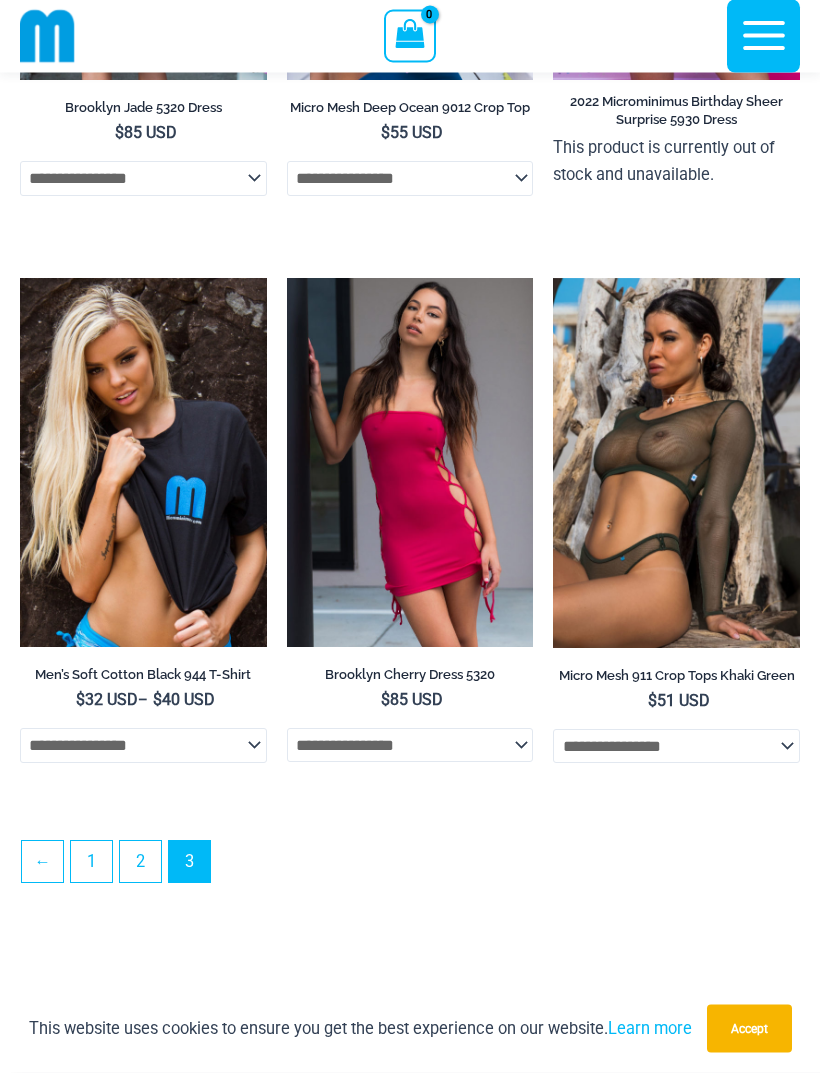 scroll, scrollTop: 4882, scrollLeft: 0, axis: vertical 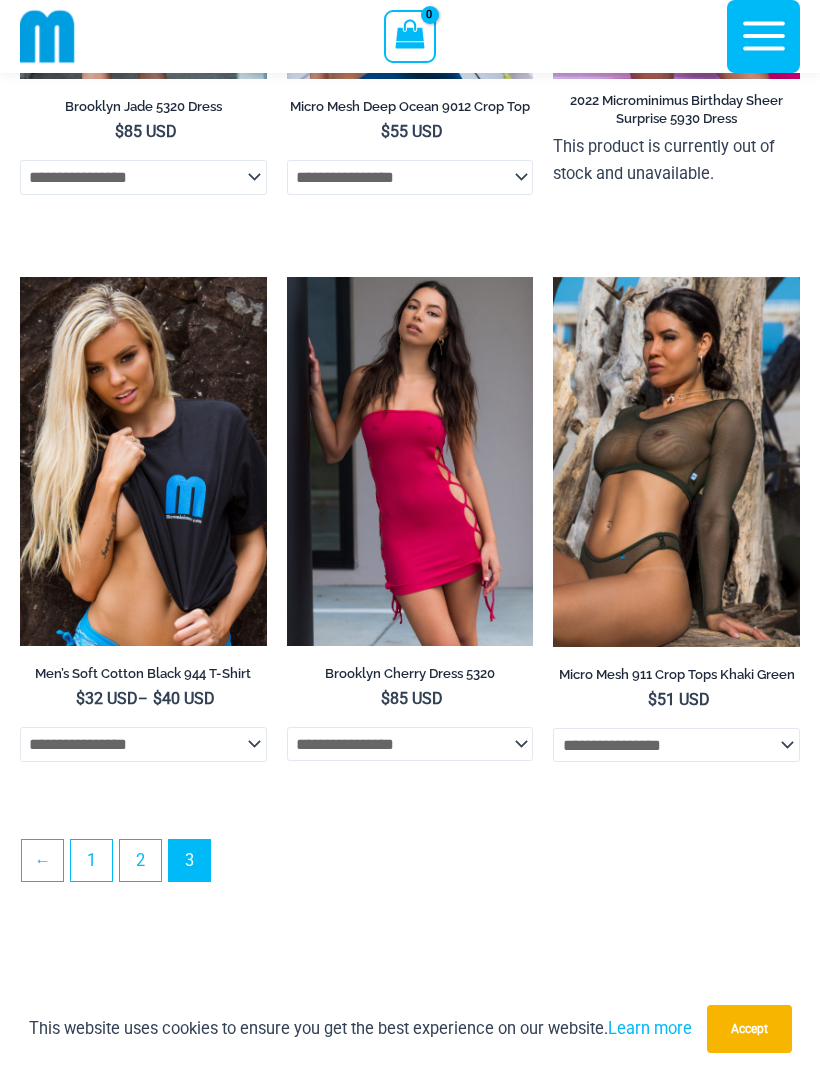 click at bounding box center (553, 277) 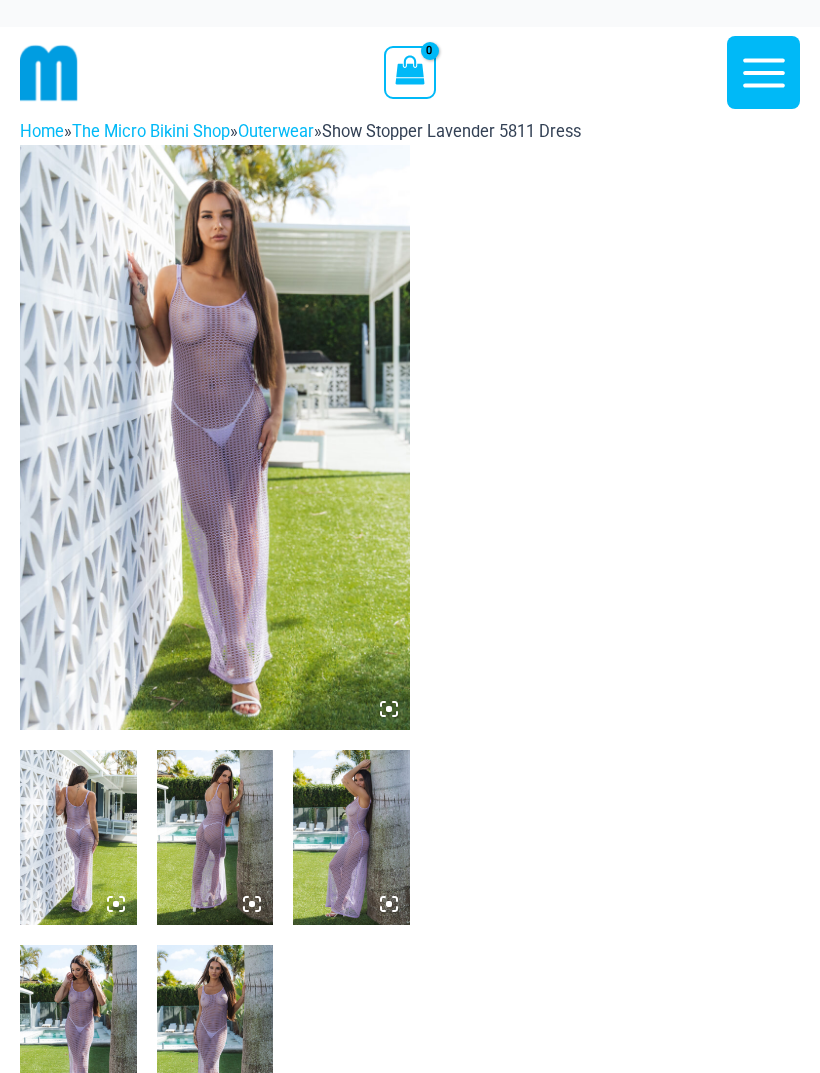 scroll, scrollTop: 0, scrollLeft: 0, axis: both 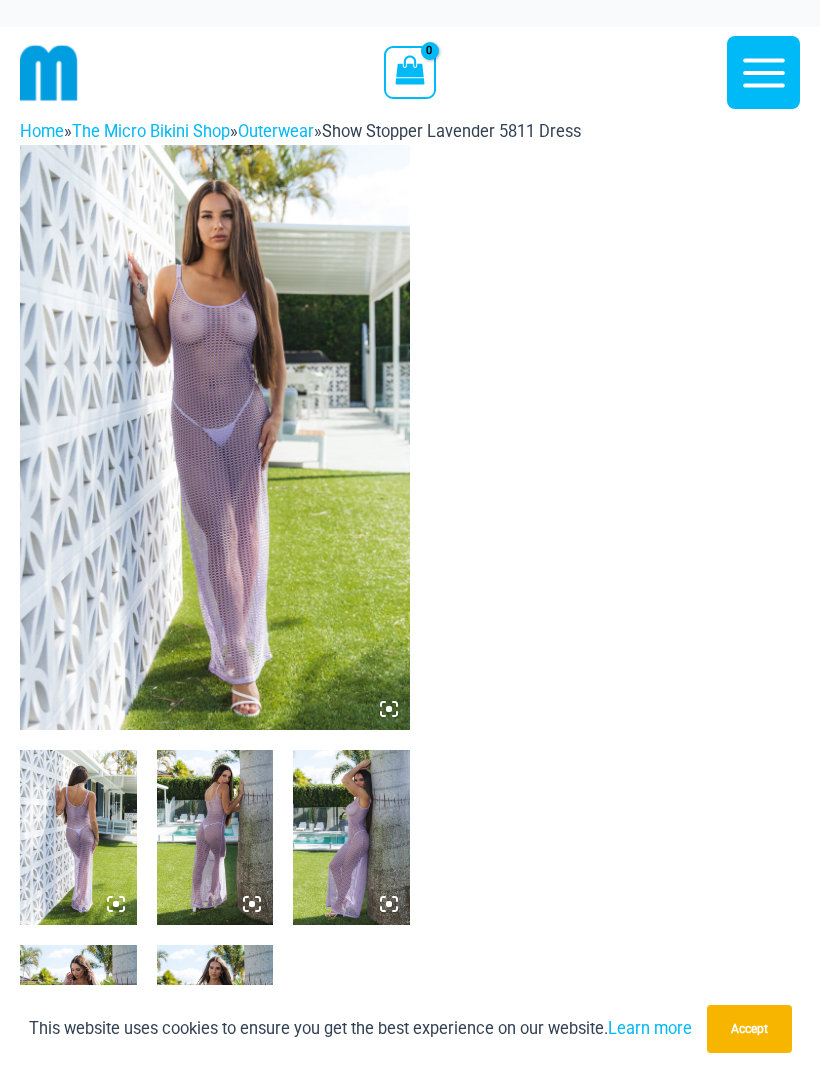 click at bounding box center [215, 437] 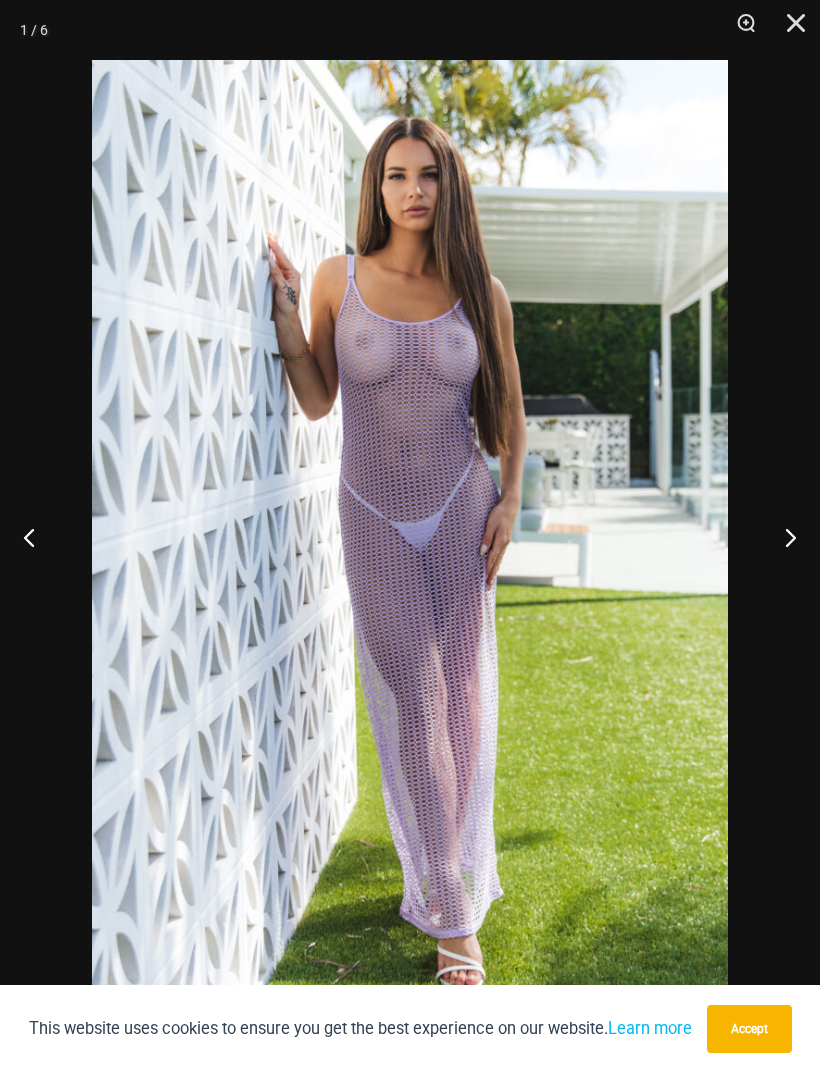 click at bounding box center [410, 536] 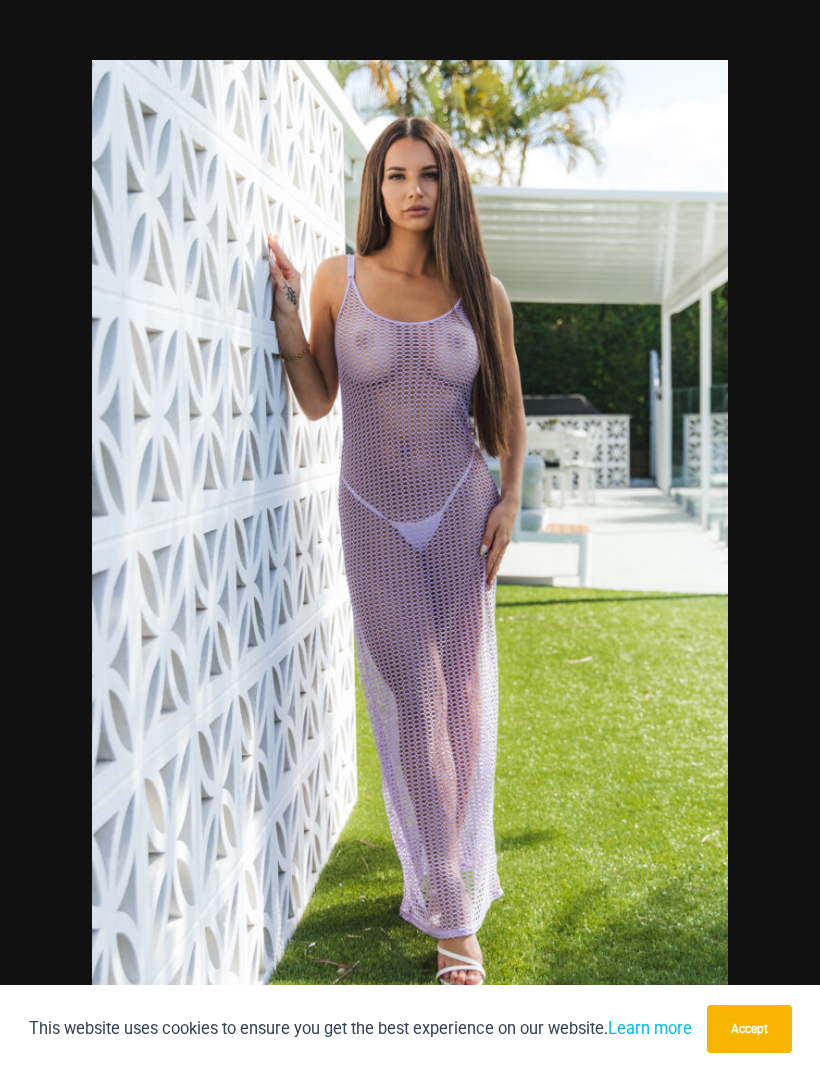 click at bounding box center [410, 536] 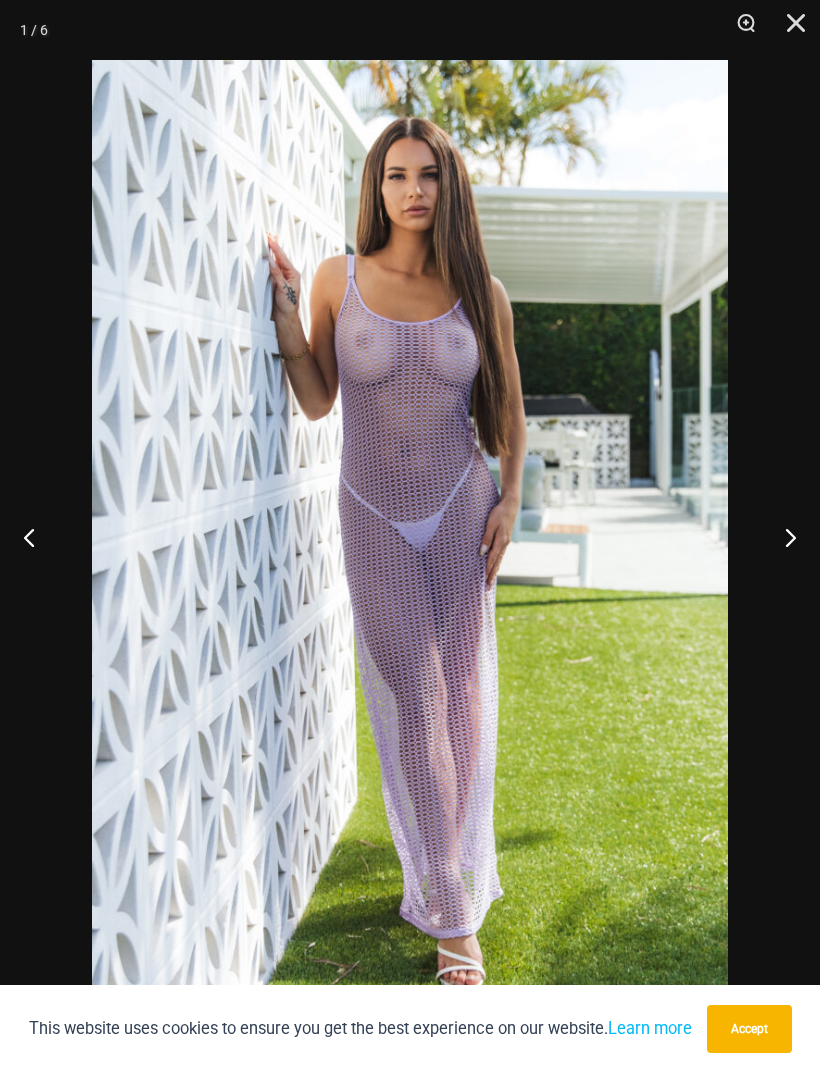 click at bounding box center (782, 537) 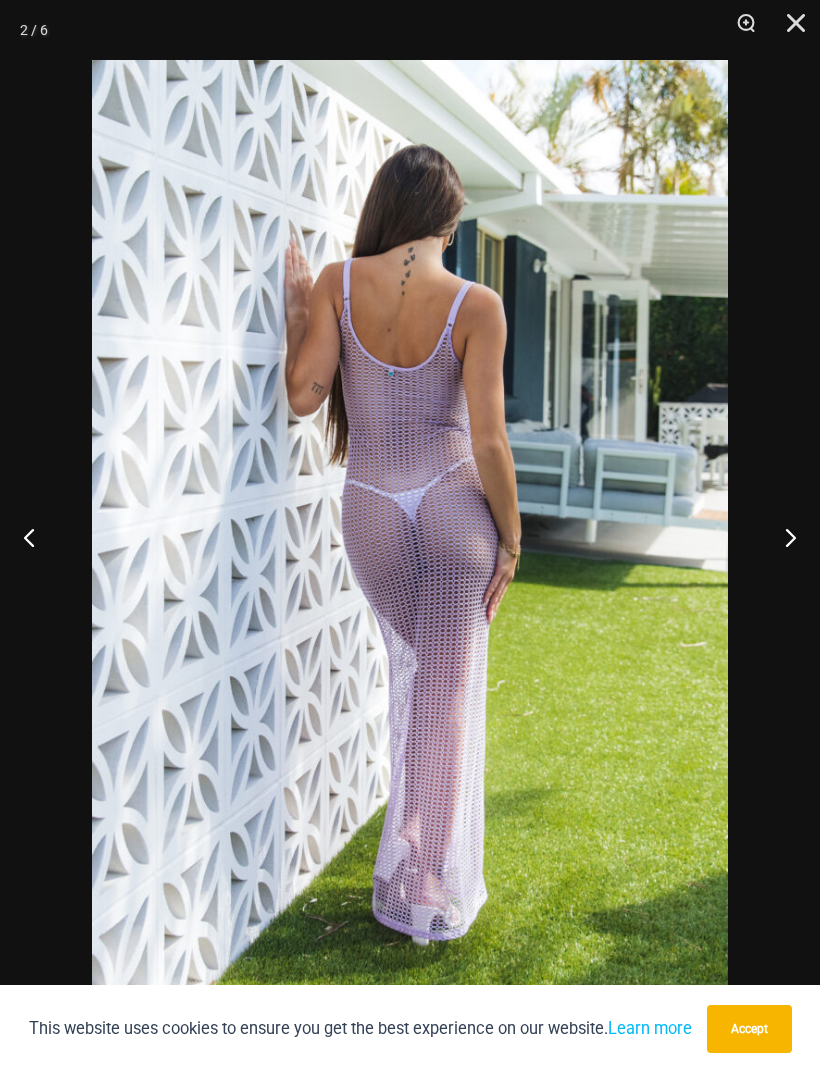 click at bounding box center [782, 537] 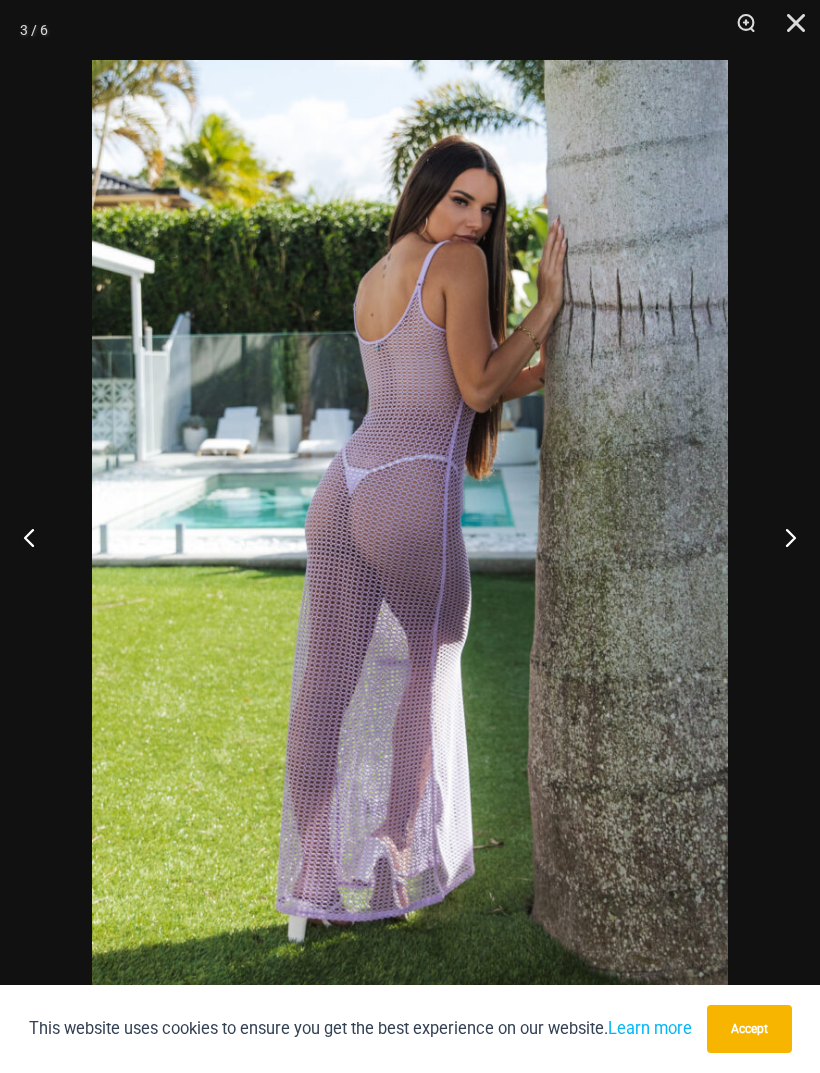 click at bounding box center (782, 537) 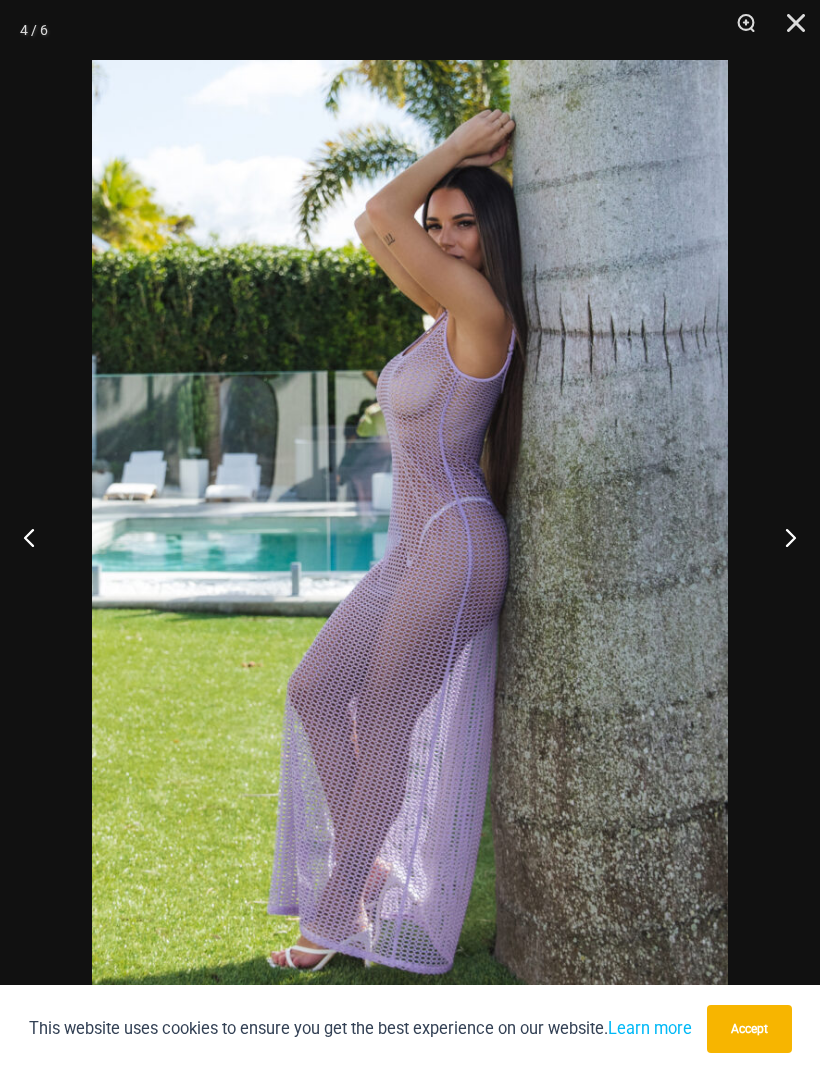 click at bounding box center [782, 537] 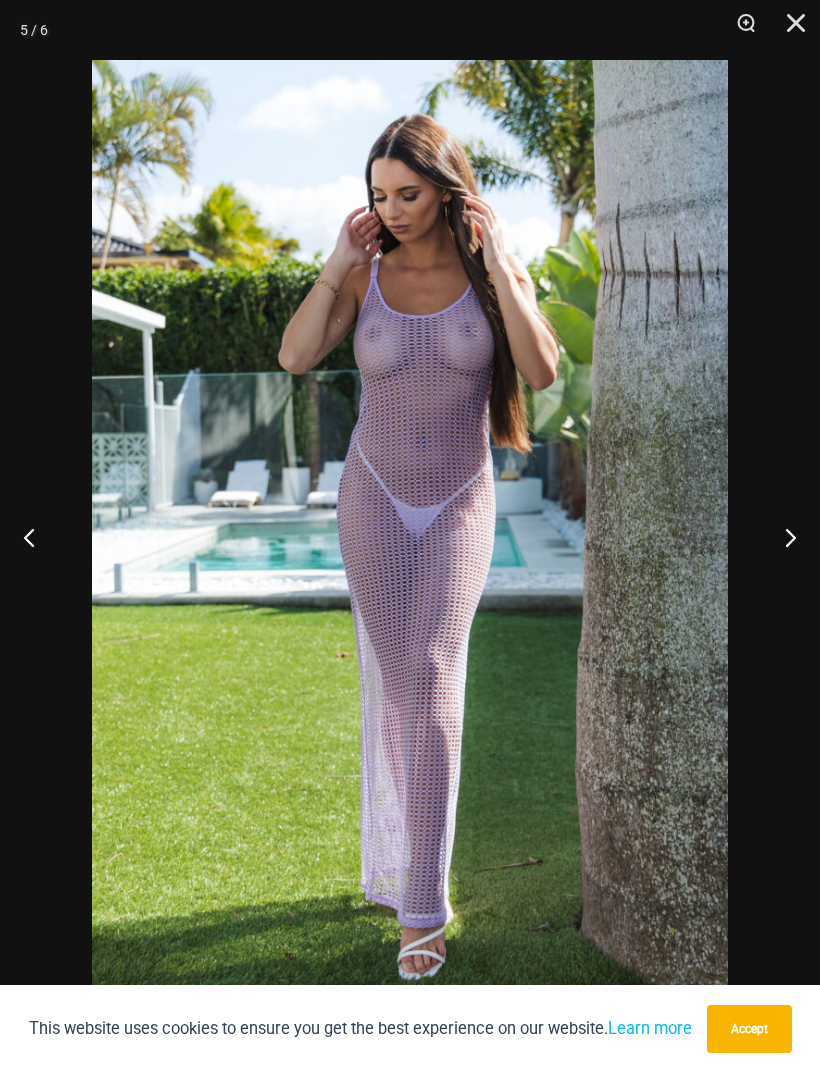 click at bounding box center (782, 537) 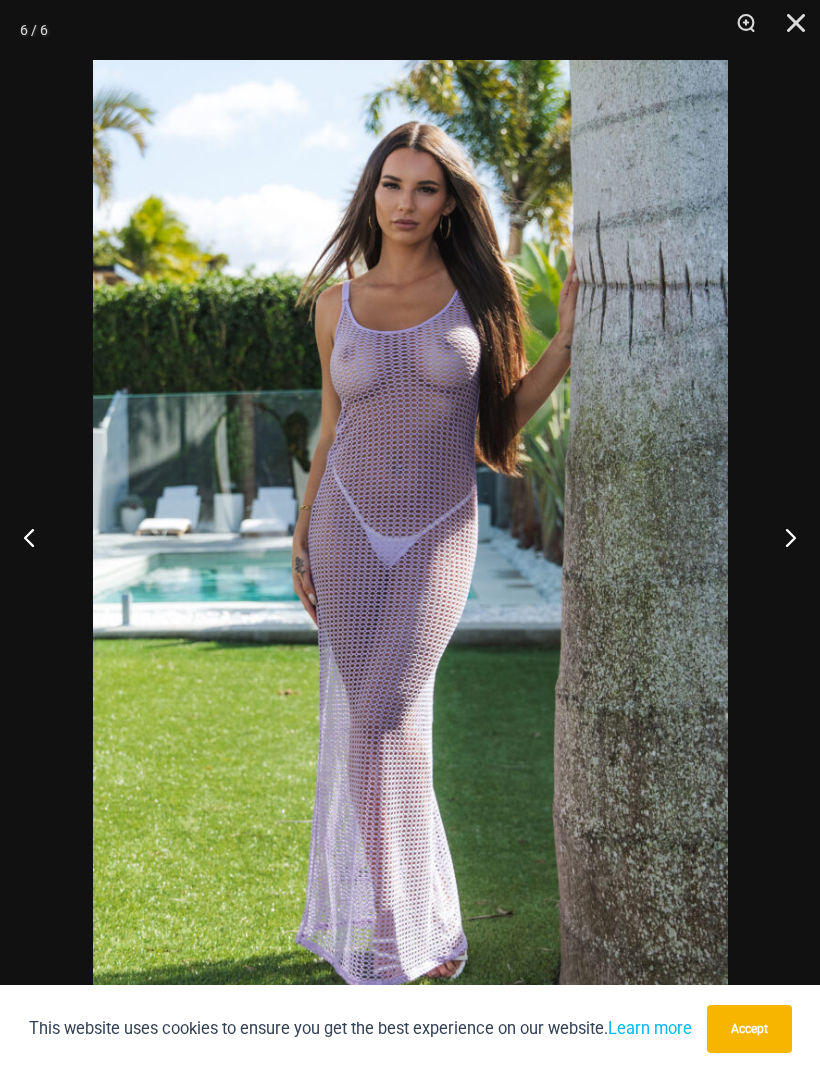 click at bounding box center (782, 537) 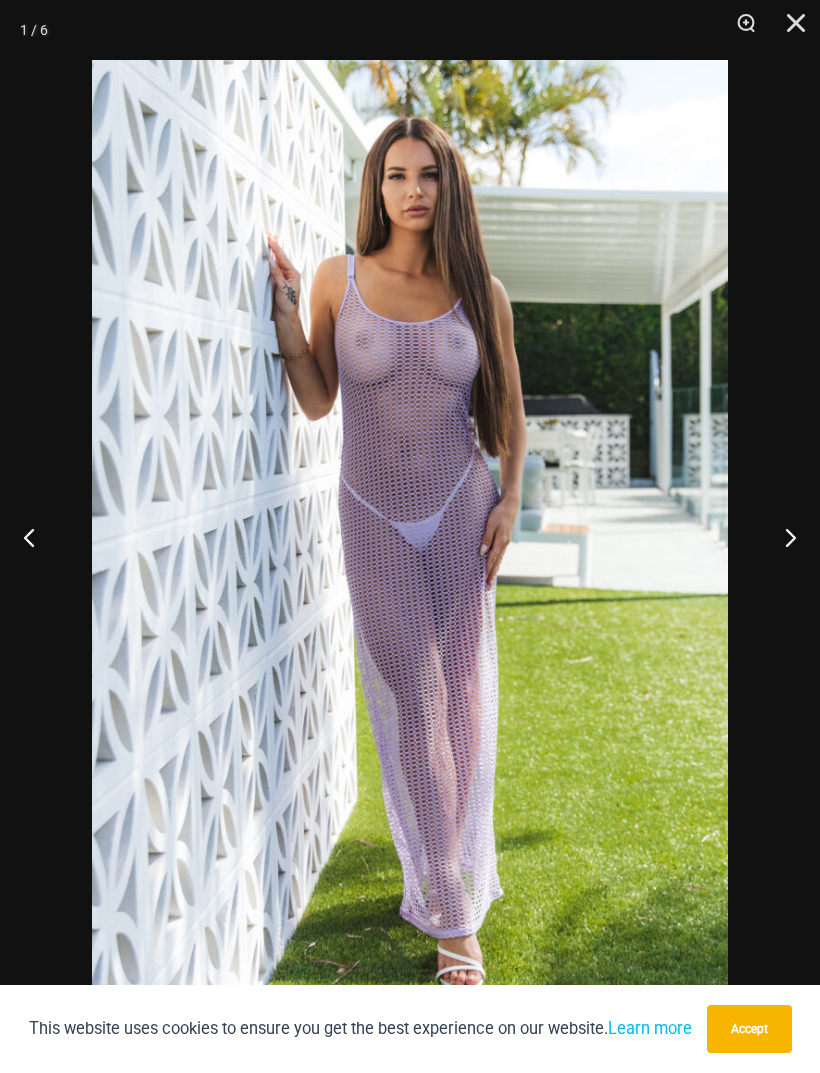 click at bounding box center (782, 537) 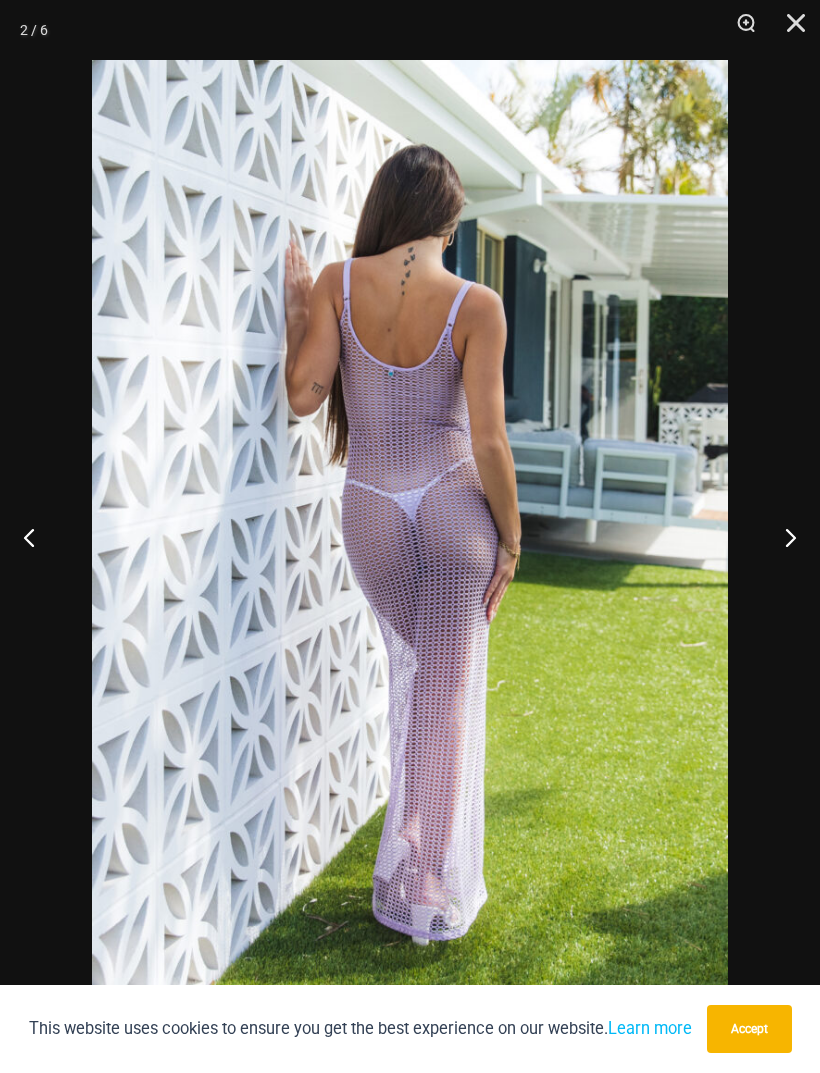 click at bounding box center (782, 537) 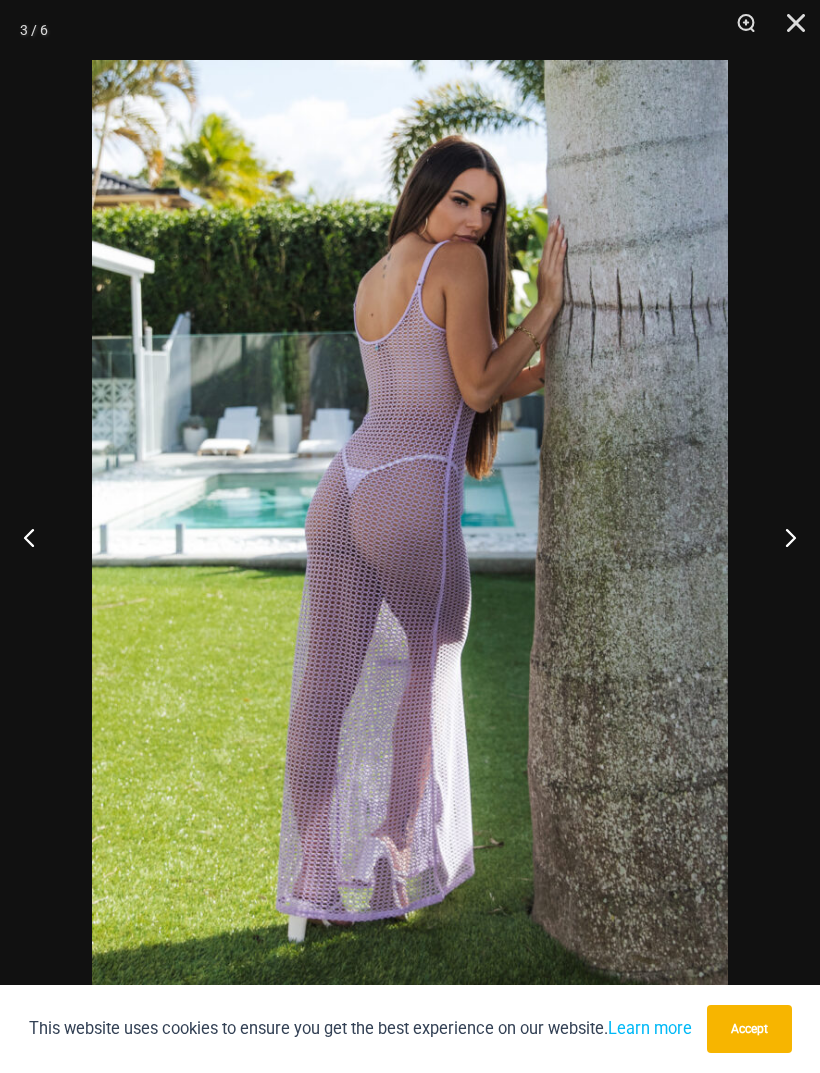 click at bounding box center (782, 537) 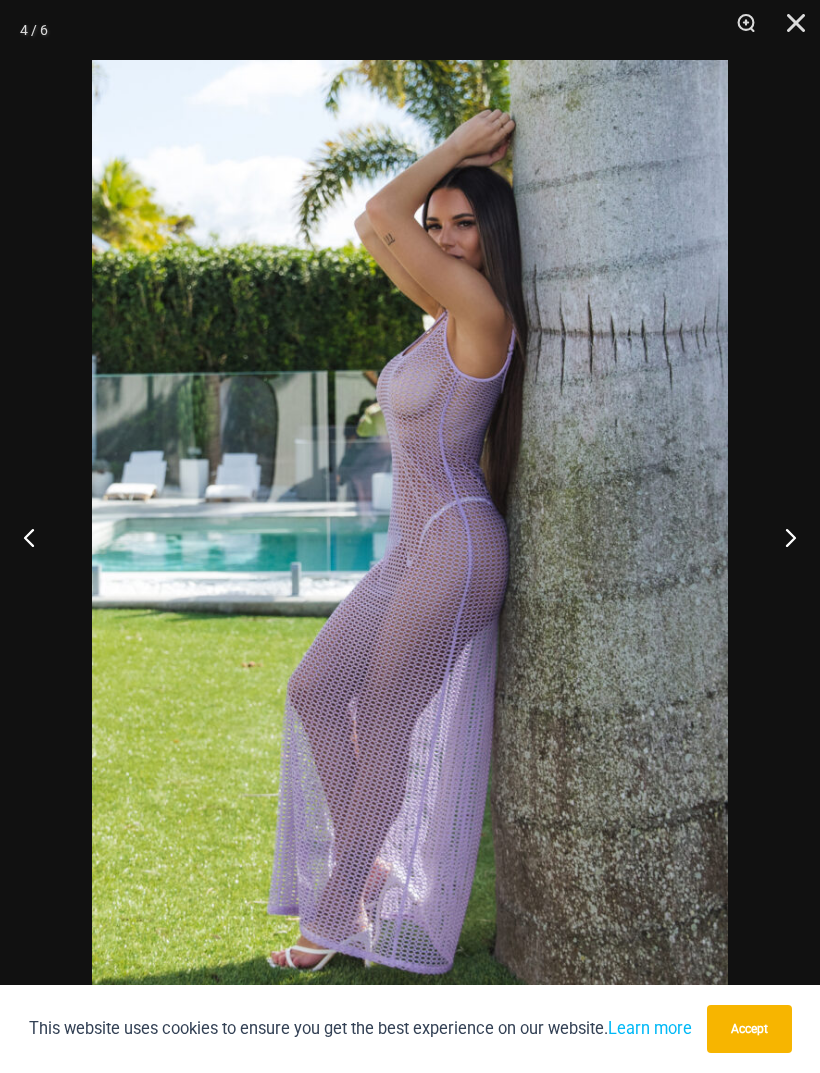 click at bounding box center (789, 30) 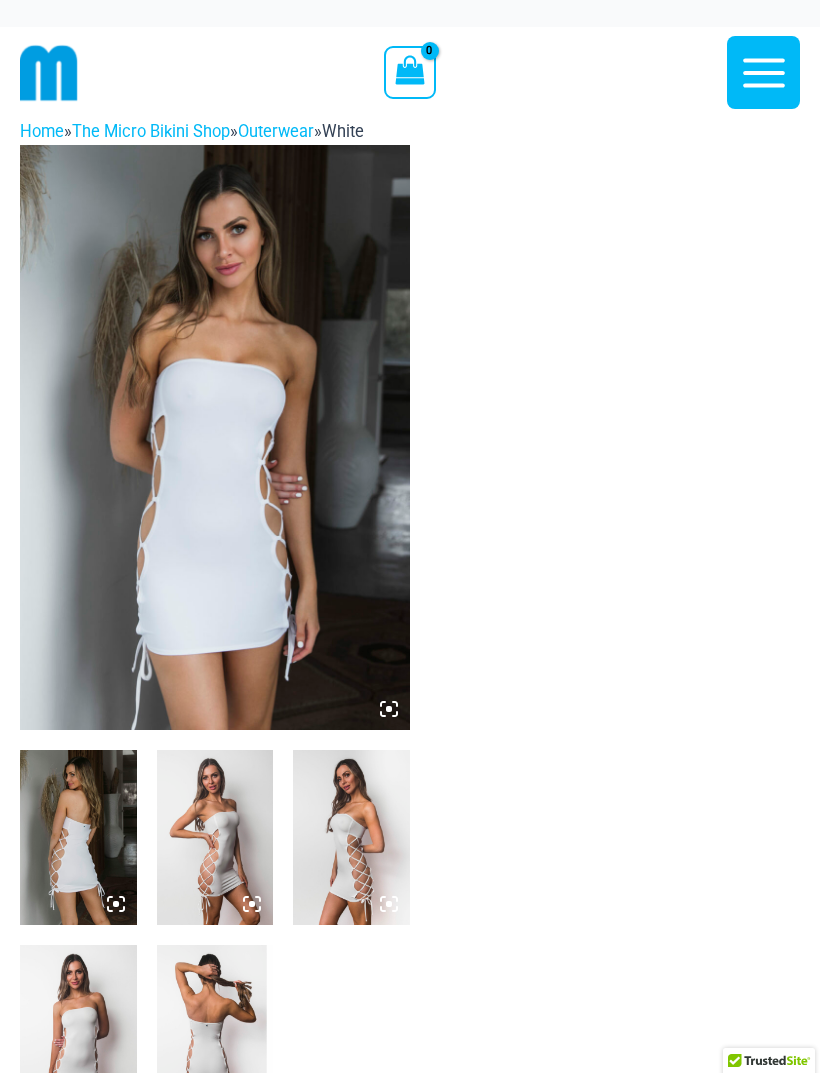 scroll, scrollTop: 0, scrollLeft: 0, axis: both 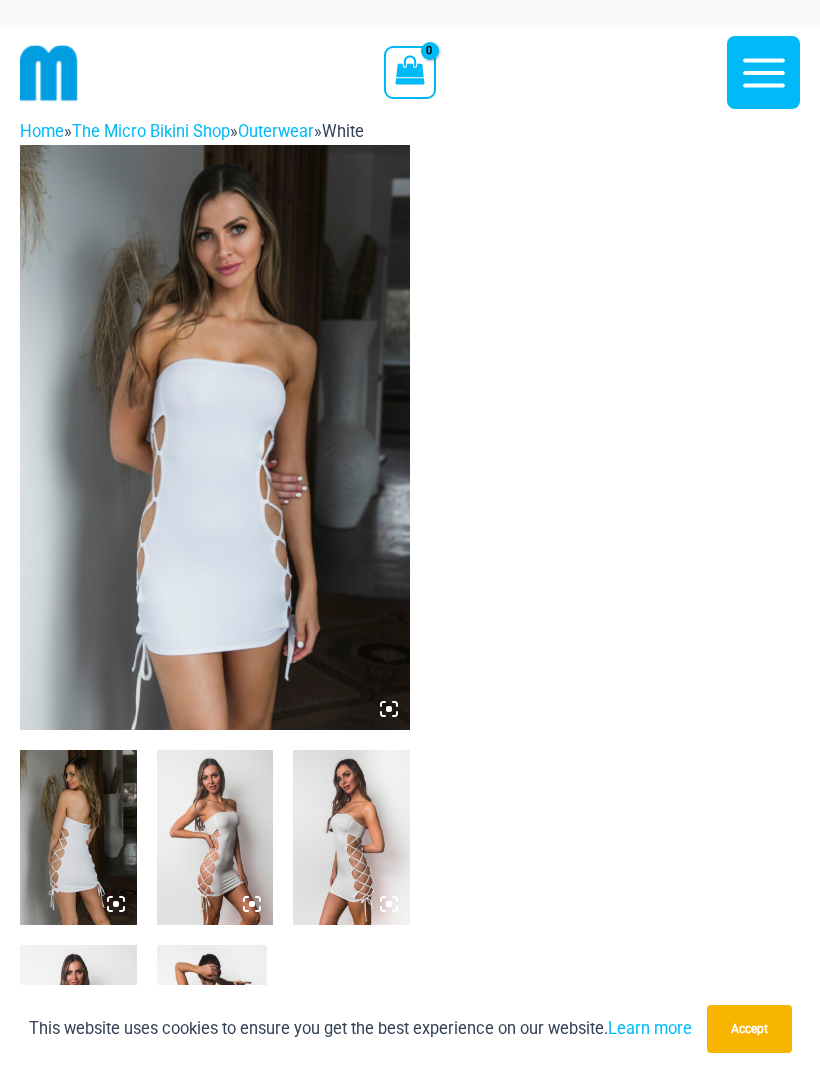 click at bounding box center (215, 437) 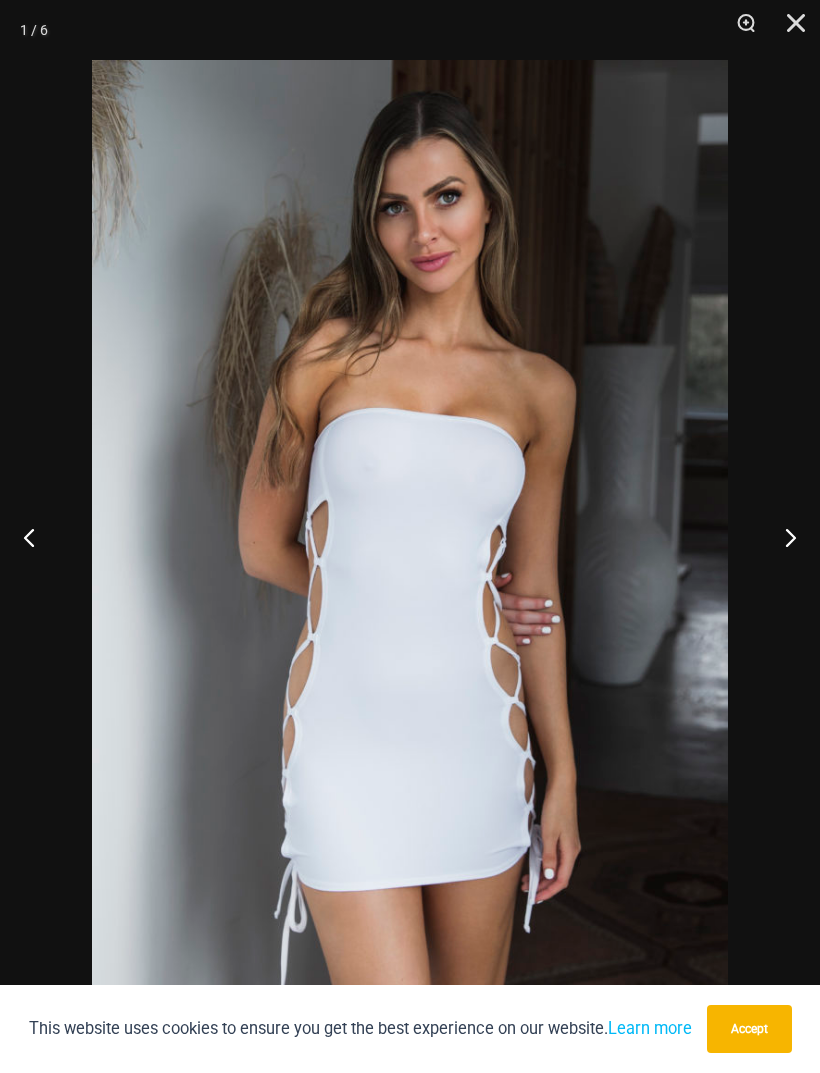 click at bounding box center (782, 537) 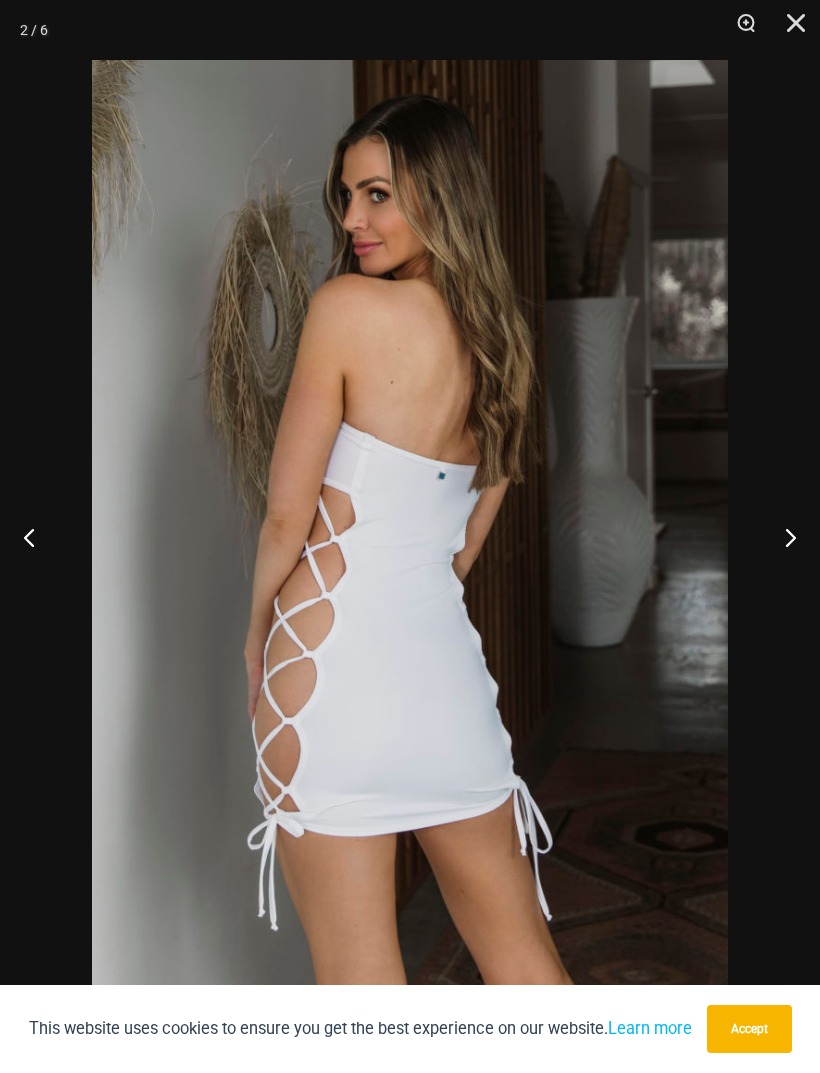 click at bounding box center [782, 537] 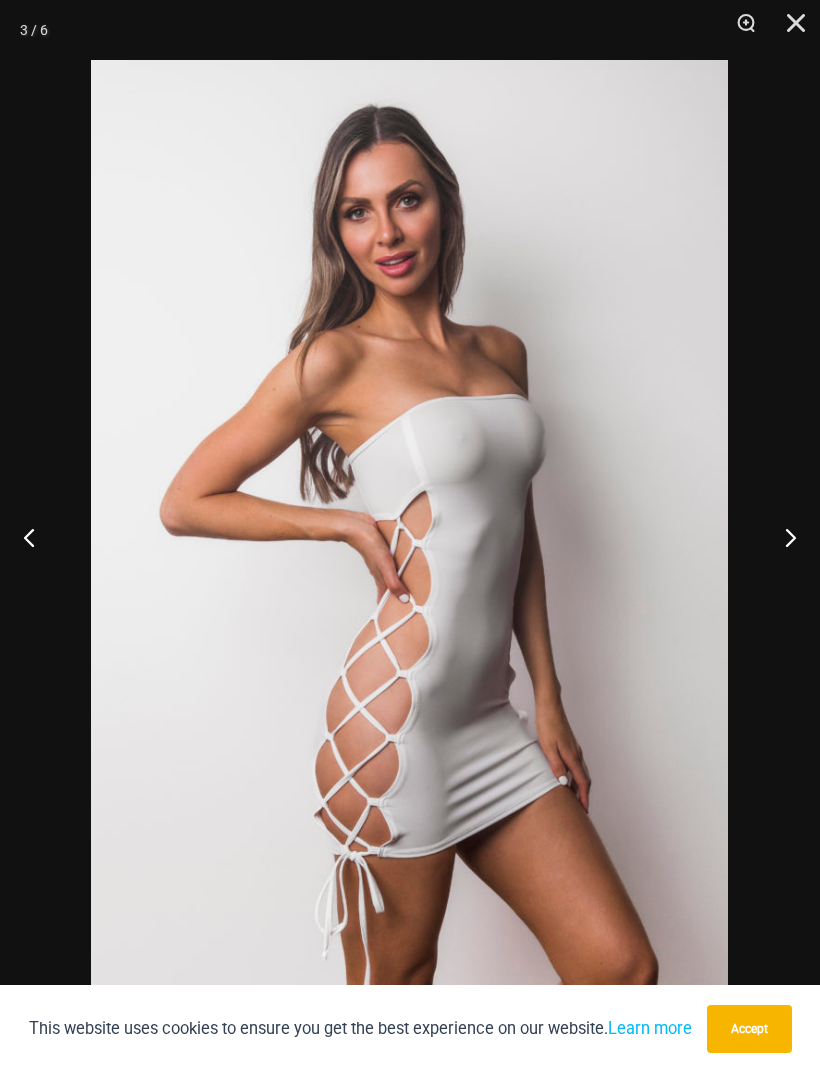 click at bounding box center [782, 537] 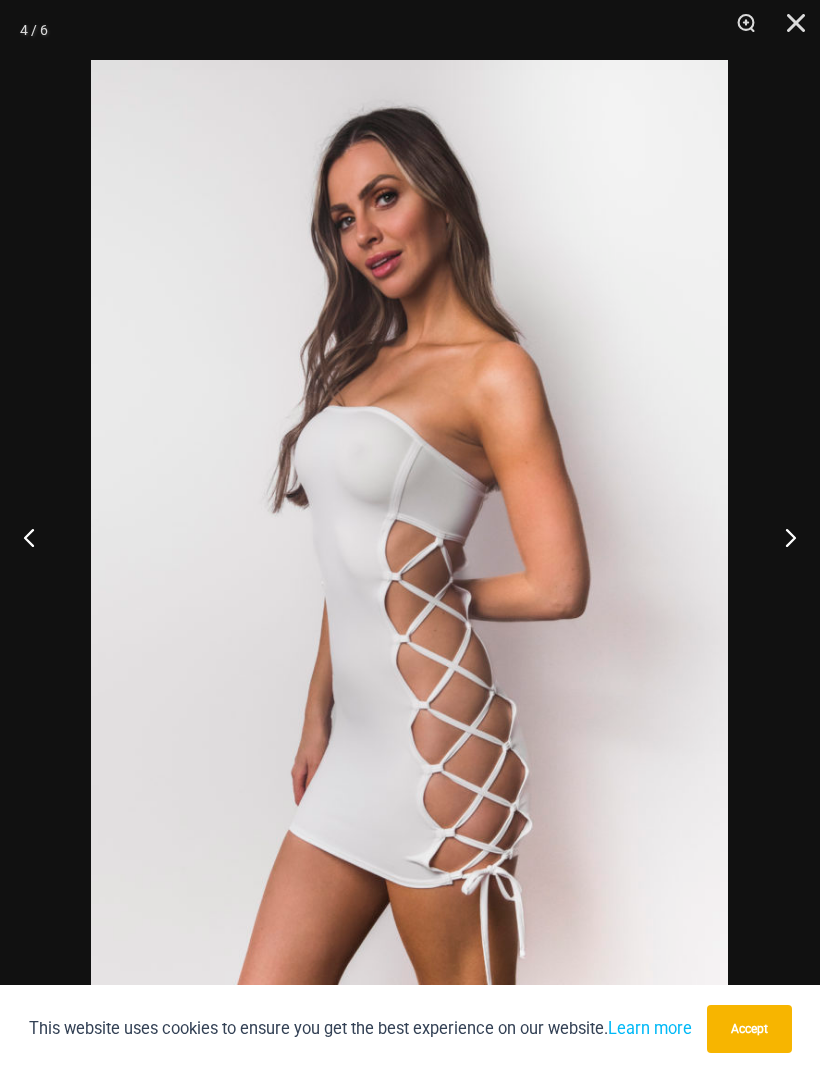 click at bounding box center [782, 537] 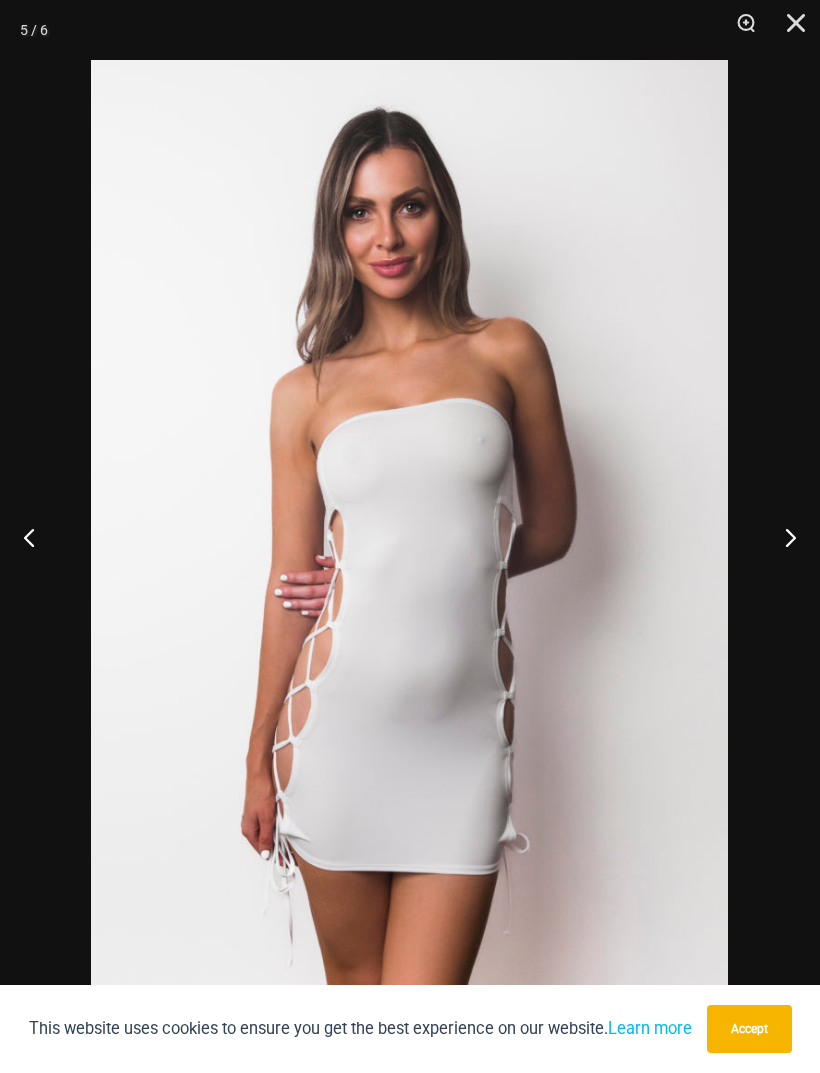 click at bounding box center [782, 537] 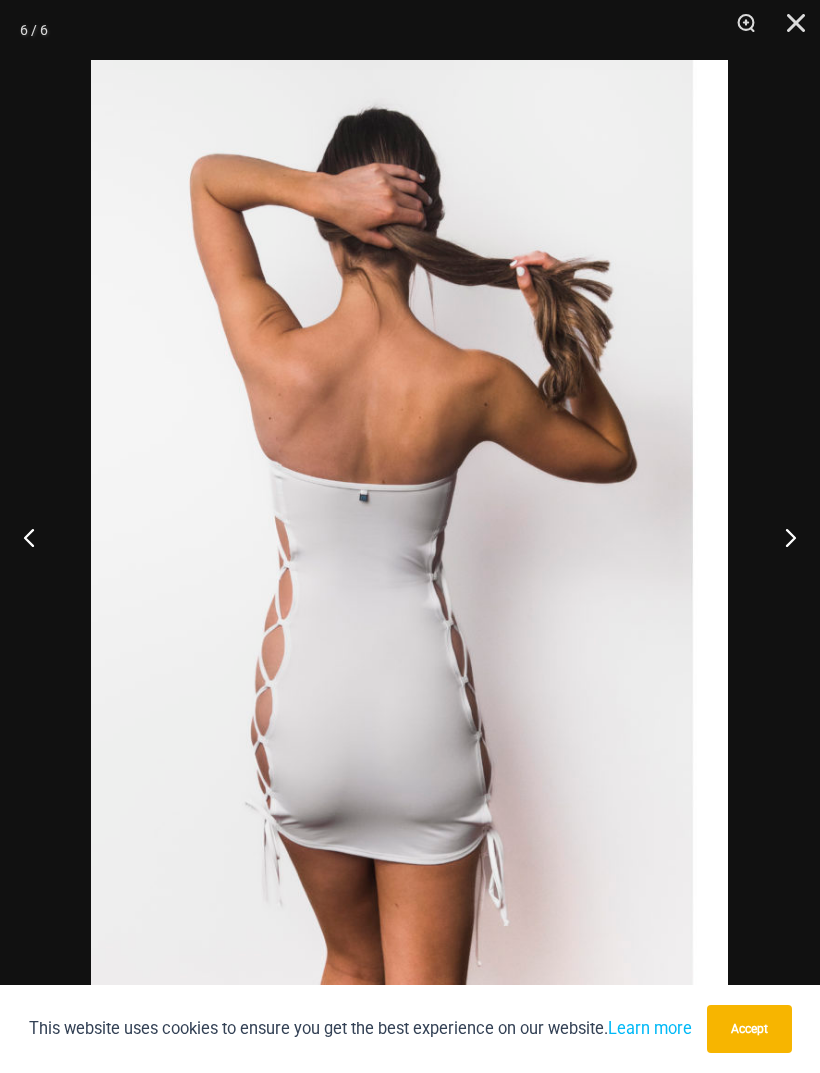 click at bounding box center [782, 537] 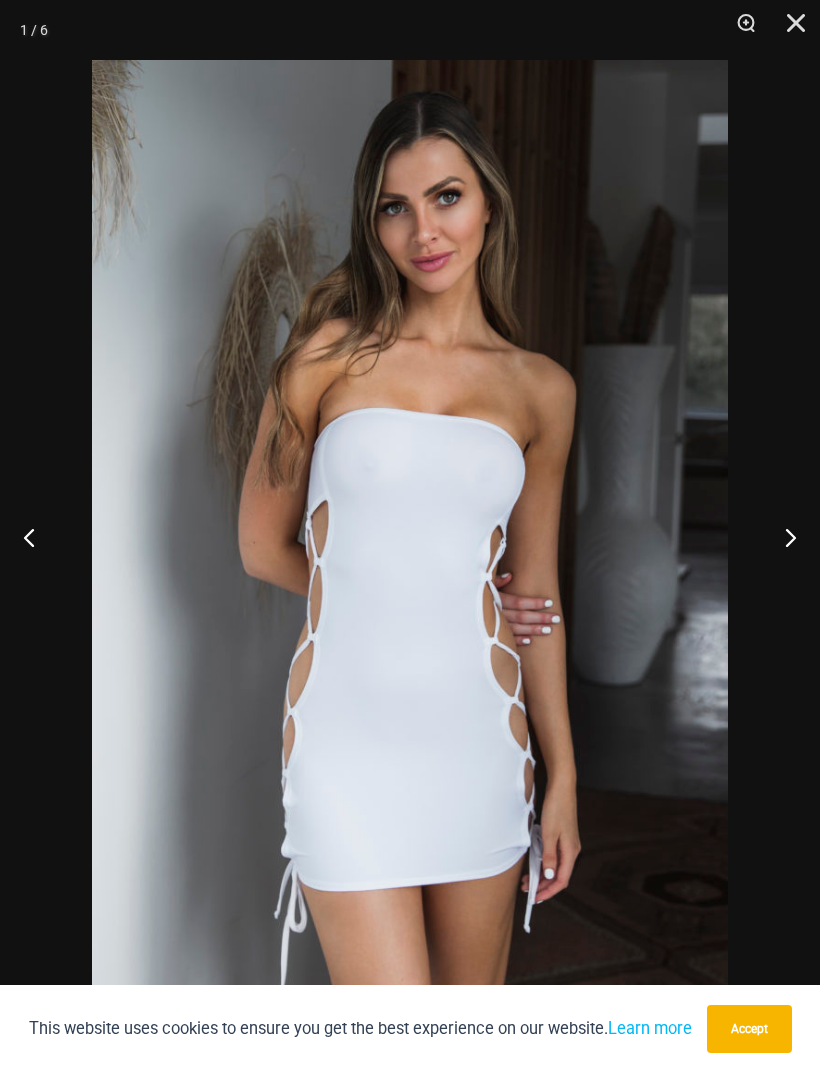 click at bounding box center [782, 537] 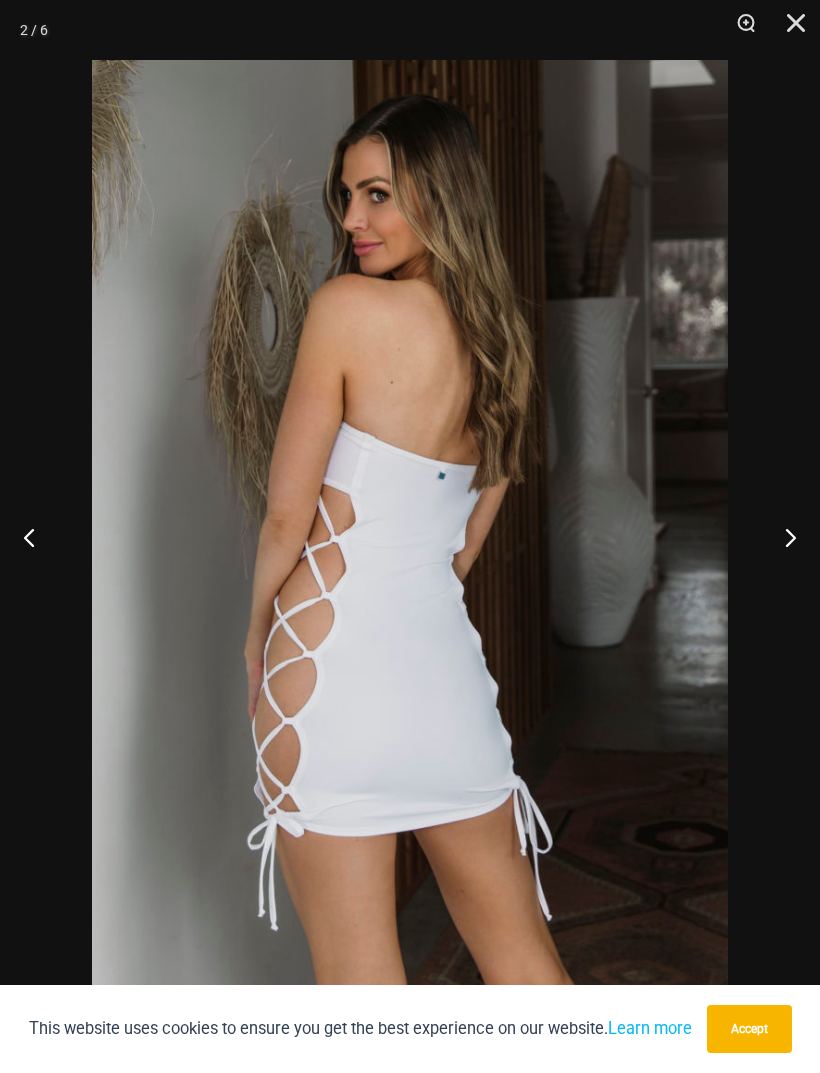 click at bounding box center (782, 537) 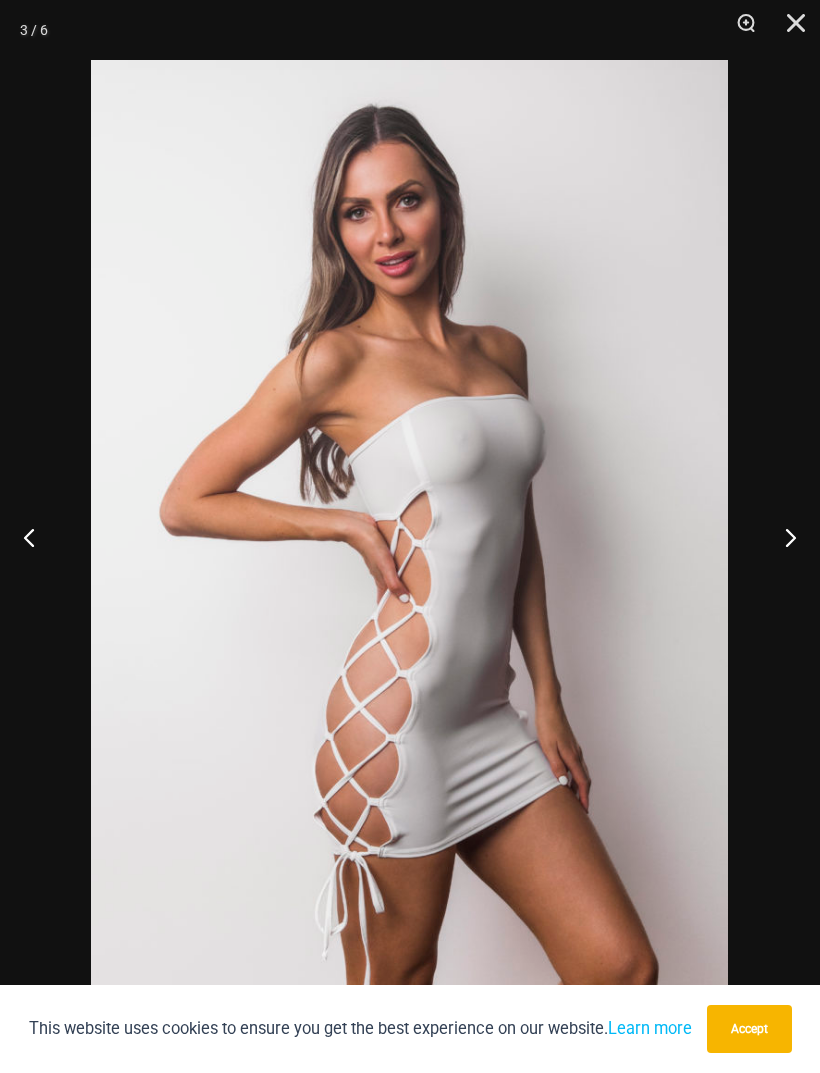click at bounding box center (782, 537) 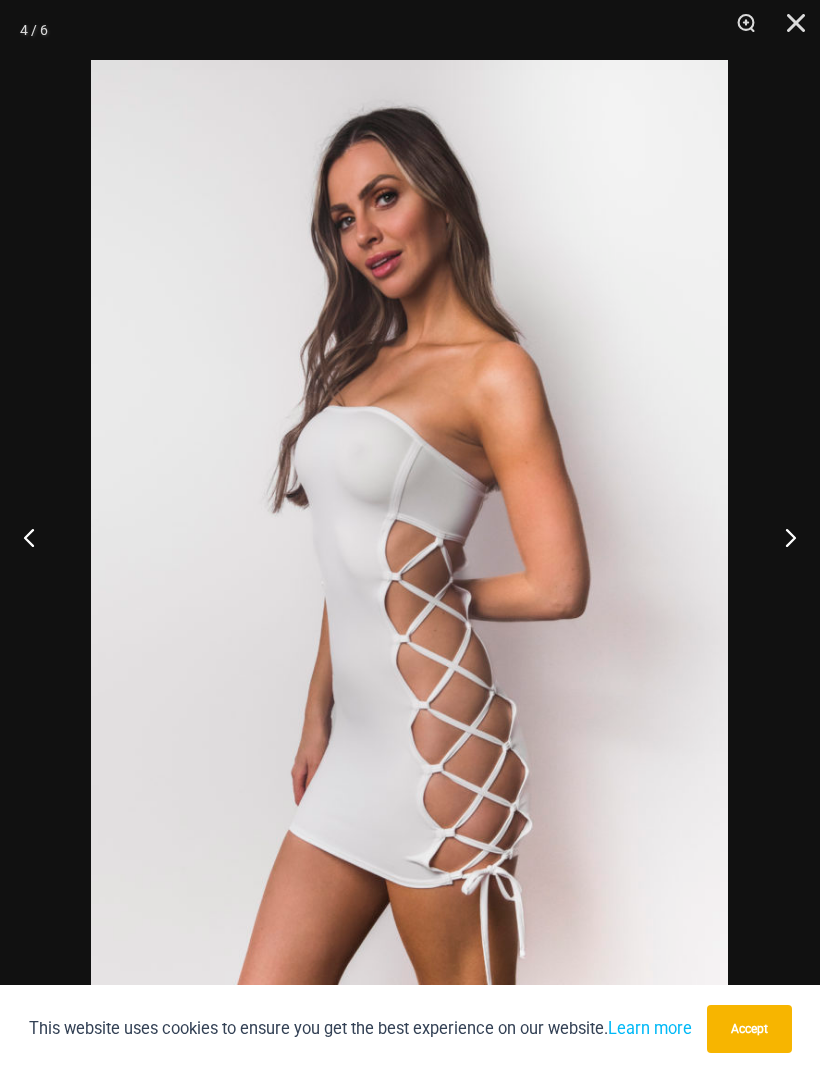 click at bounding box center (789, 30) 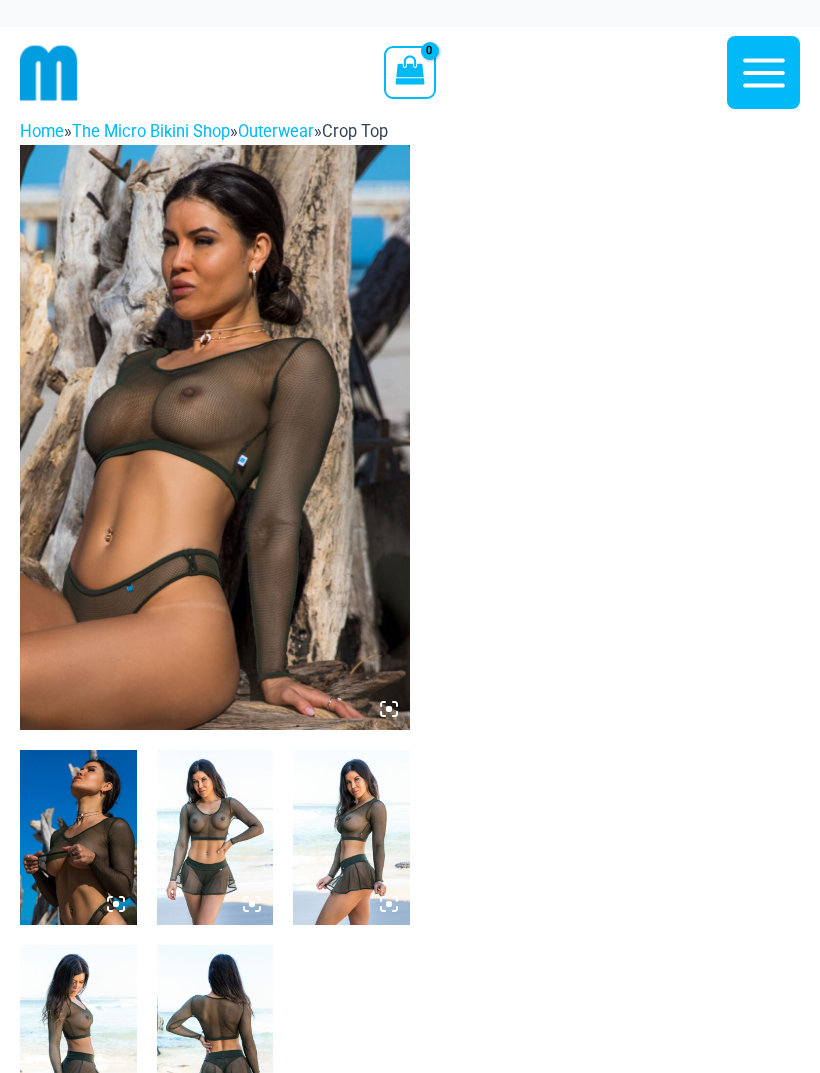 scroll, scrollTop: 0, scrollLeft: 0, axis: both 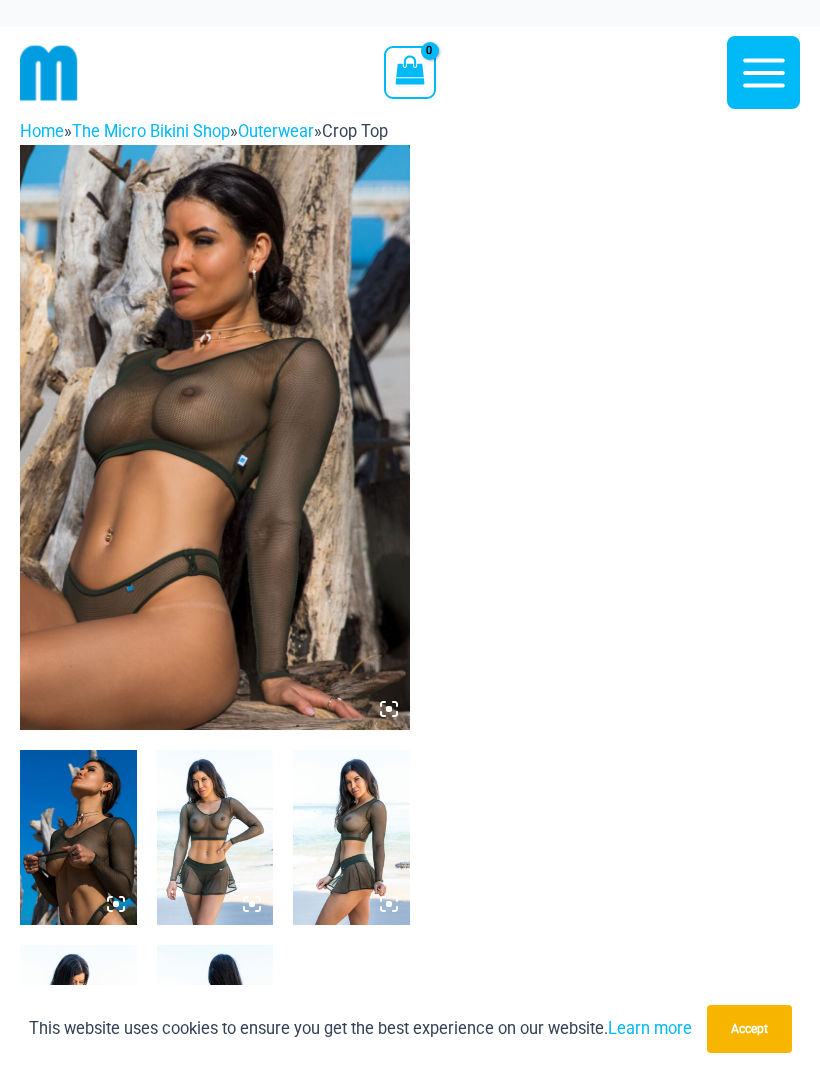 click at bounding box center [215, 437] 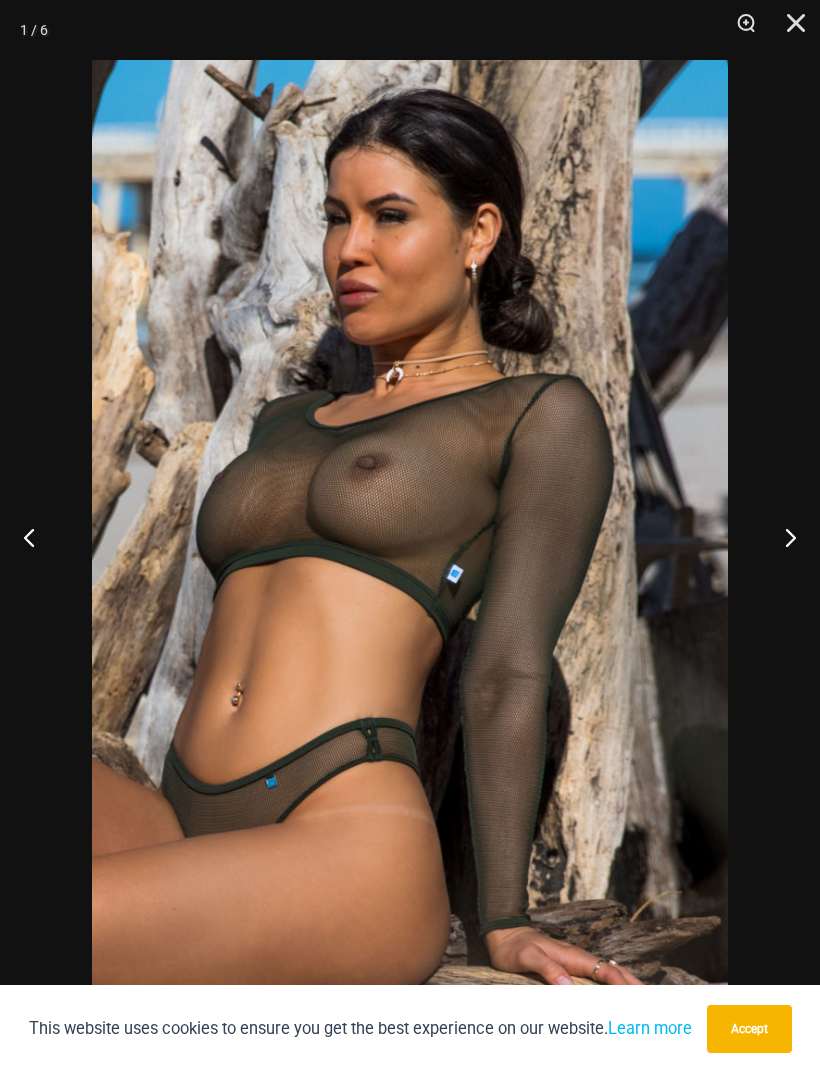 click at bounding box center (782, 537) 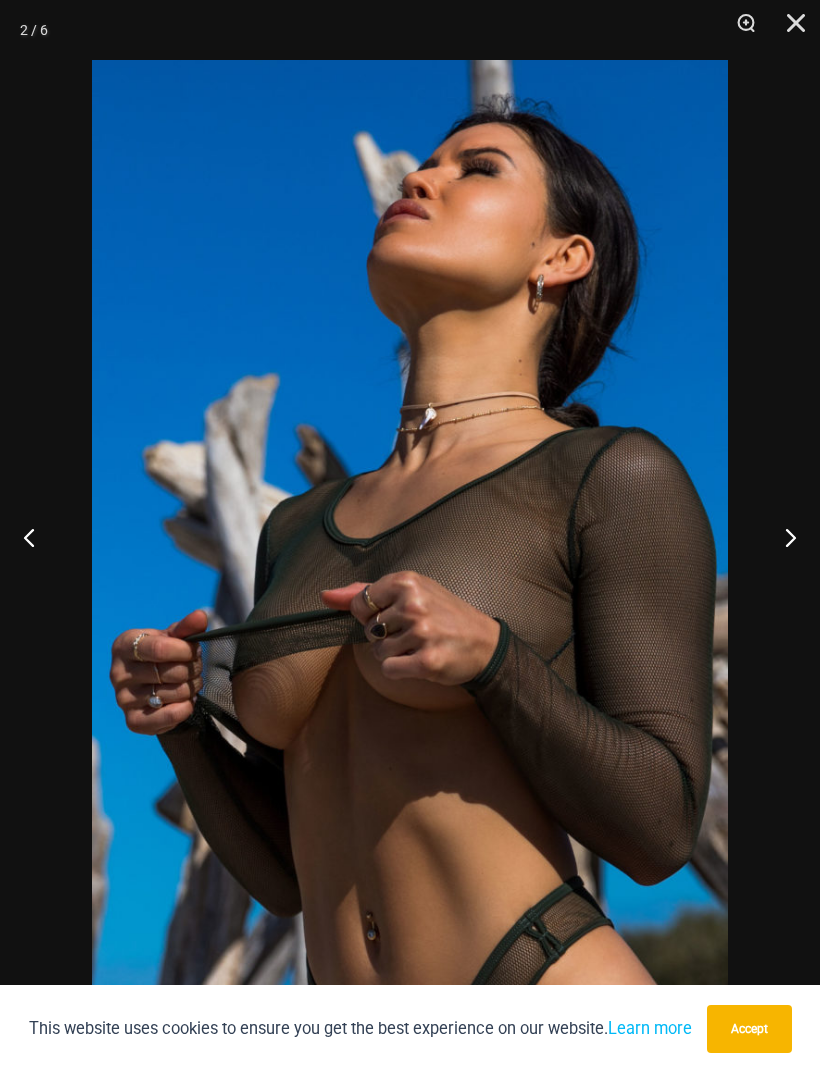 click at bounding box center [782, 537] 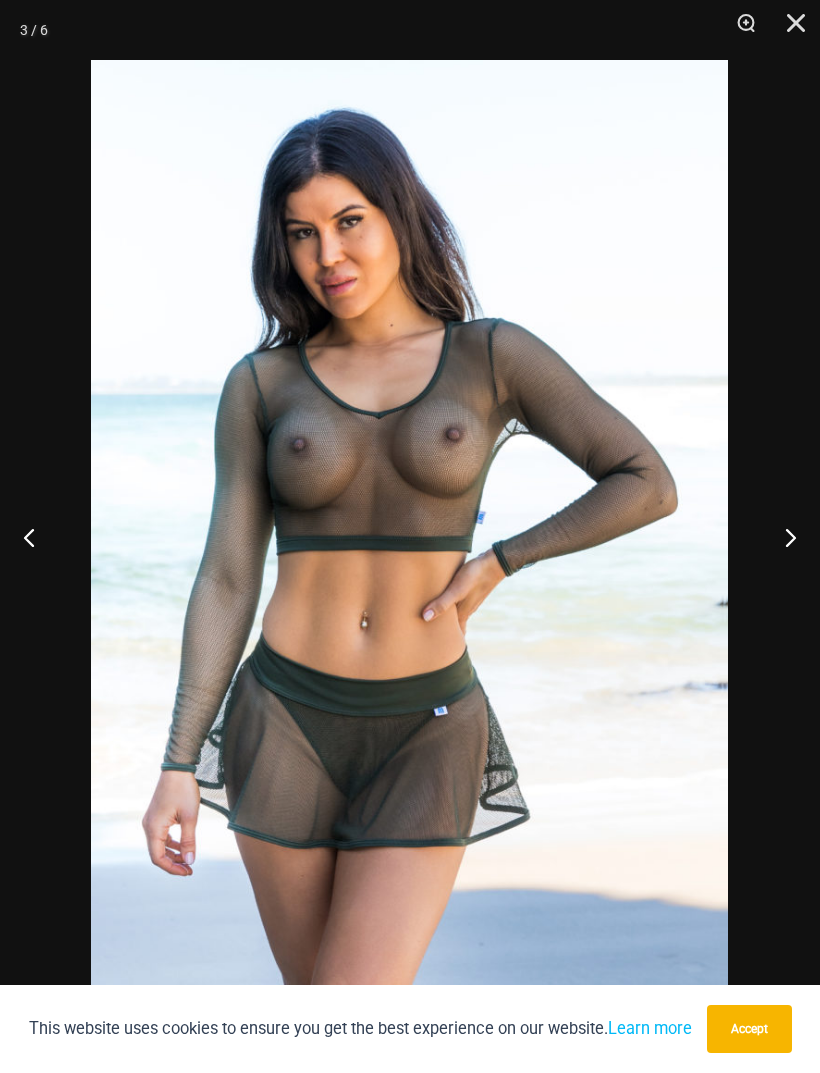 click at bounding box center (782, 537) 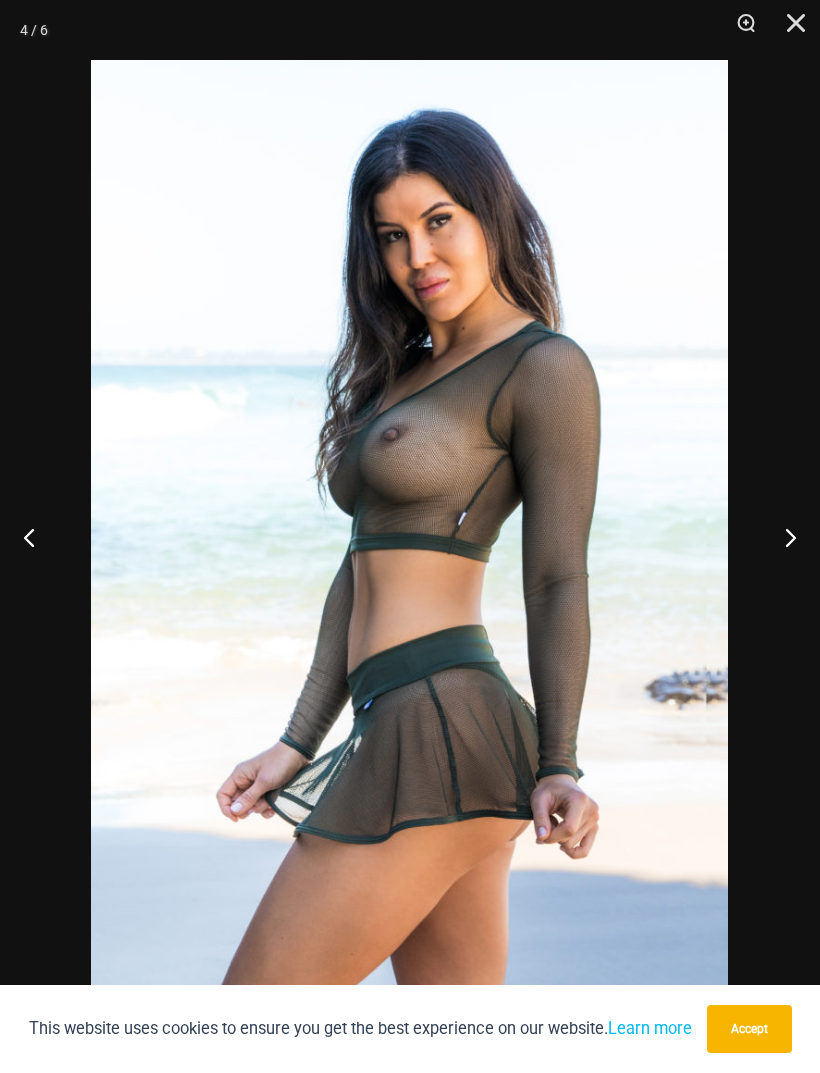 click at bounding box center [782, 537] 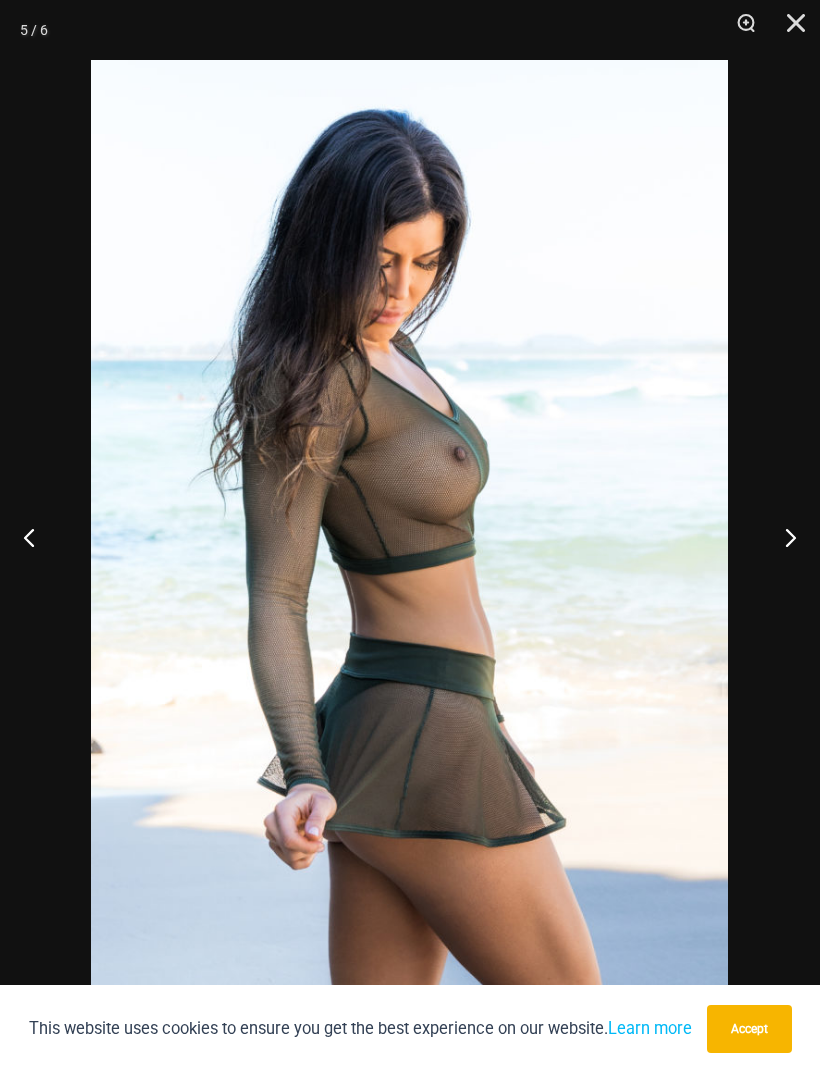 click at bounding box center [782, 537] 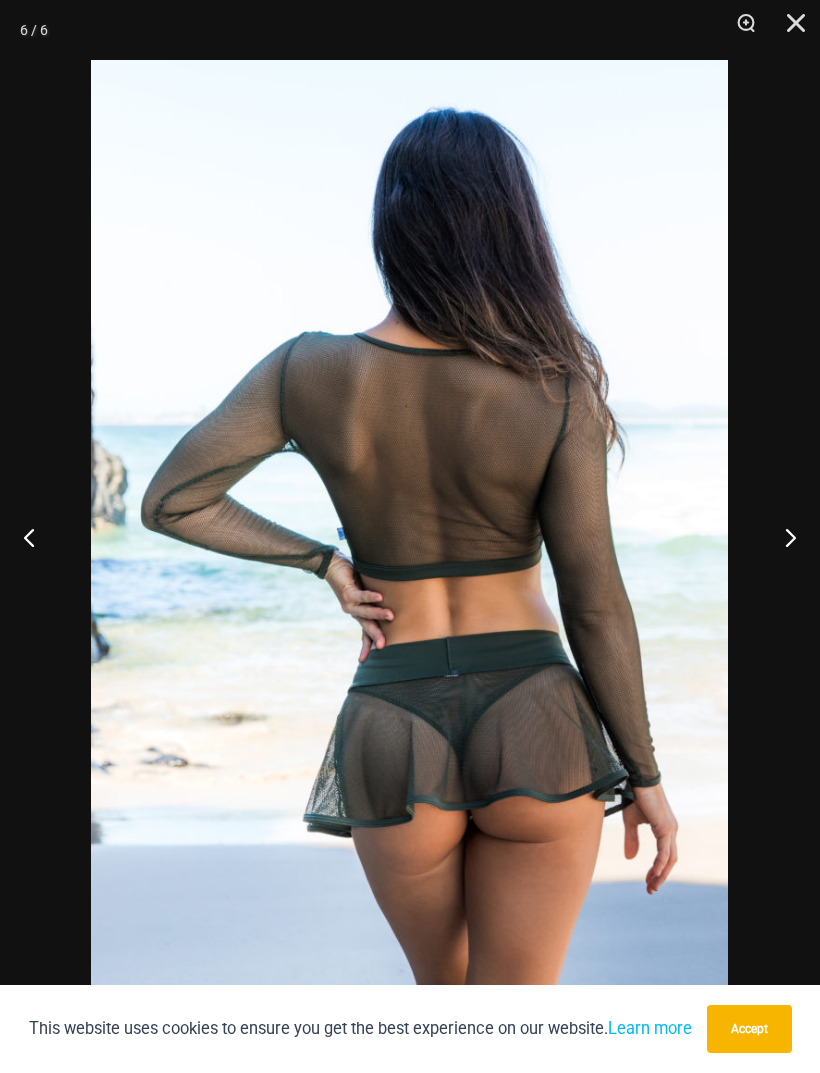 click at bounding box center (782, 537) 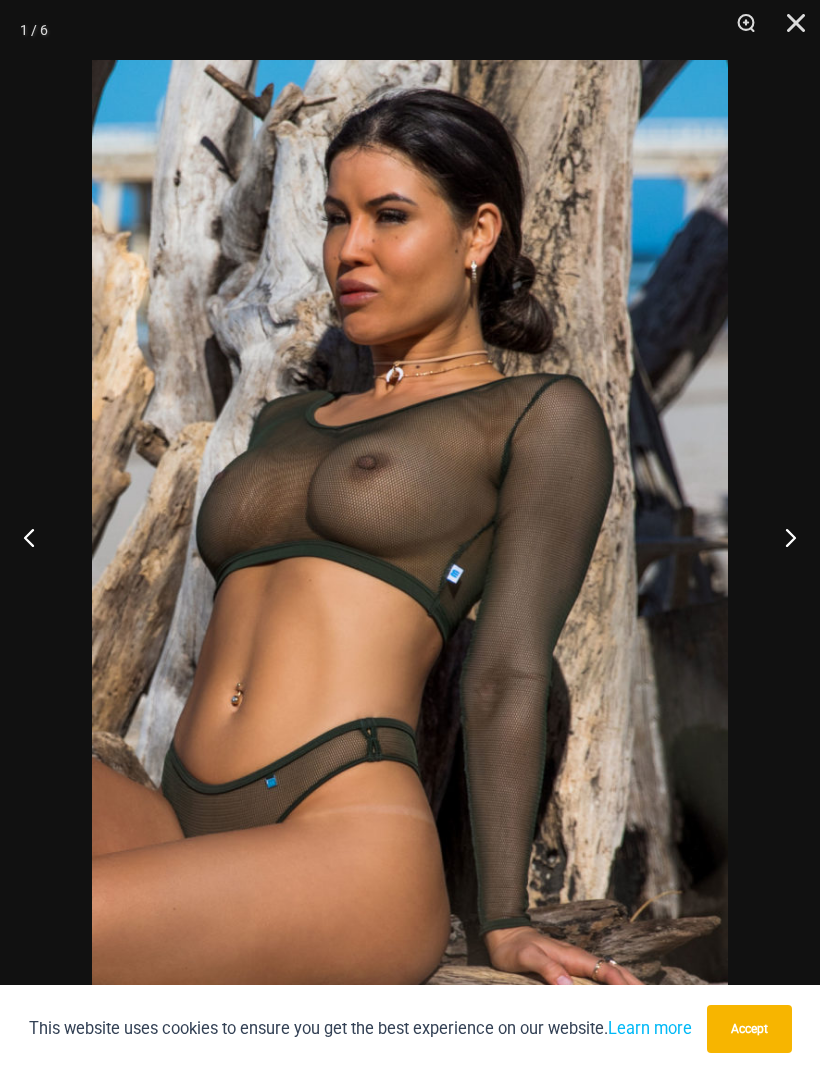 click at bounding box center (782, 537) 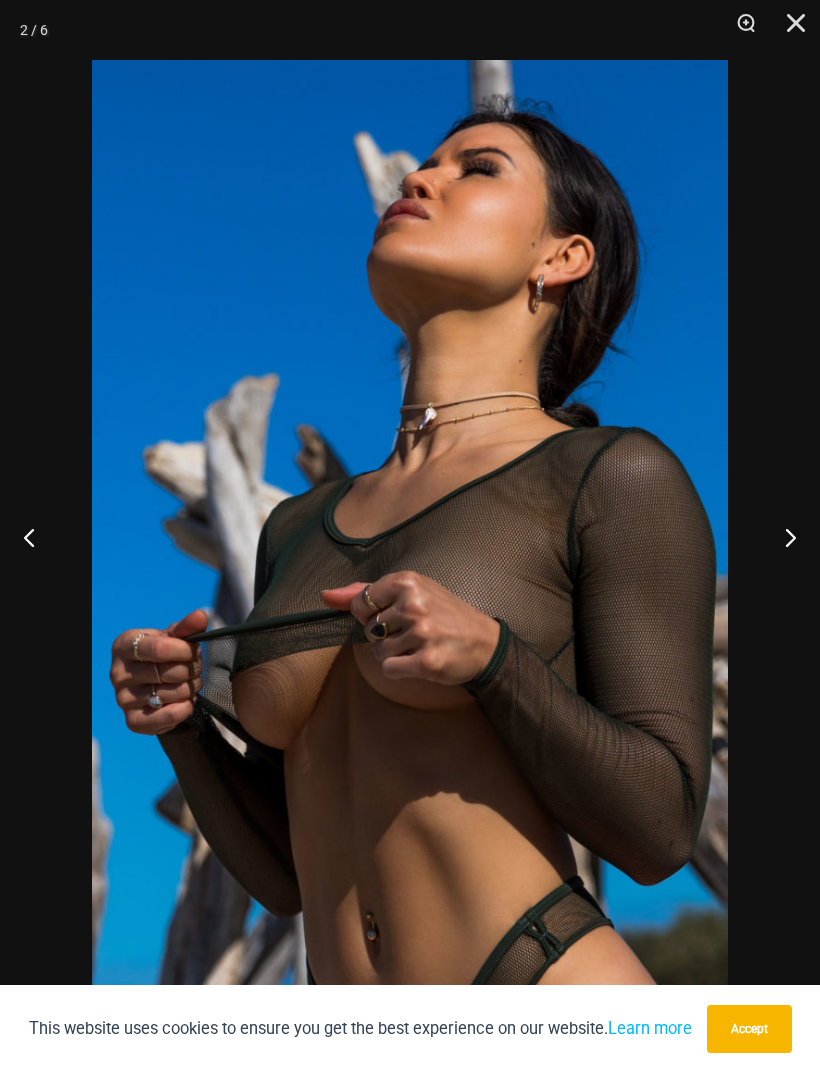 click at bounding box center [782, 537] 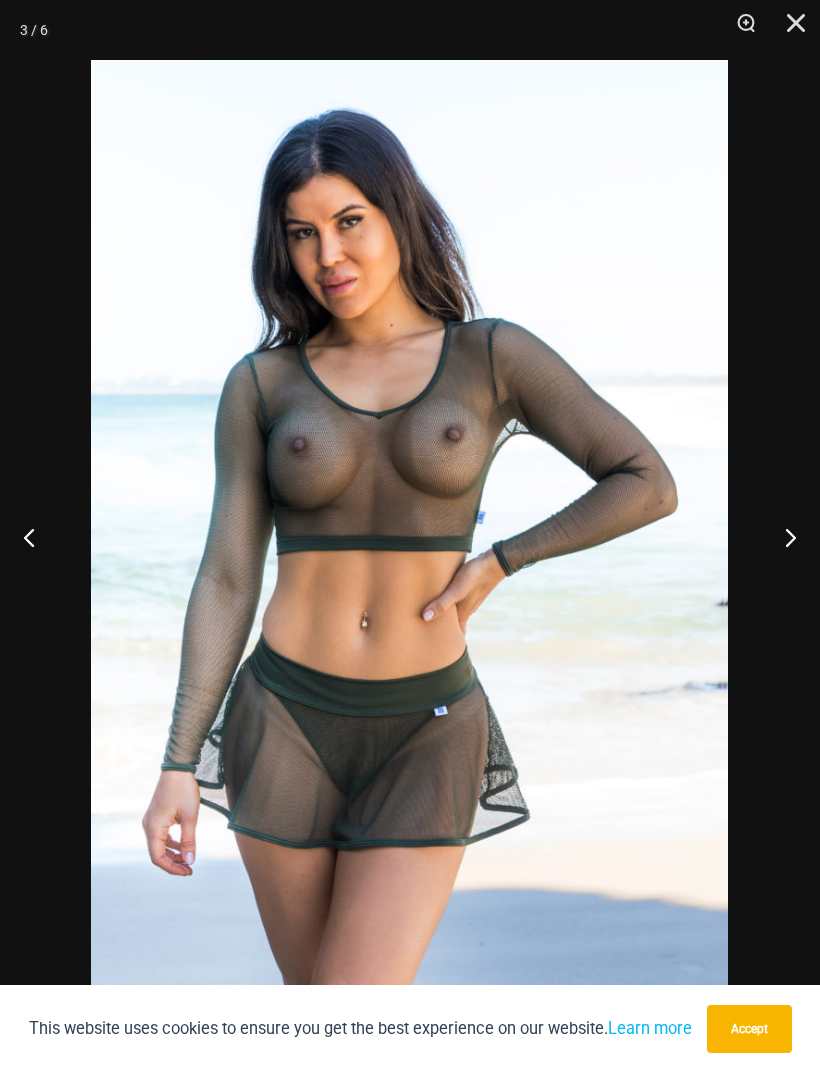 click at bounding box center [789, 30] 